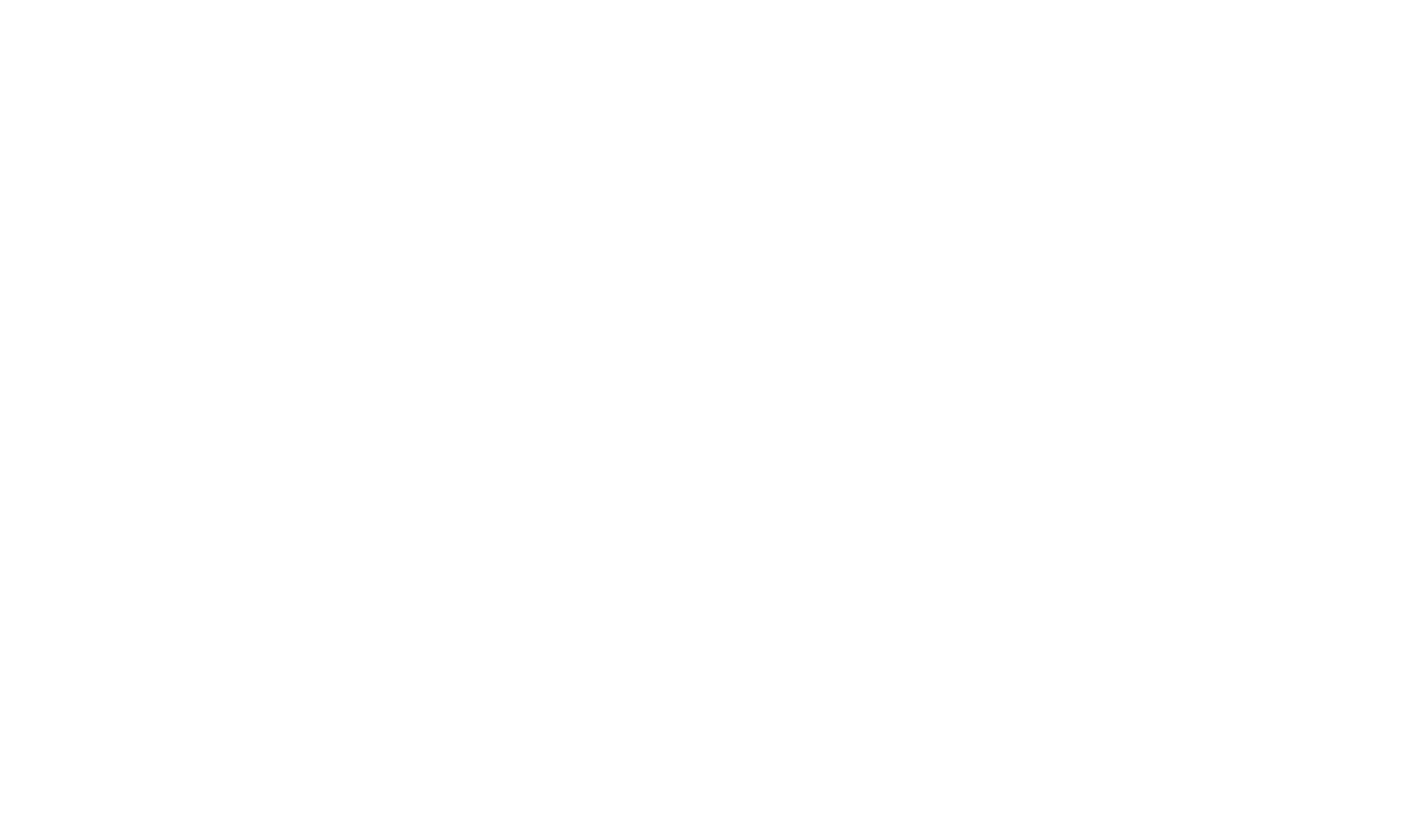 scroll, scrollTop: 0, scrollLeft: 0, axis: both 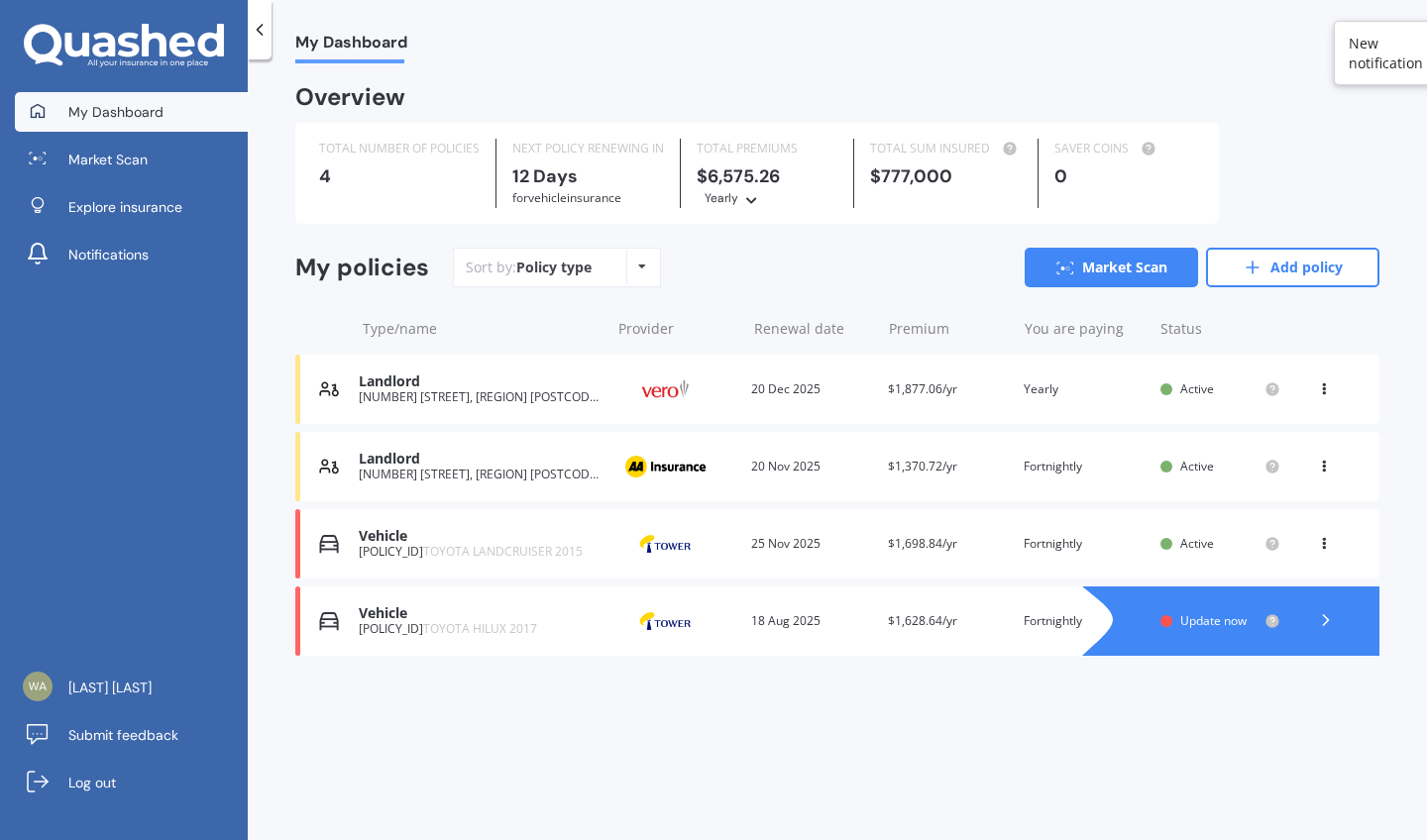 click on "Update now" at bounding box center (1213, 620) 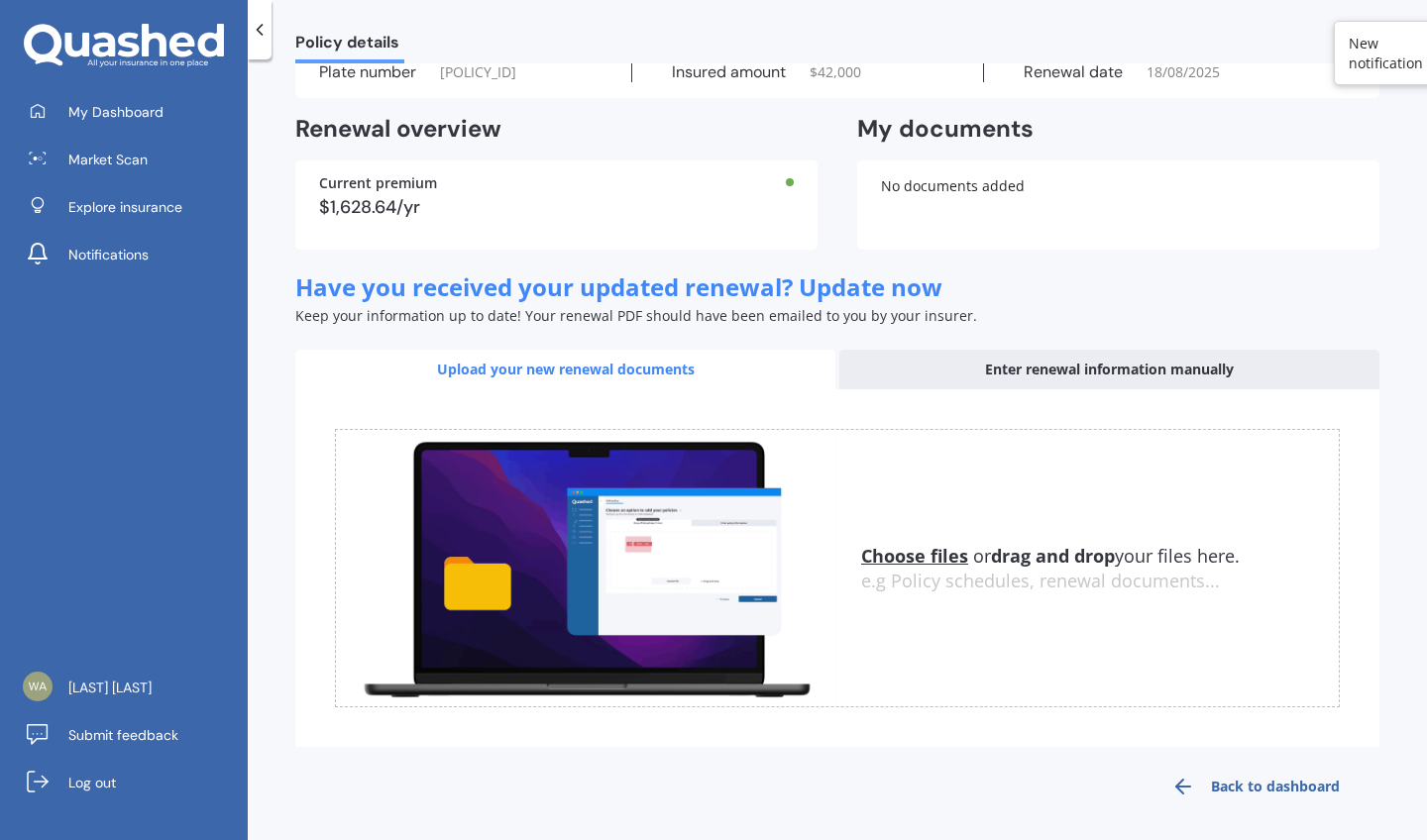 scroll, scrollTop: 0, scrollLeft: 0, axis: both 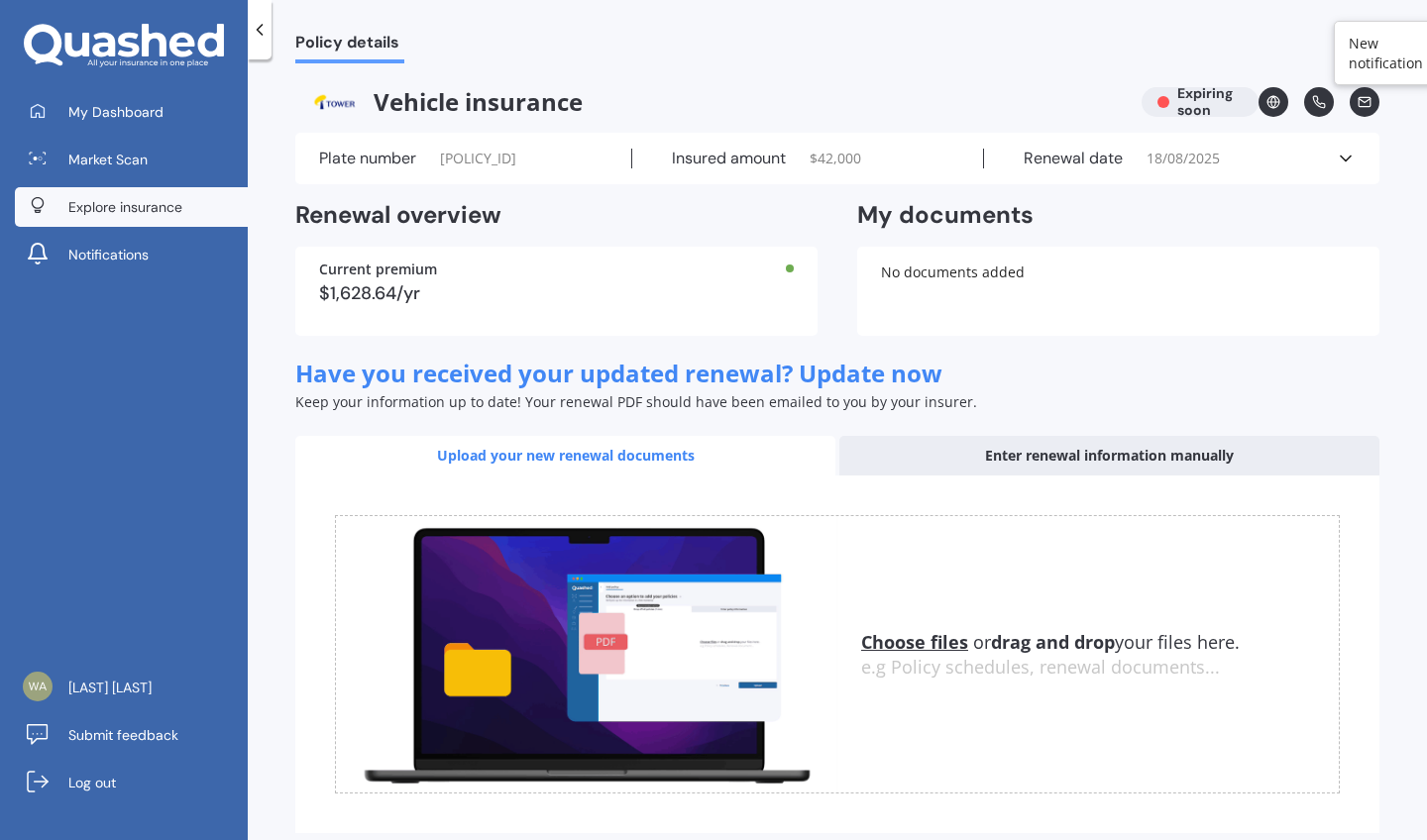 click on "Explore insurance" at bounding box center [125, 207] 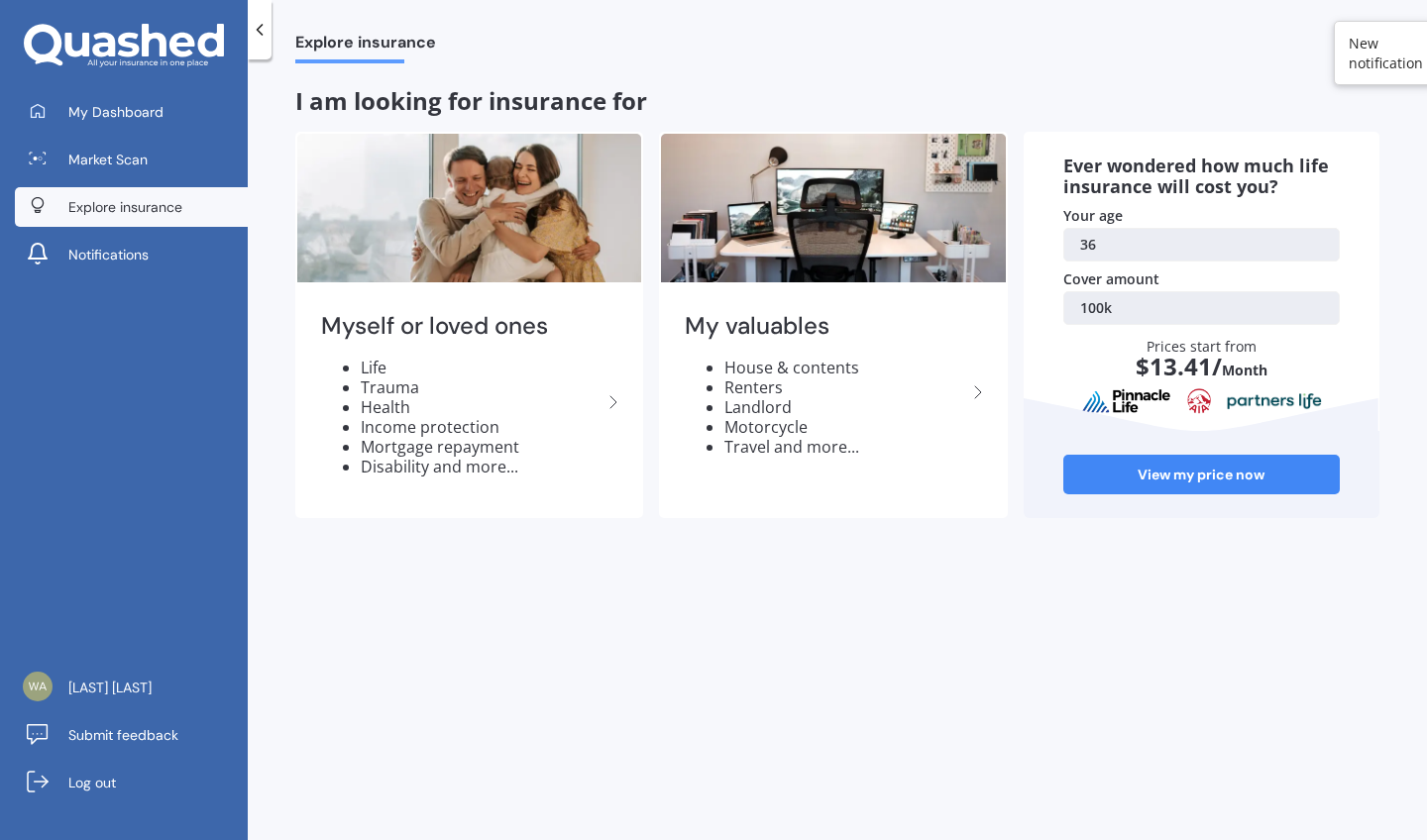 click on "100k" at bounding box center (1201, 308) 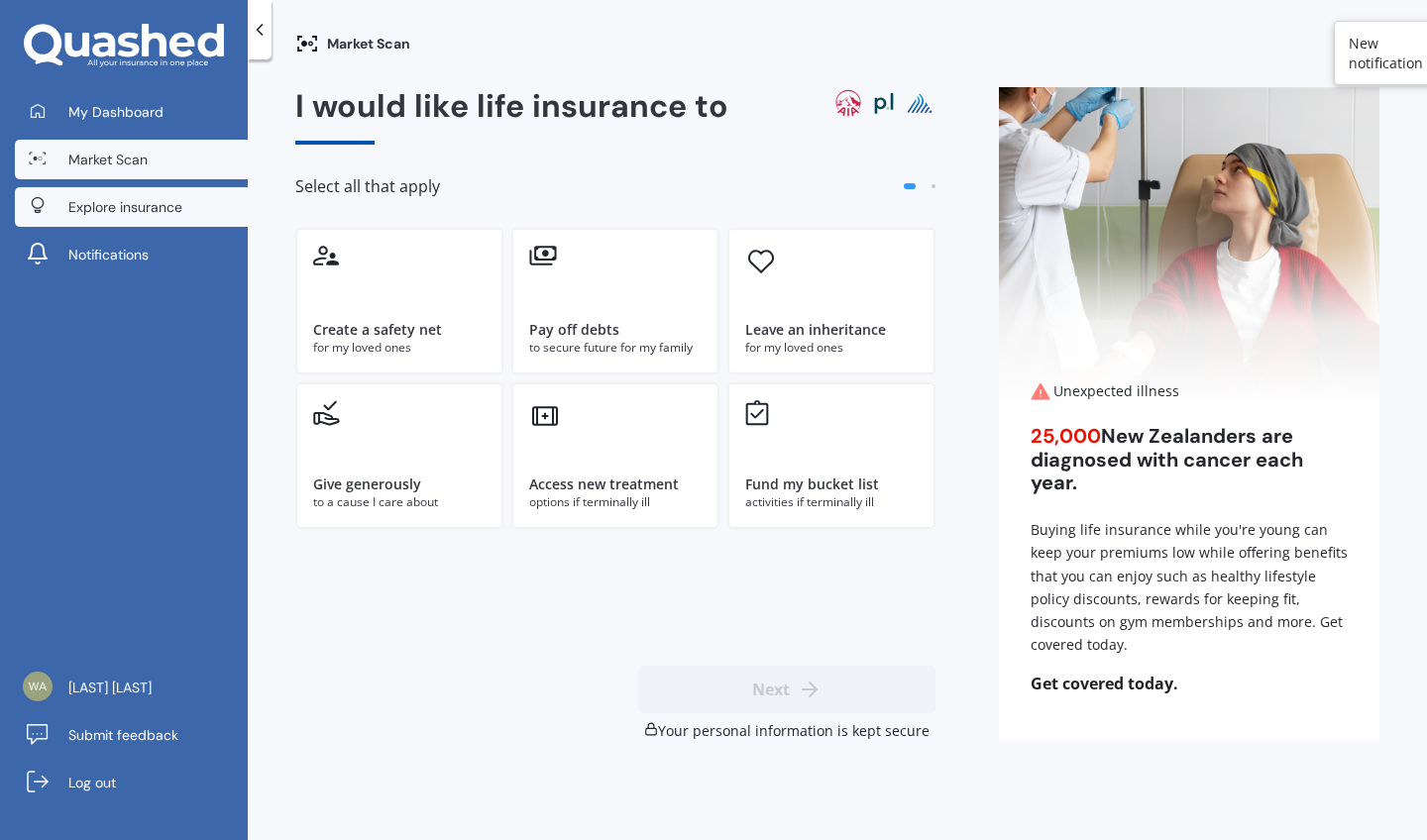 click on "Explore insurance" at bounding box center [131, 207] 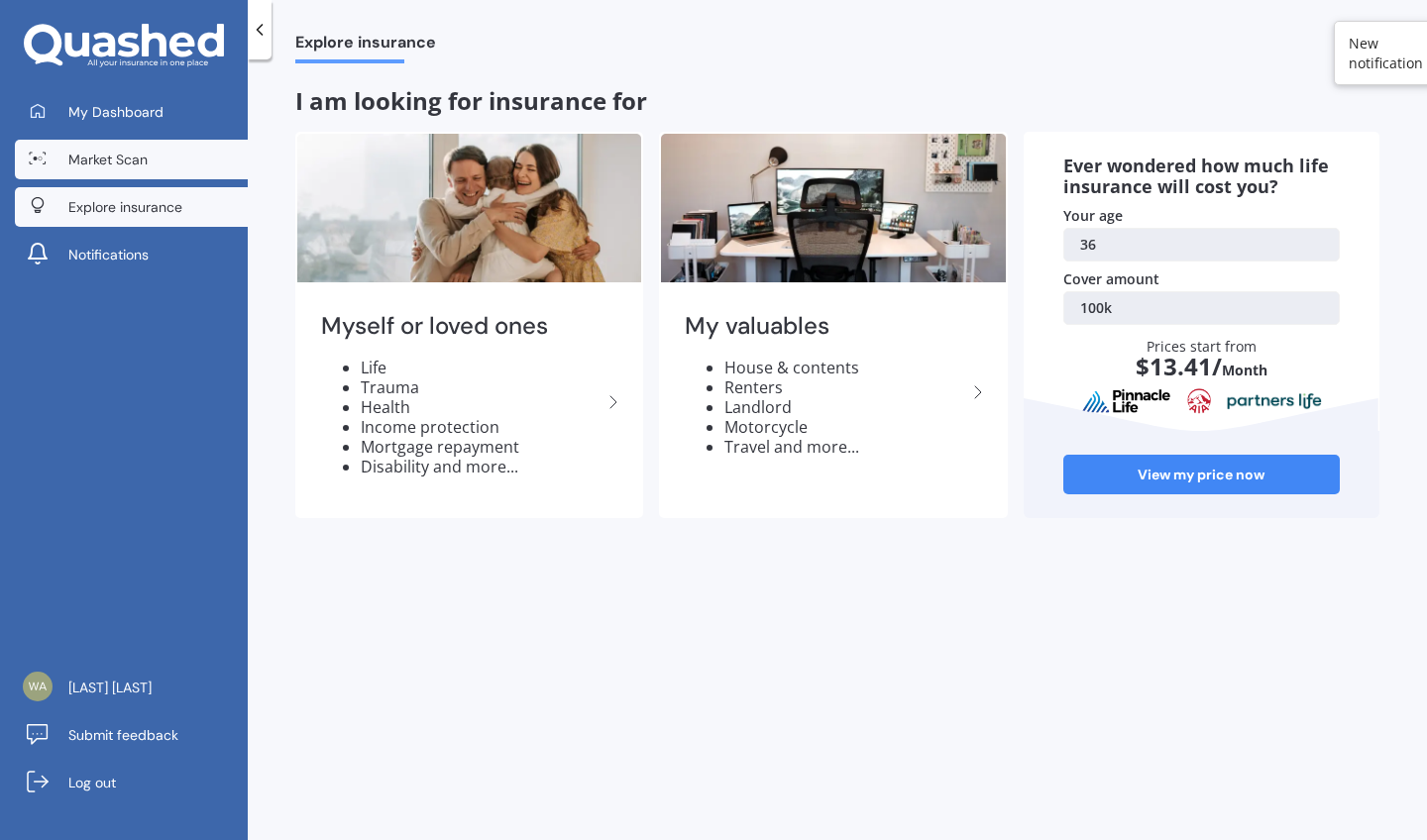 click on "Market Scan" at bounding box center [108, 159] 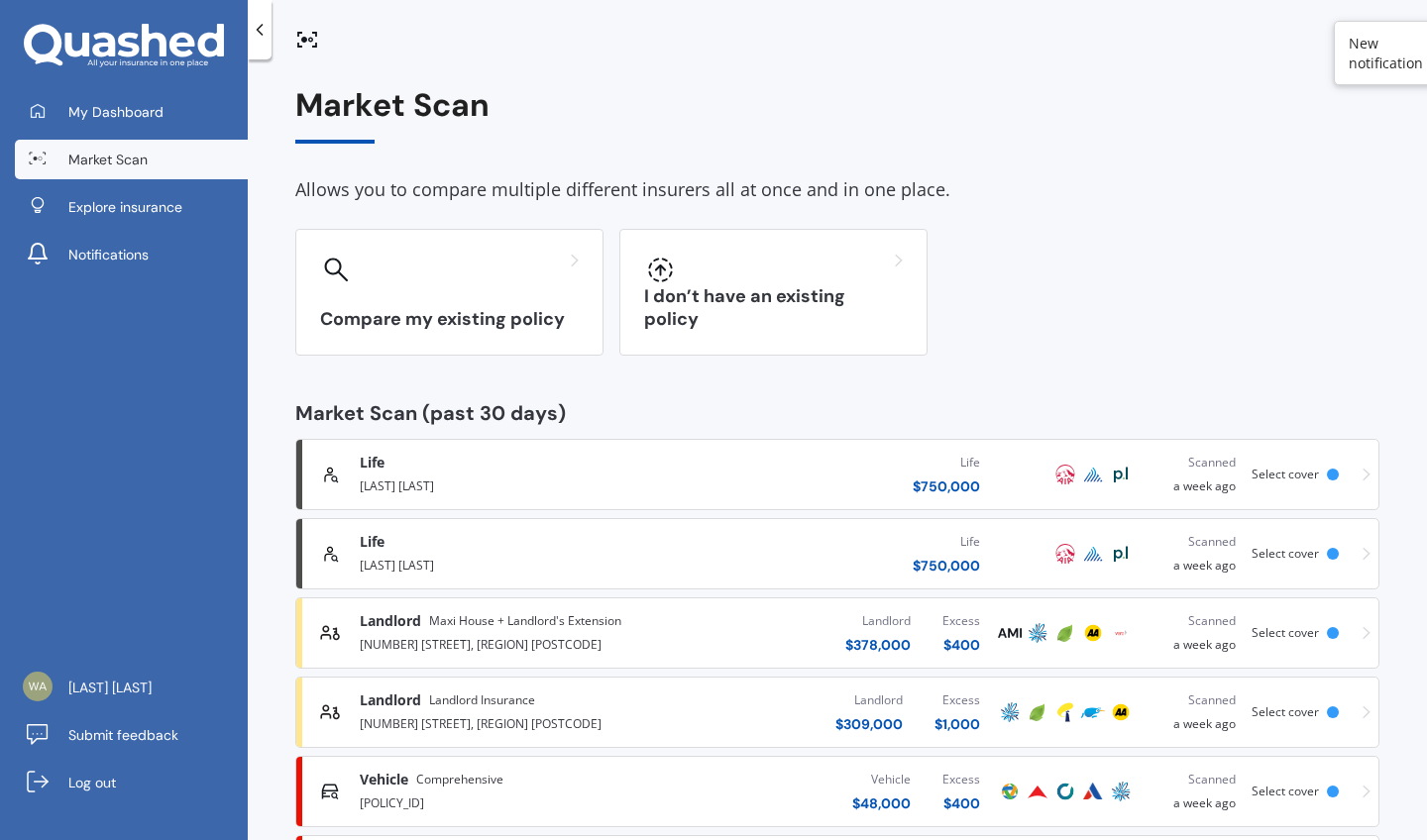 click on "Compare my existing policy I don’t have an existing policy" at bounding box center [837, 292] 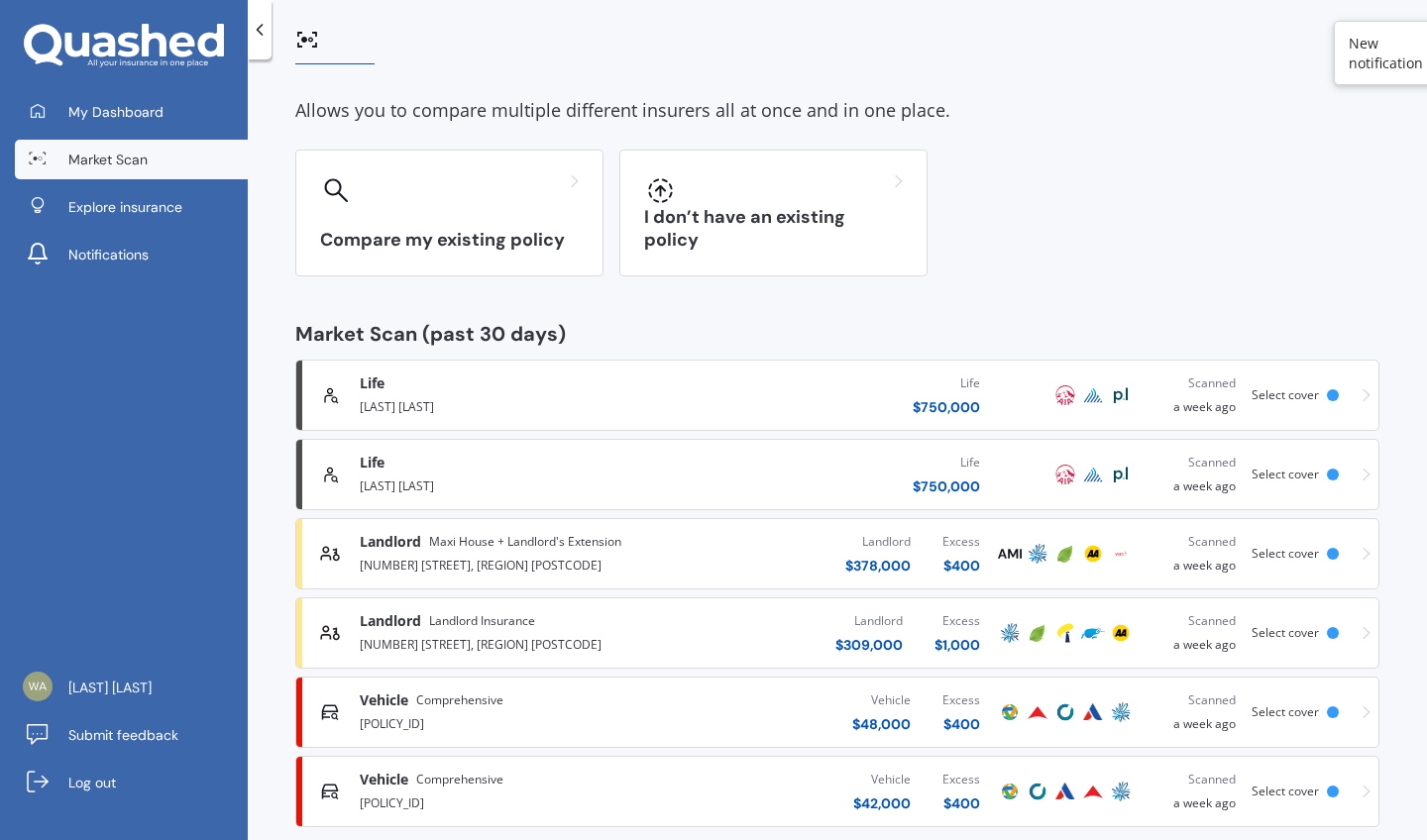 scroll, scrollTop: 108, scrollLeft: 0, axis: vertical 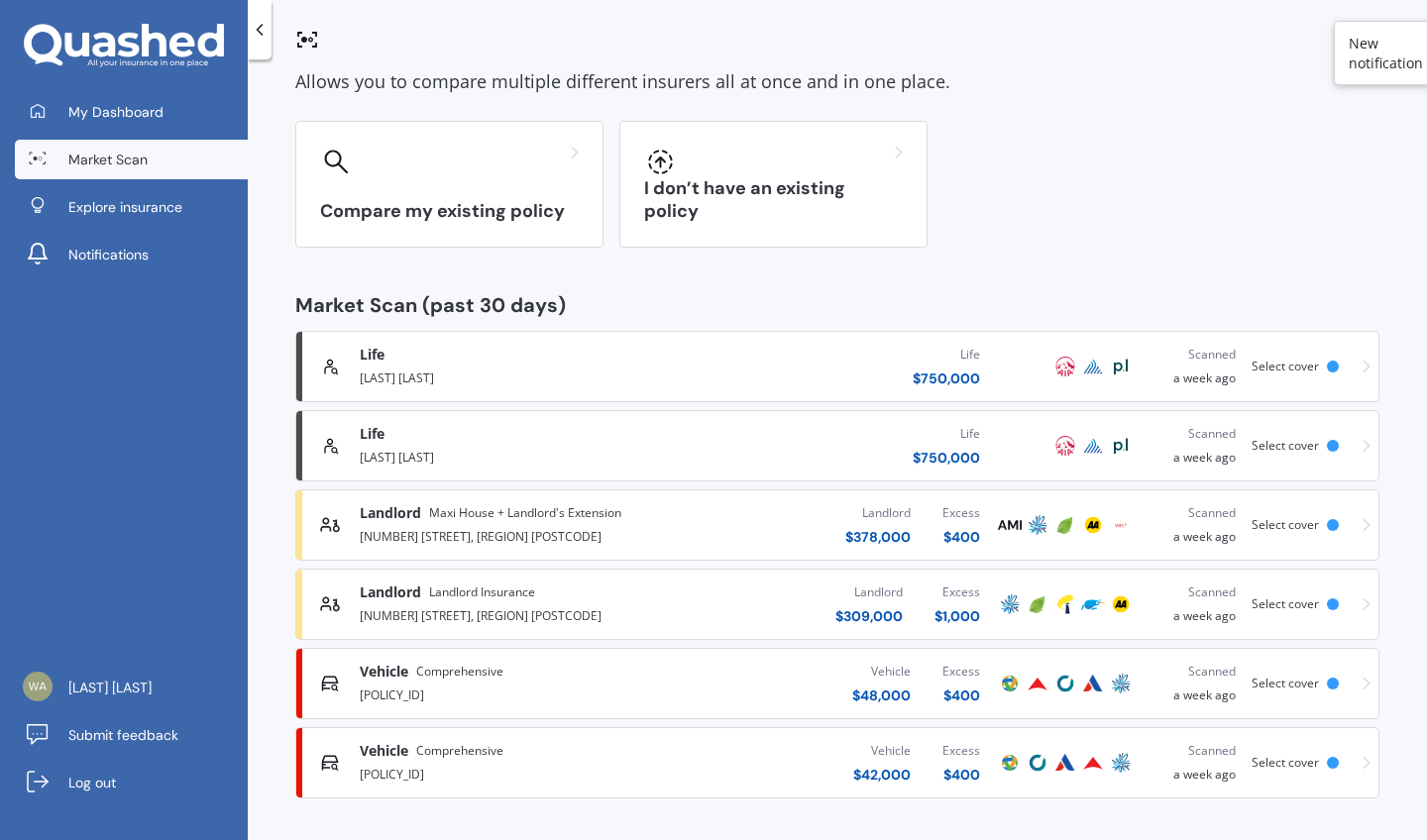 click on "Select cover" at bounding box center (1299, 763) 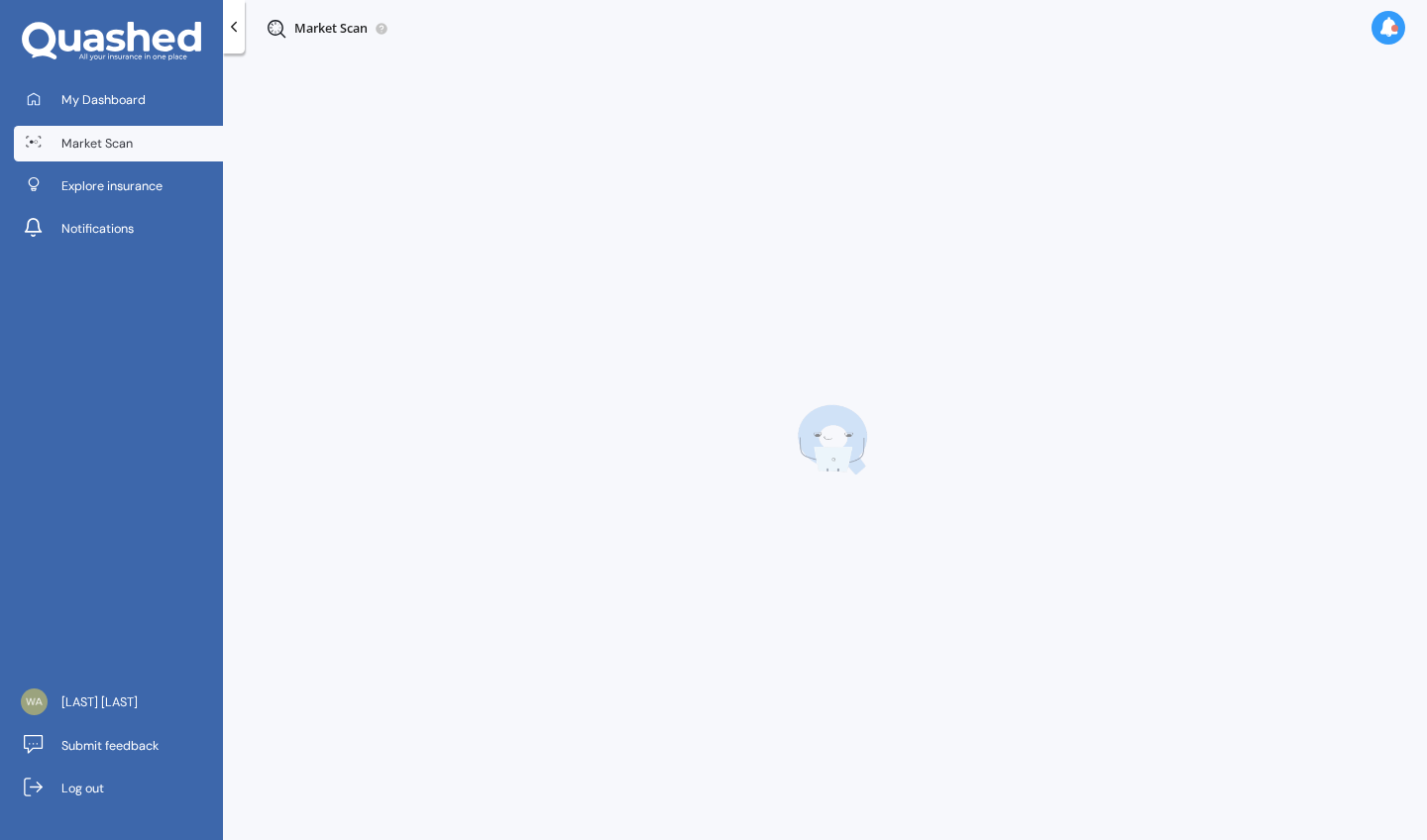 scroll, scrollTop: 0, scrollLeft: 0, axis: both 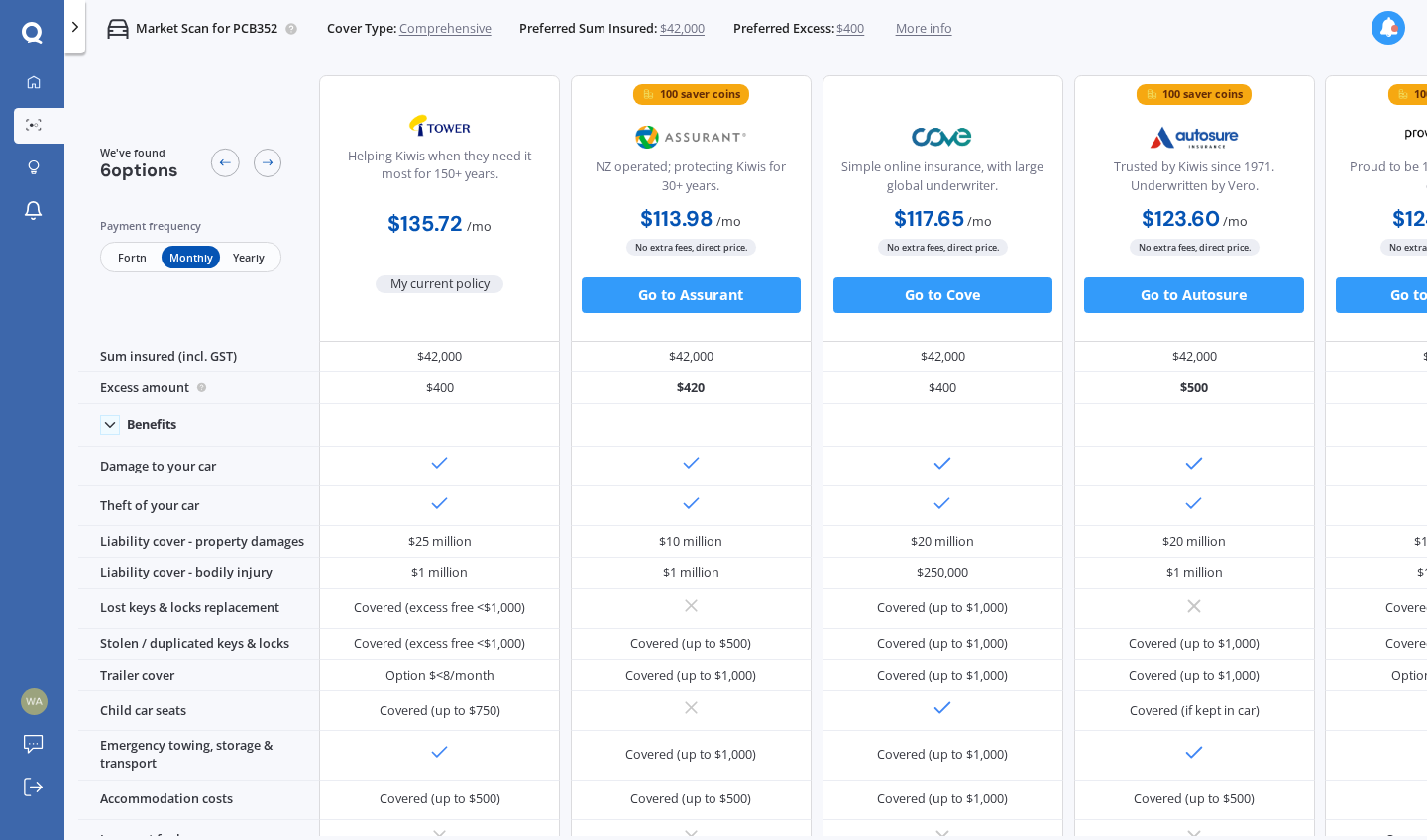 click on "Fortn" at bounding box center (132, 257) 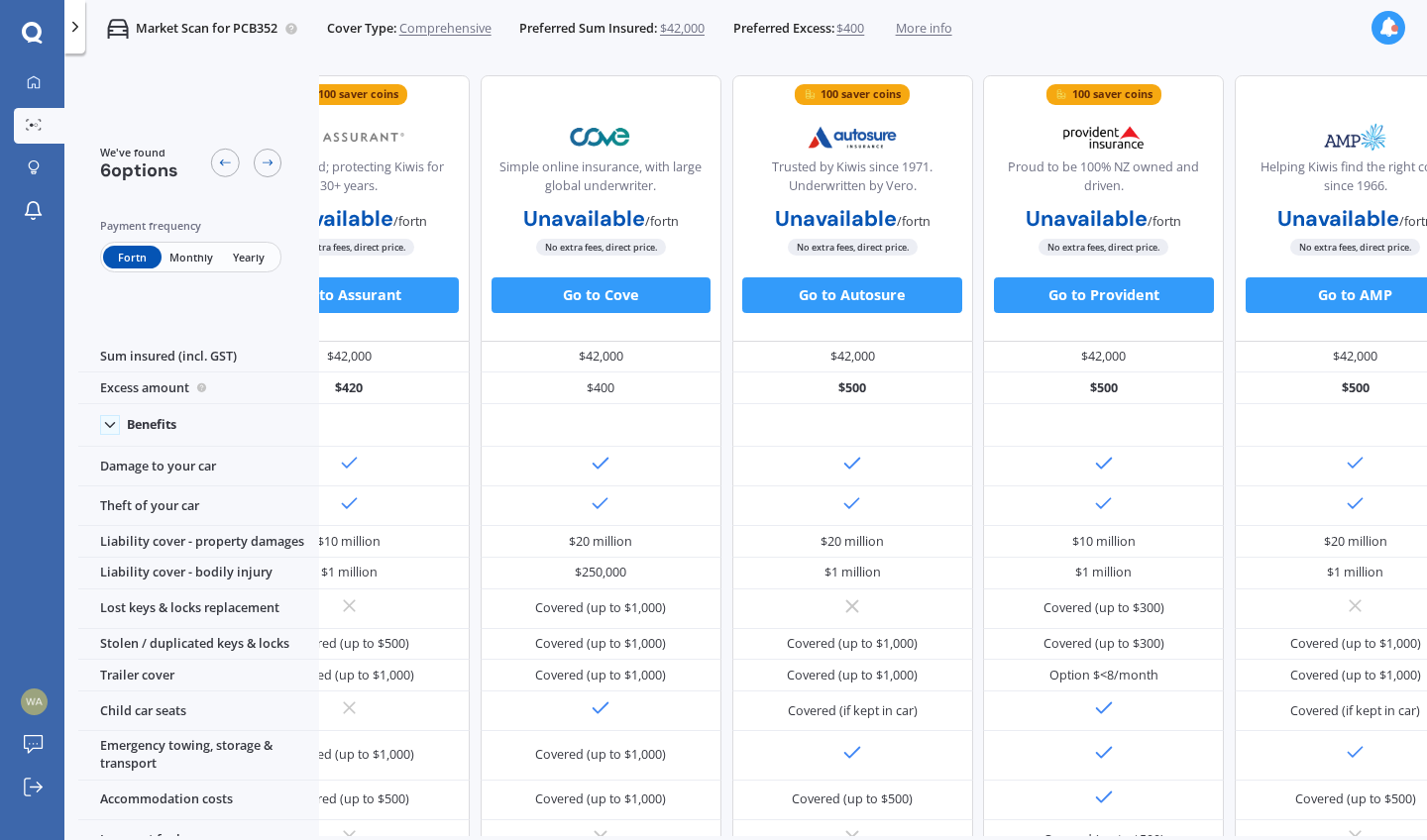 scroll, scrollTop: 0, scrollLeft: 443, axis: horizontal 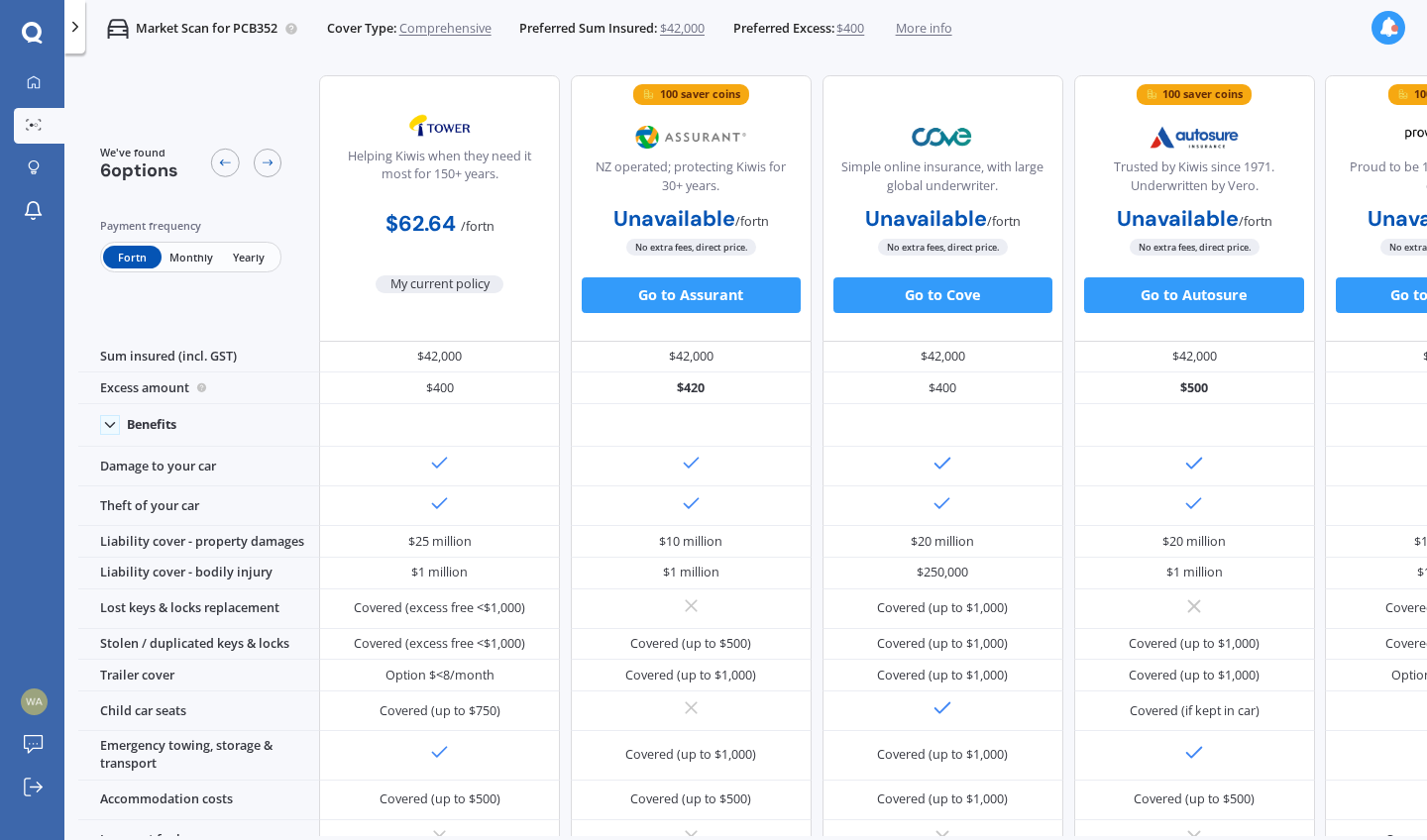 click on "Monthly" at bounding box center (190, 257) 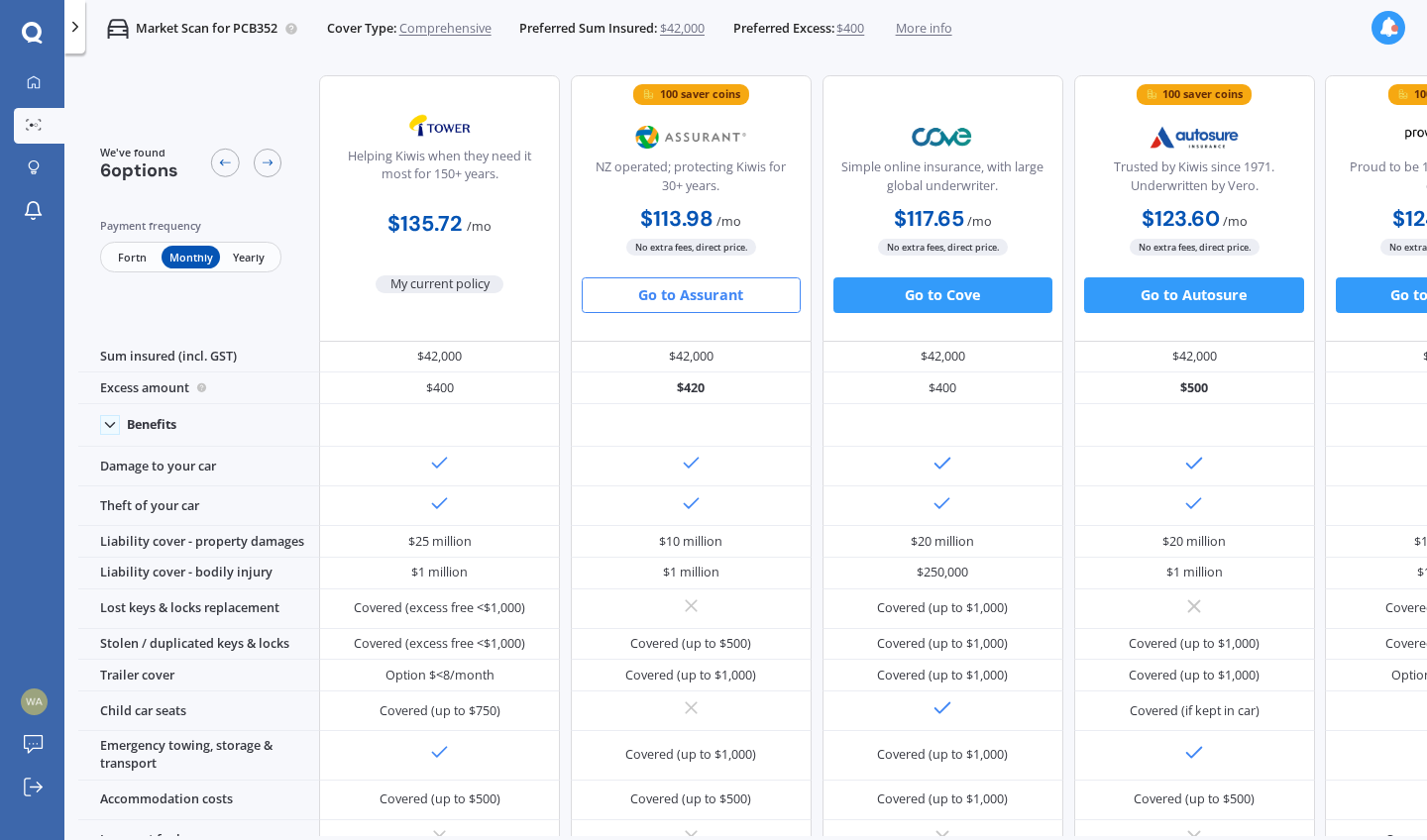 click on "Go to Assurant" at bounding box center [691, 295] 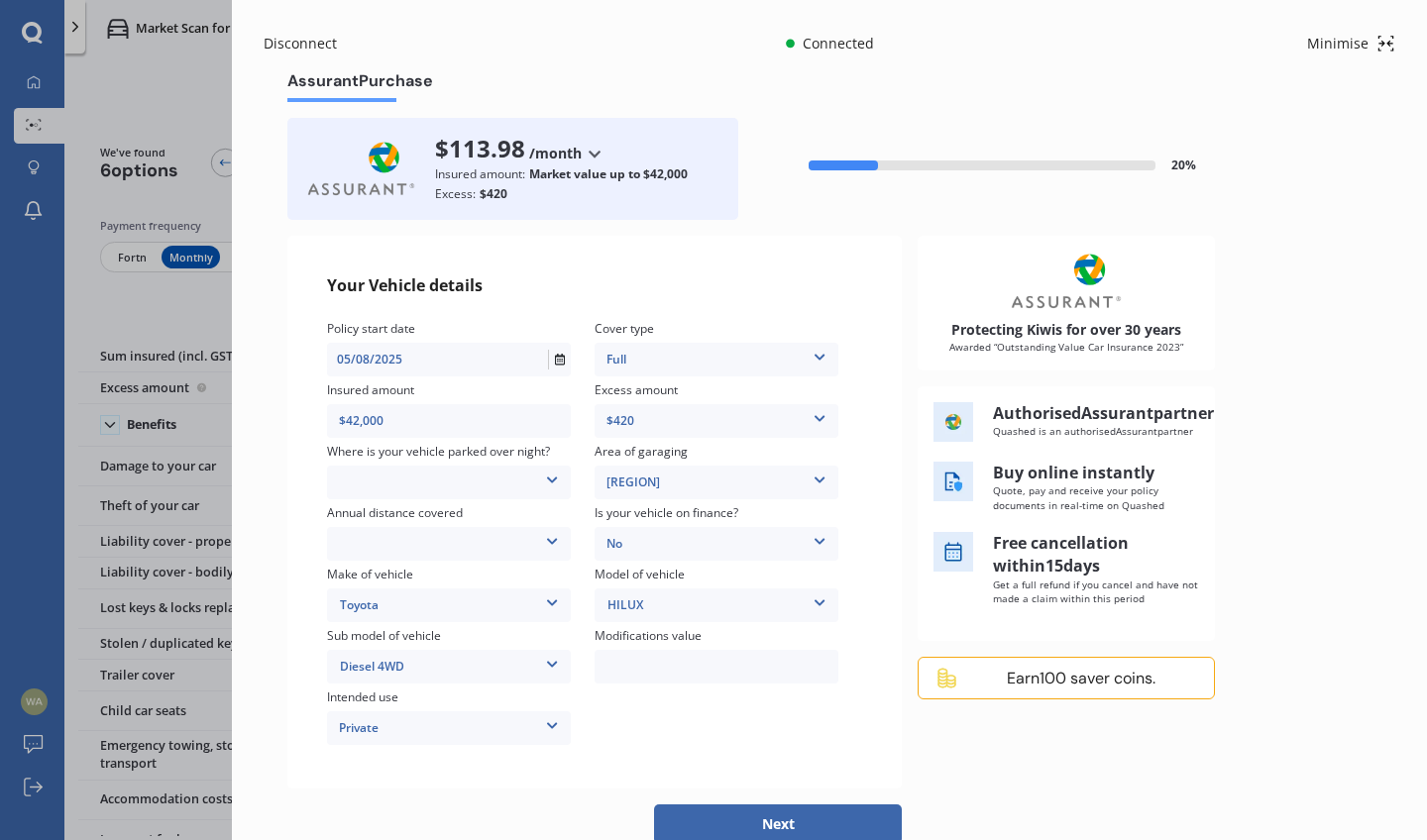 click on "Disconnect Connected Minimise Yearly Monthly $113.98 / mo Assurant  Purchase $113.98 /month /year /month Insured amount: Market value up to $42,000 Excess: $420 20 % Your Vehicle details Policy start date 05/08/2025 Cover type Full 3rd Party Full Insured amount $42,000 Excess amount $420 $420 $920 $1,420 Where is your vehicle parked over night? In a garage On own property On street or road Area of garaging Poverty Bay Auckland City Auckland West Country / Rodney / Gulf Islands Bay Of Plenty Canterbury Hawkes Bay Howick / Pakuranga / Beachlands Manawatu / Wanganui Manukau City Marlborough Nelson North Shore Northland Otago Poverty Bay Pukekohe / Franklin Southland Taranaki Waikato Wairarapa Waitakere Wellington West Coast Annual distance covered Low (less than 15,000km per year) Average (15,000-30,000km per year) High (30,000+km per year) Is your vehicle on finance? No No Yes Make of vehicle Toyota AC ALFA ROMEO ASTON MARTIN AUDI AUSTIN BEDFORD Bentley BMW BYD CADILLAC CAN-AM CHERY CHEVROLET CHRYSLER Citroen CRUISEAIR CUPRA DAEWOO DAIHATSU DAIMLER DAMON DIAHATSU DODGE EXOCET FACTORY FIVE FERRARI FIAT Fiord FLEETWOOD FORD" at bounding box center (714, 420) 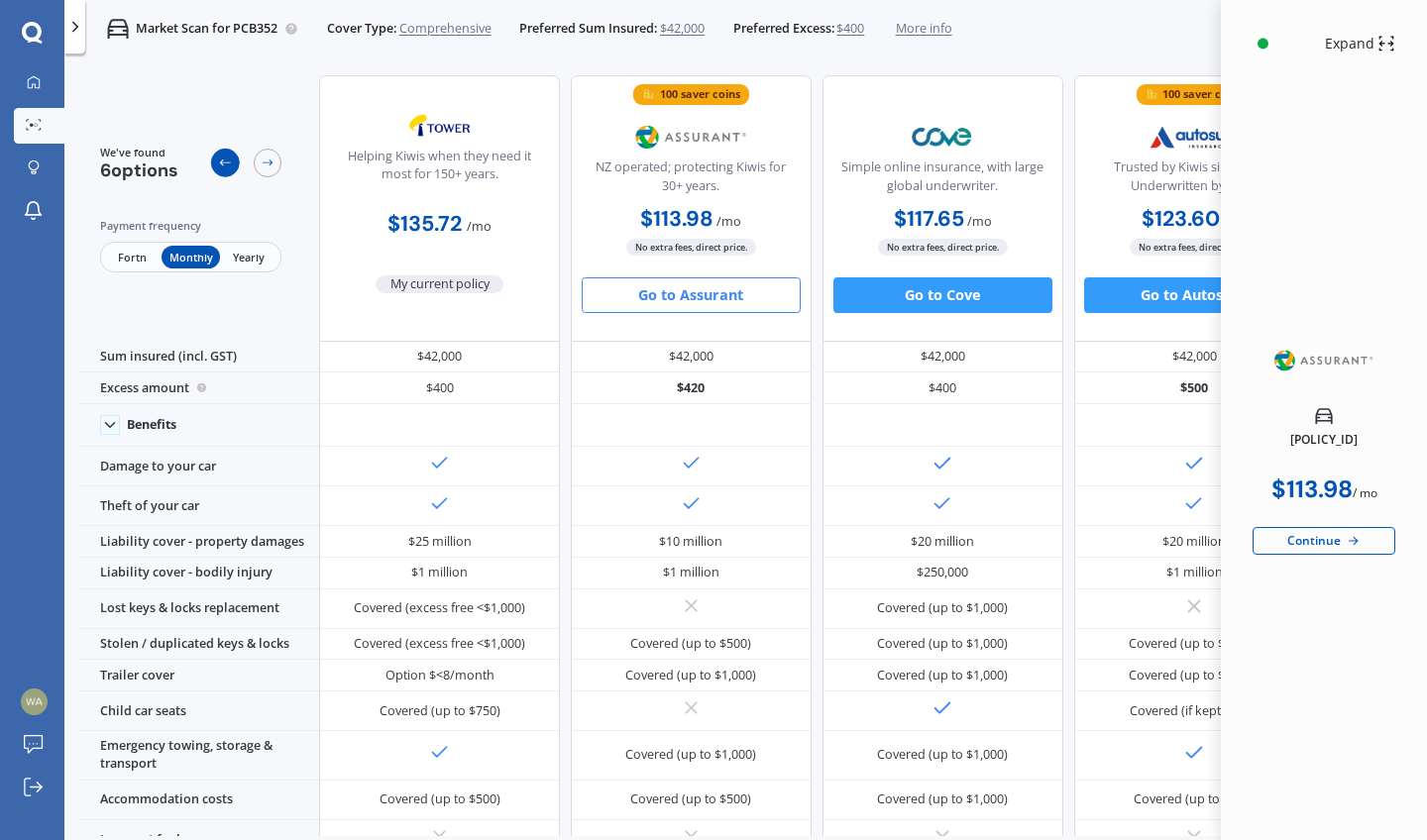 click 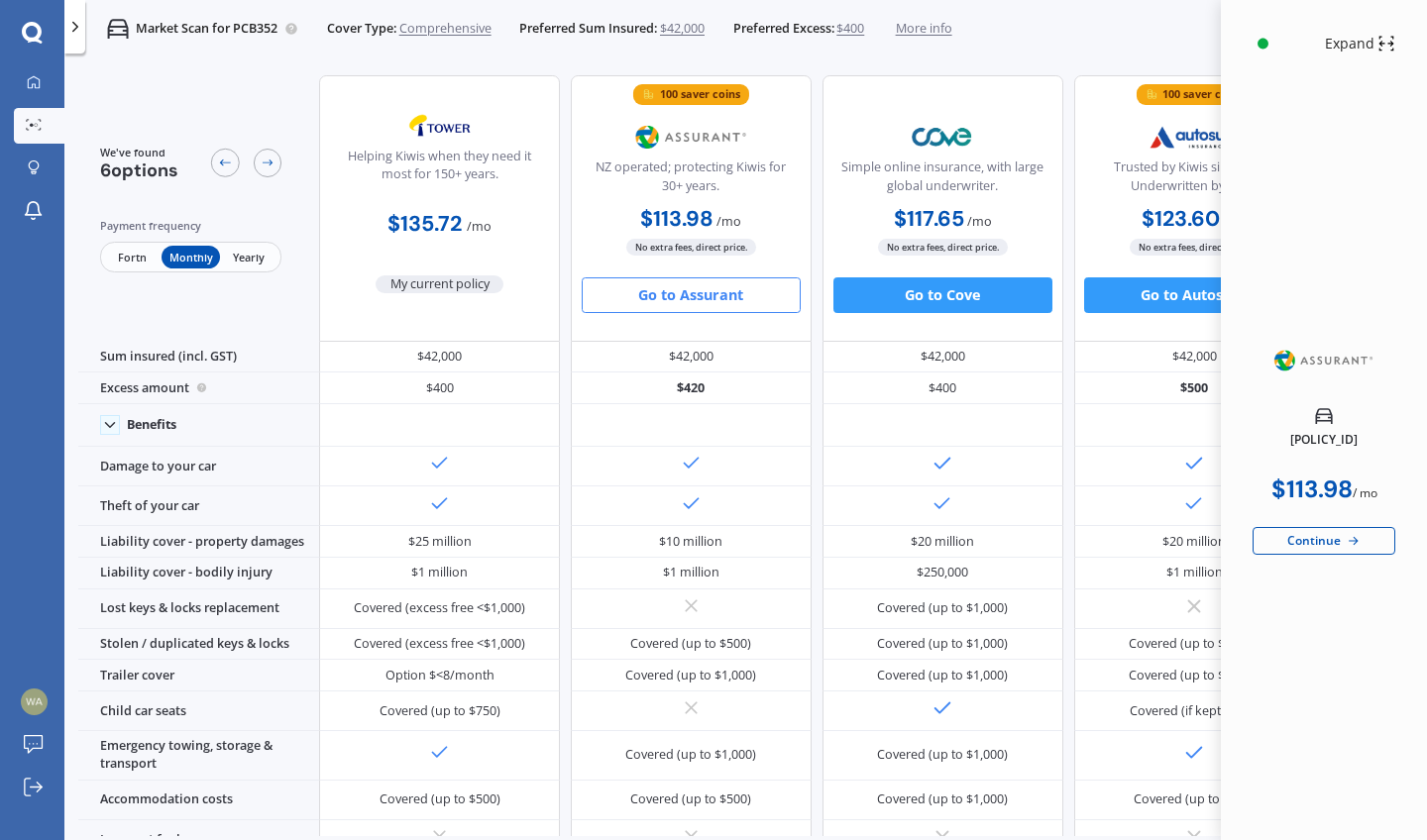 click on "More info" at bounding box center [924, 29] 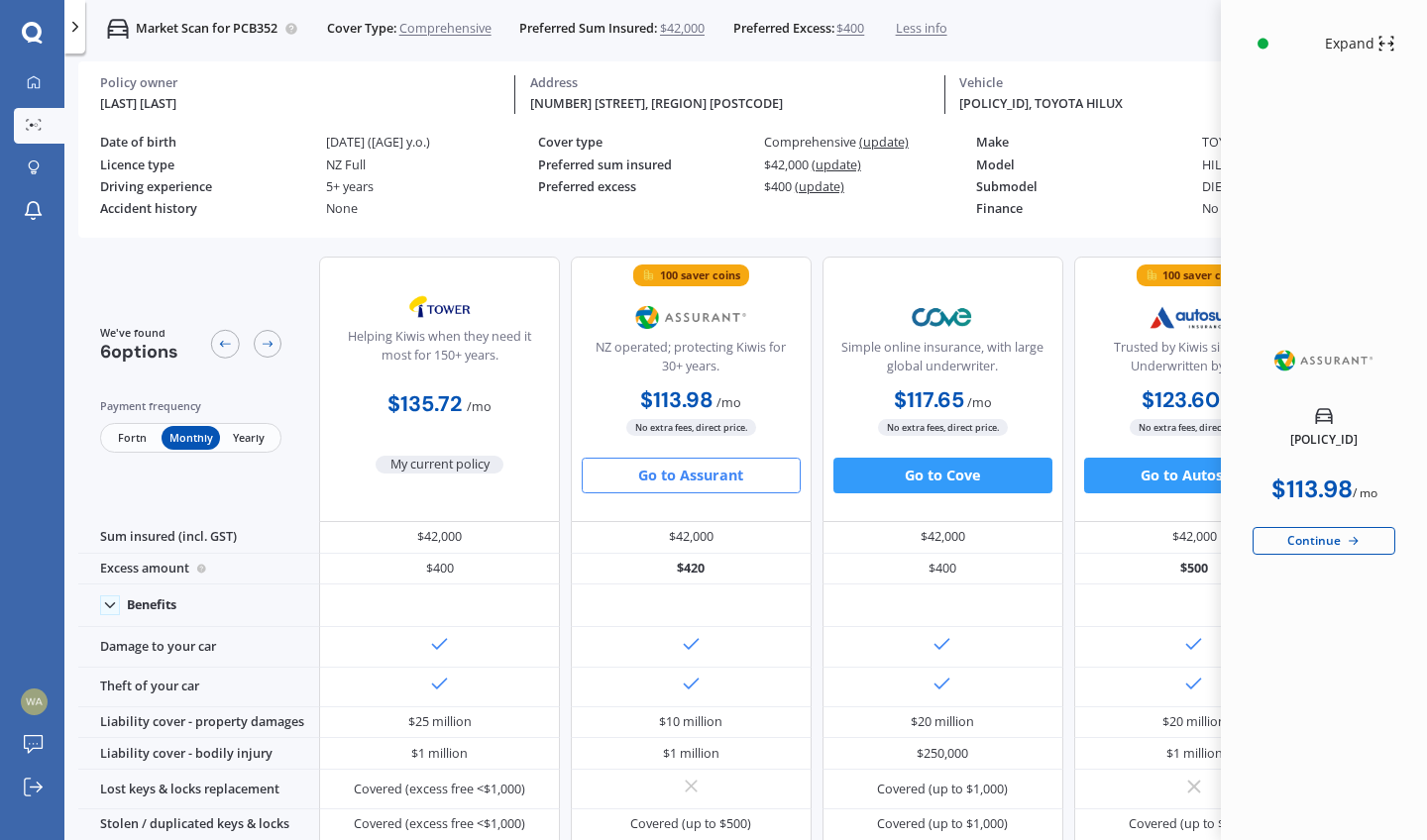 click on "Less info" at bounding box center (922, 29) 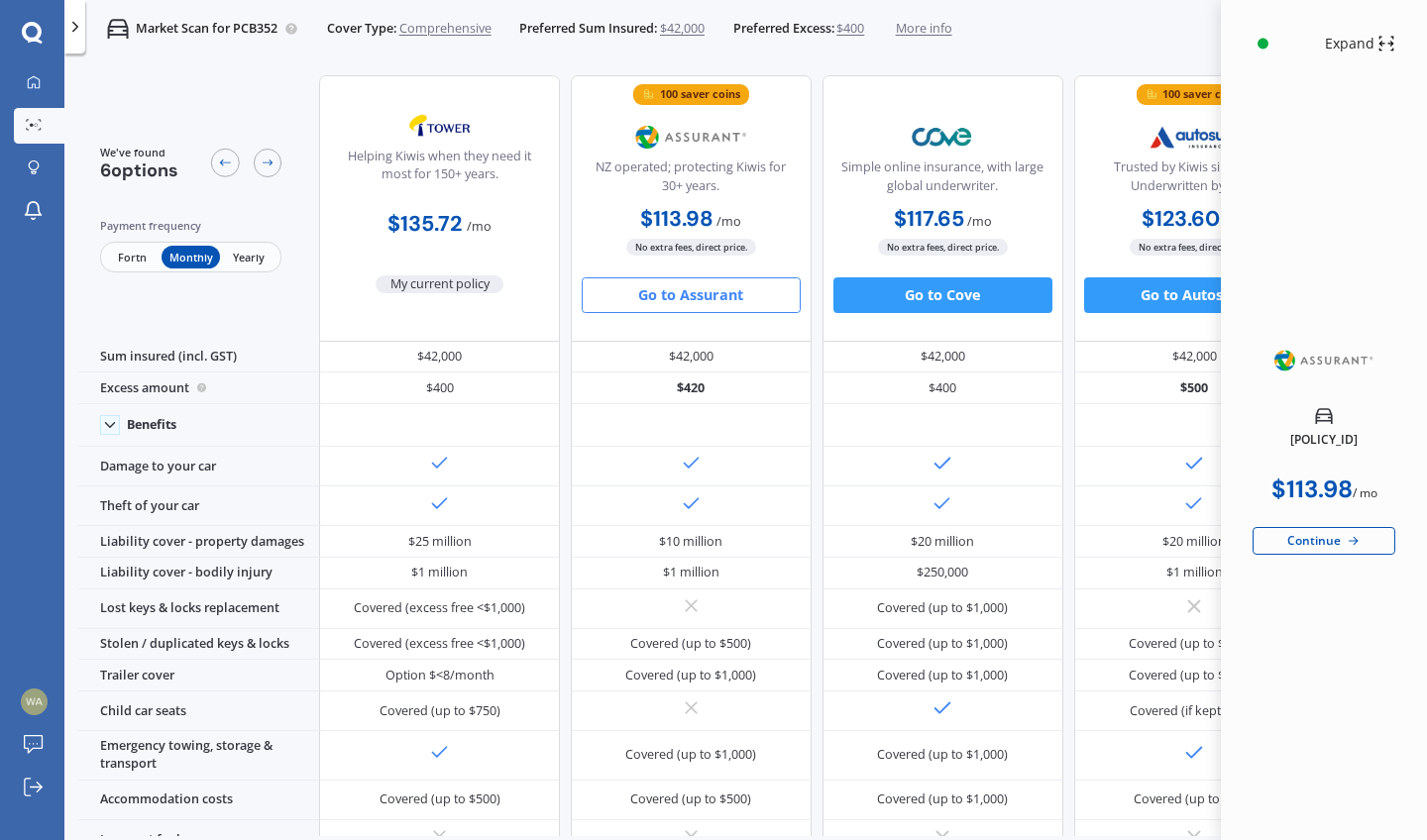 click on "PCB352 $113.98 / mo Continue" at bounding box center [1324, 460] 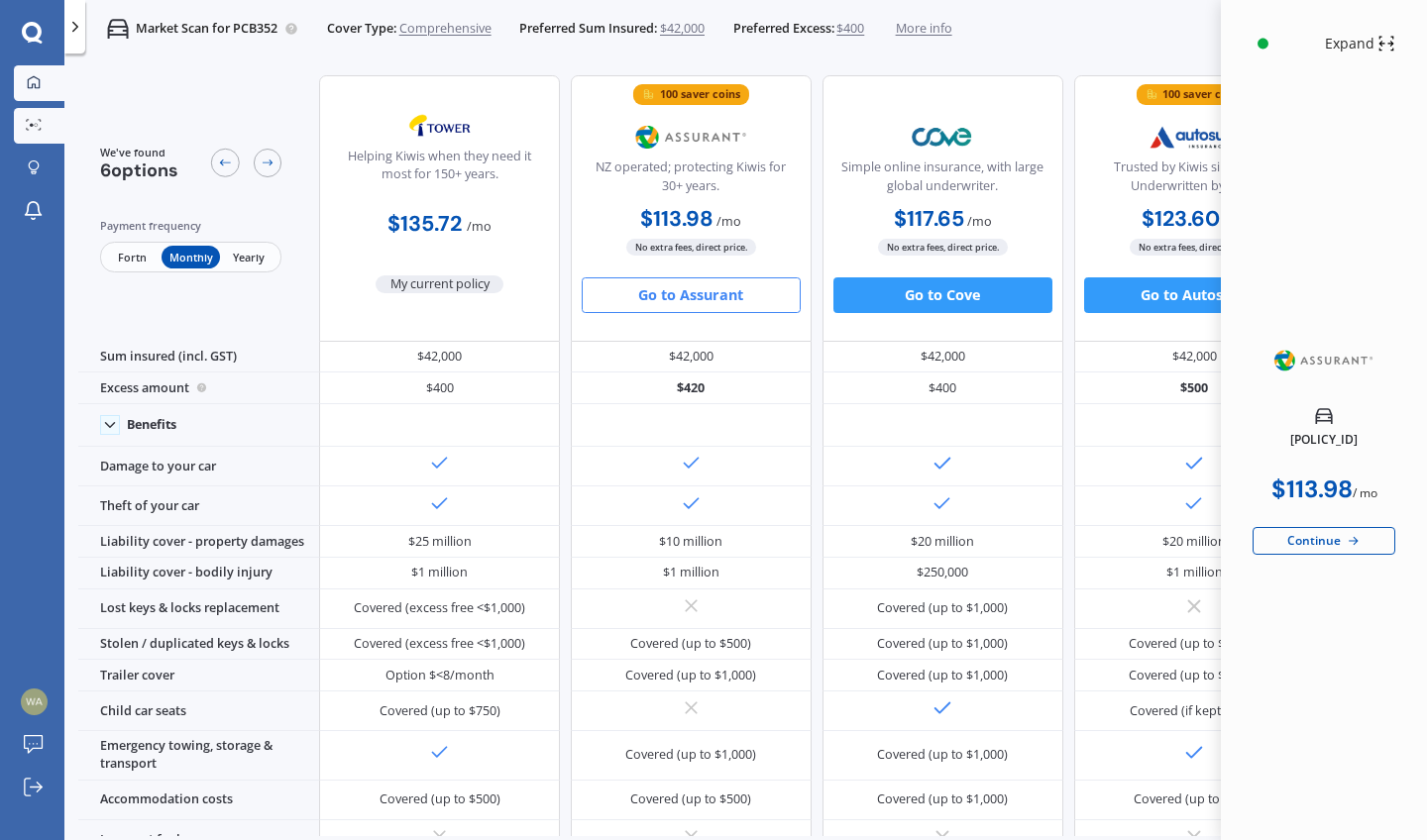 click 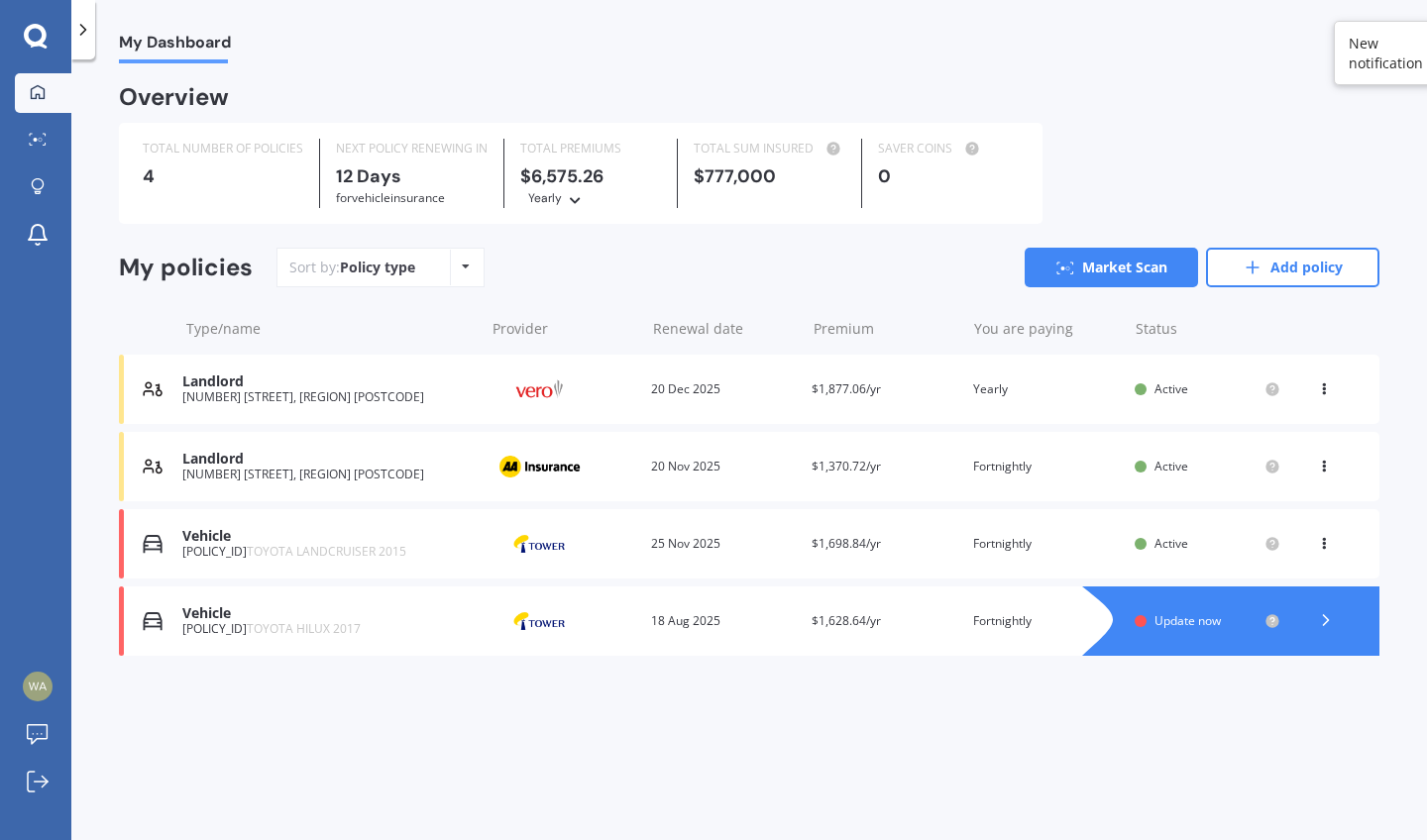 click at bounding box center [1326, 621] 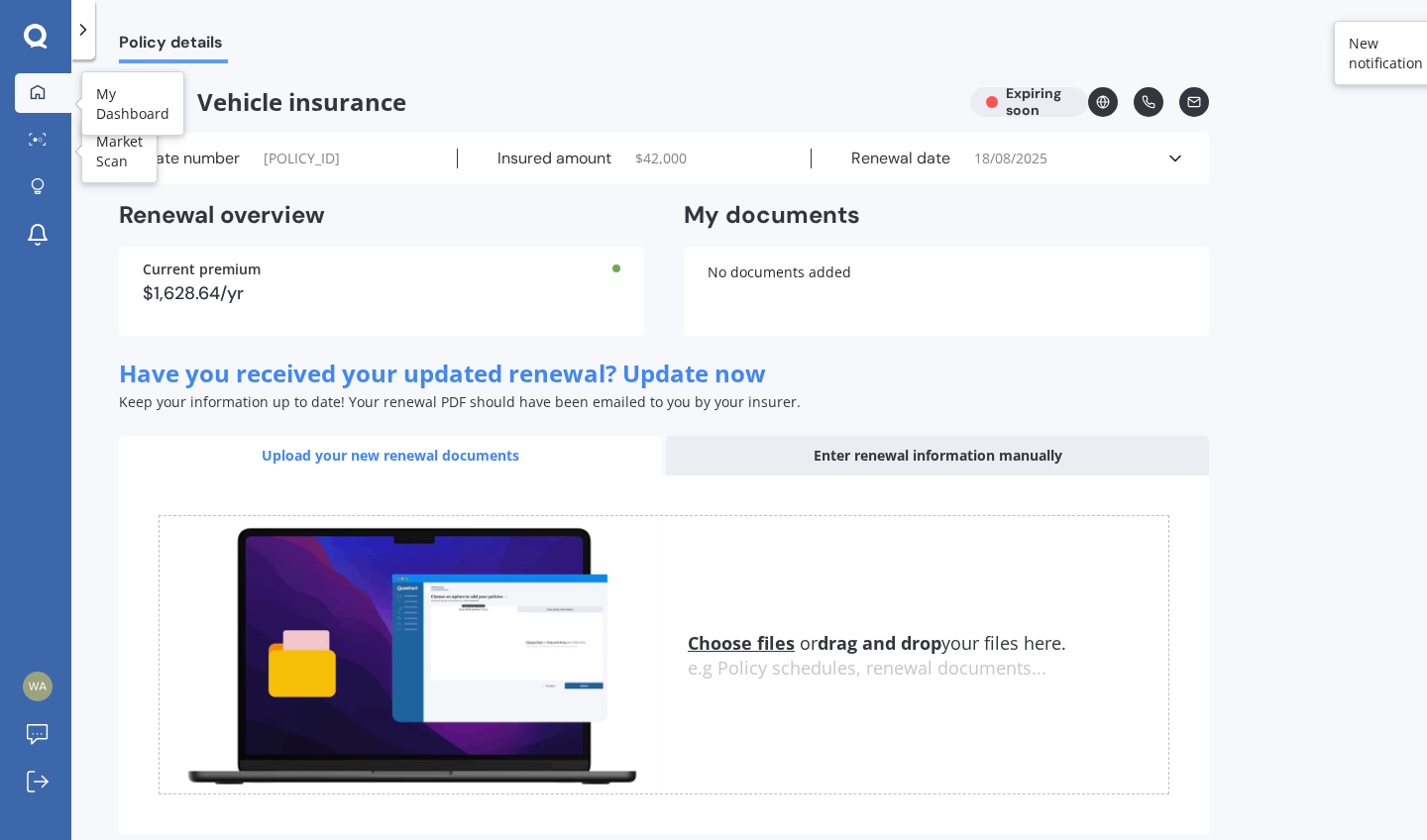 click 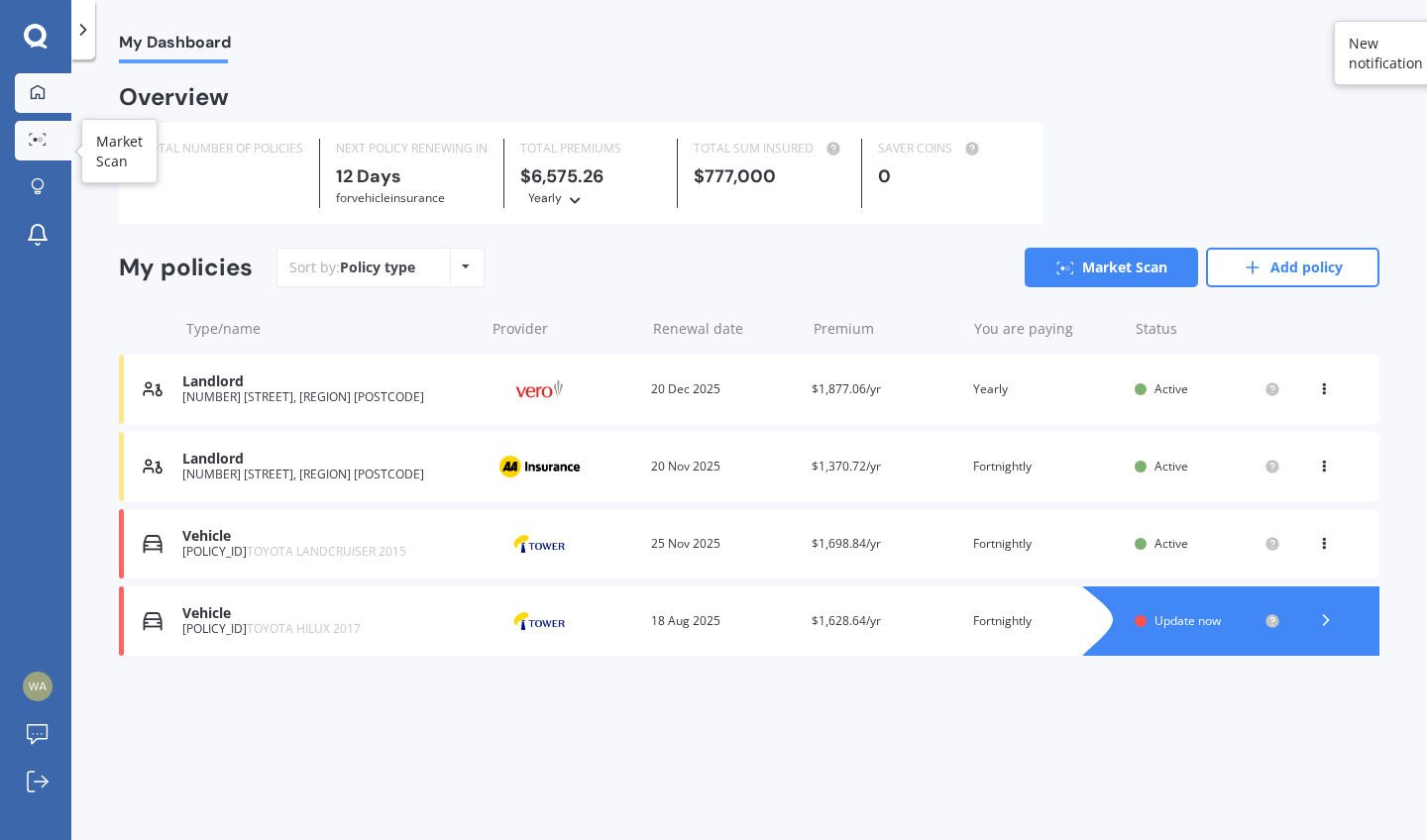 click 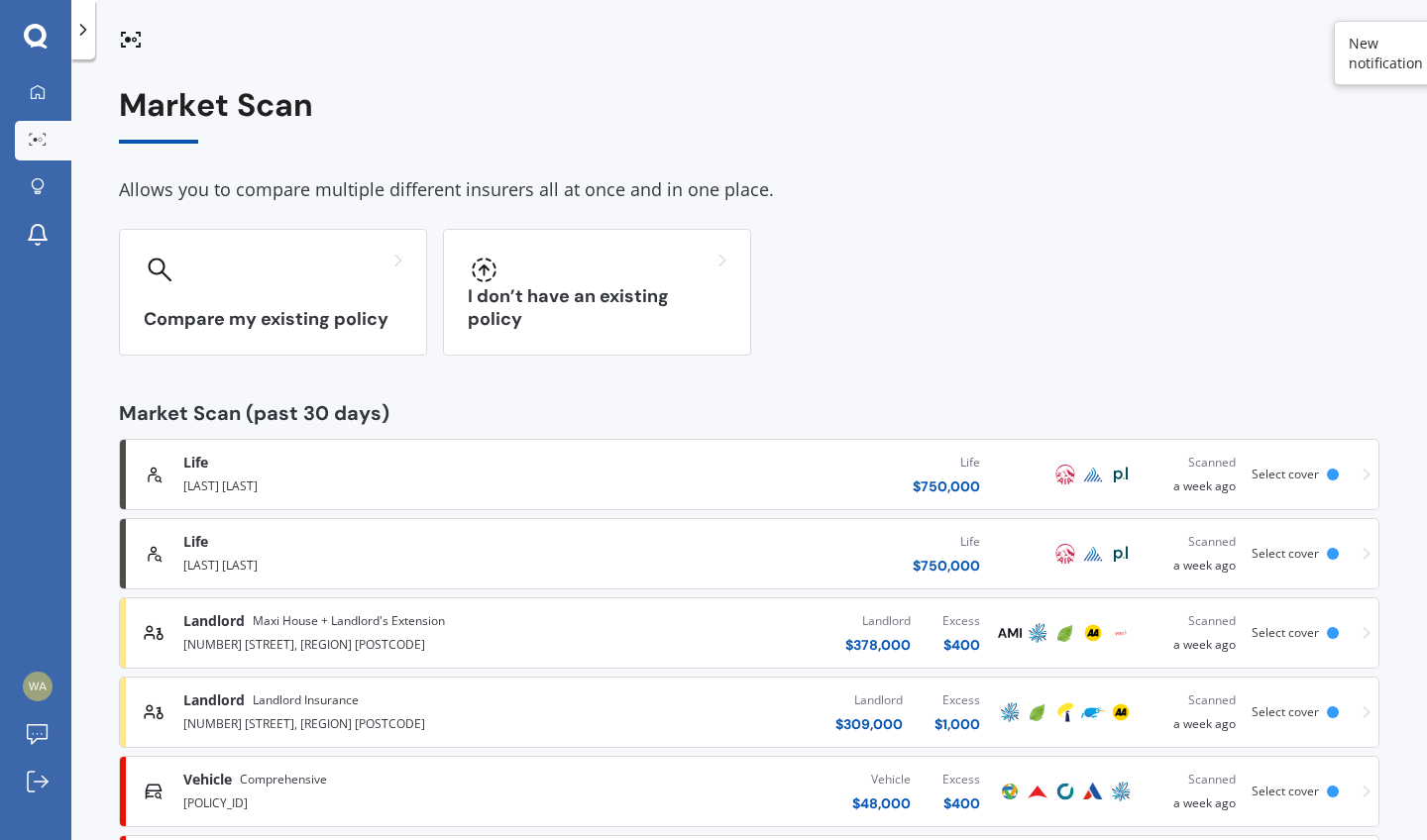 scroll, scrollTop: 108, scrollLeft: 0, axis: vertical 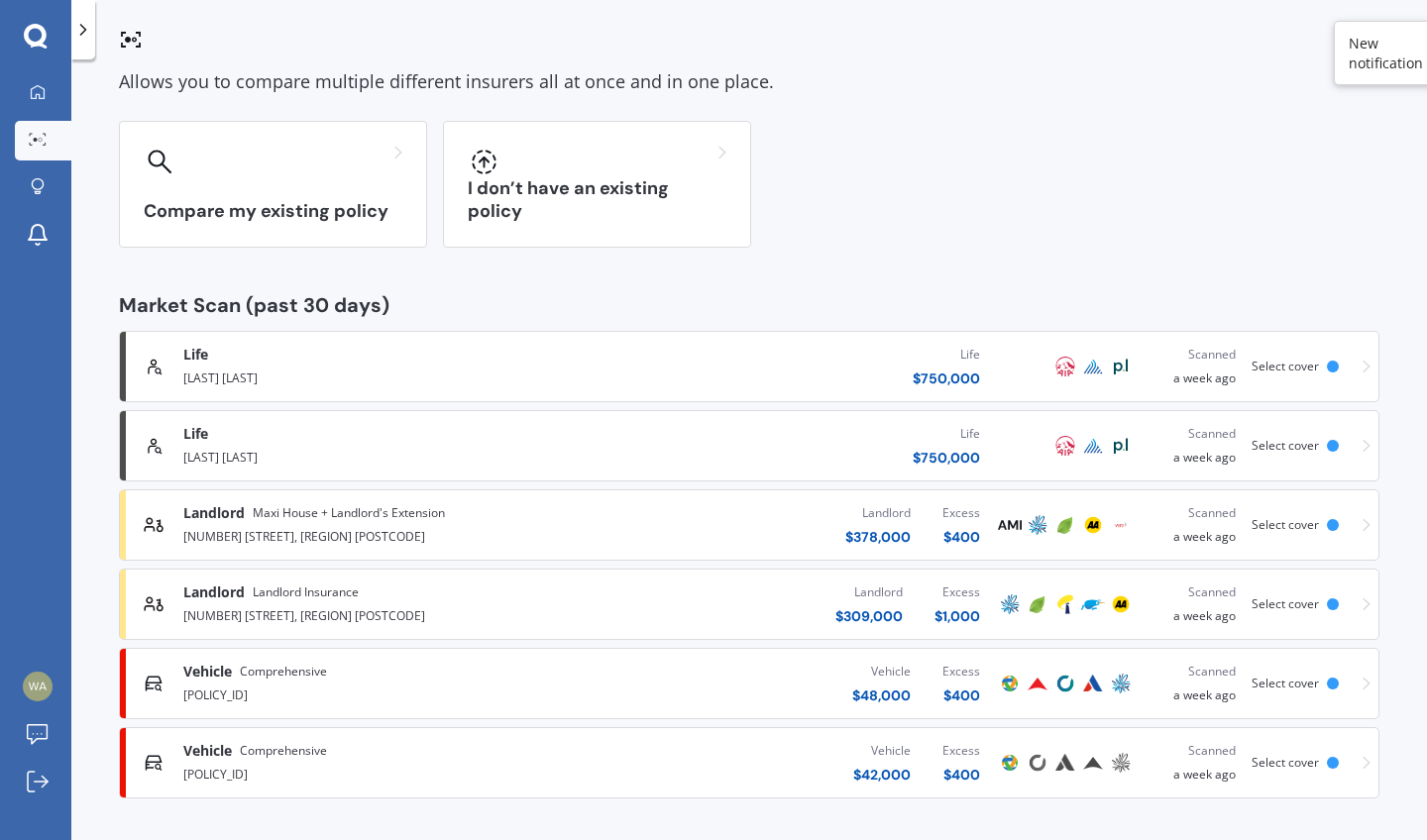 click on "Select cover" at bounding box center [1289, 763] 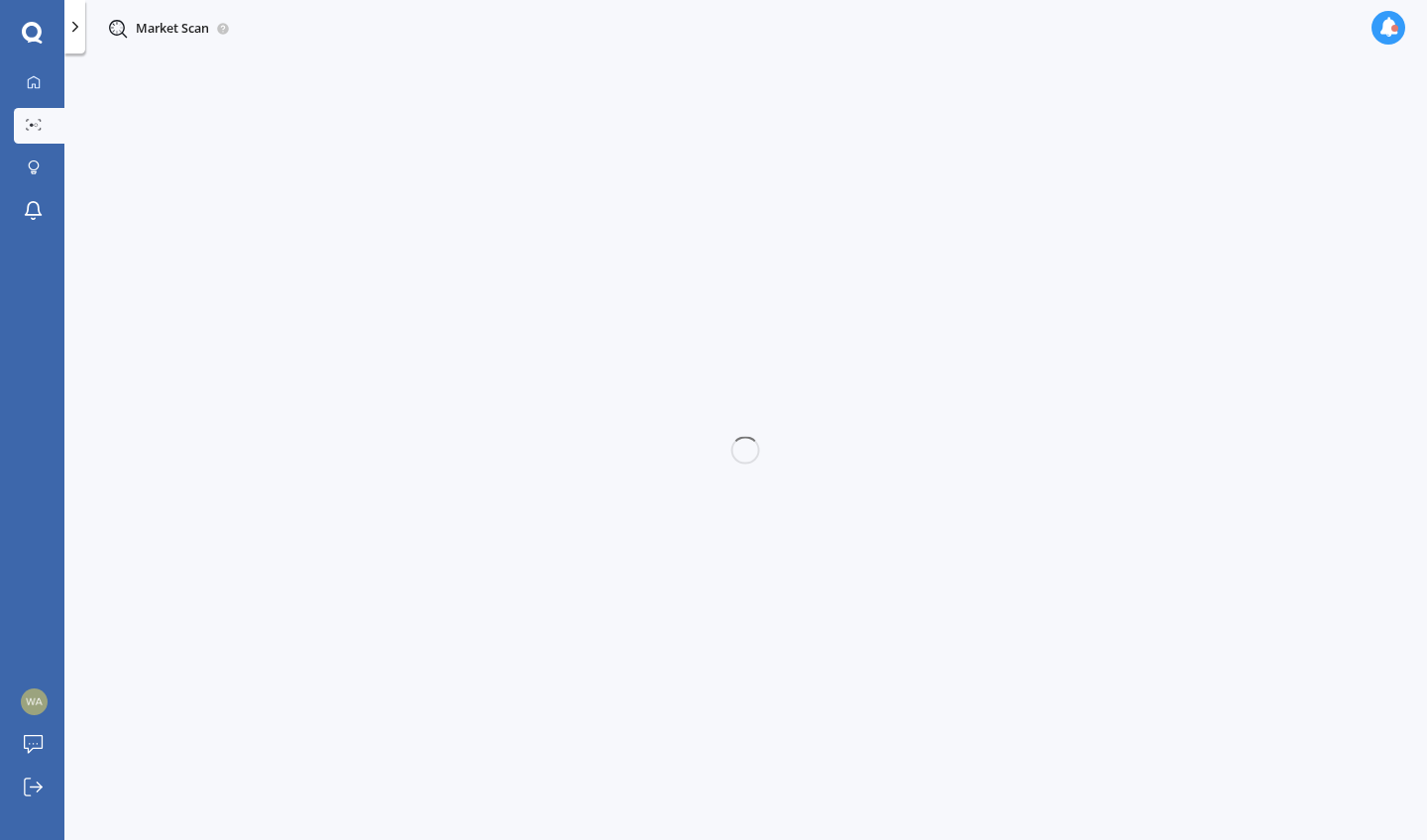 scroll, scrollTop: 0, scrollLeft: 0, axis: both 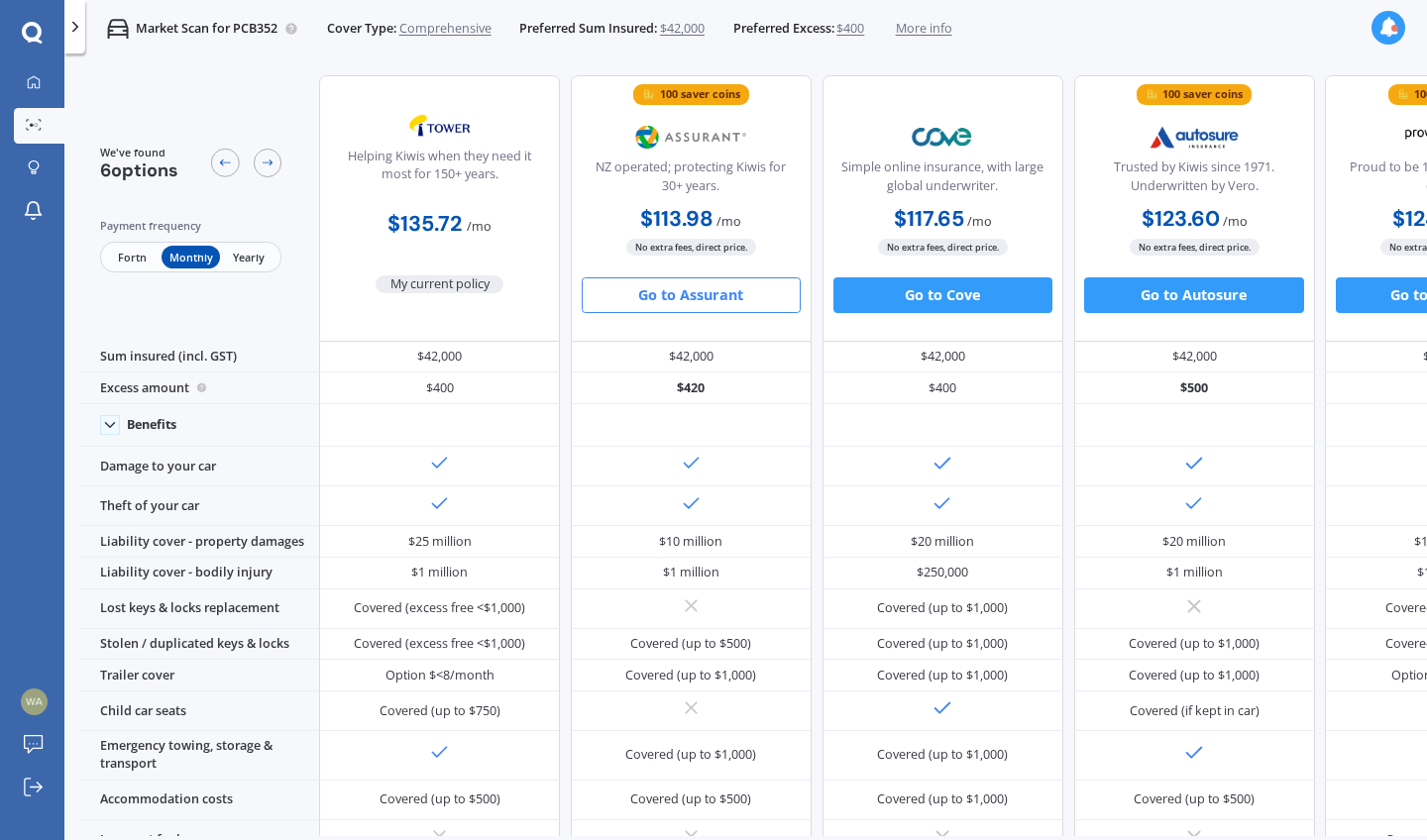 click on "Go to Assurant" at bounding box center [691, 295] 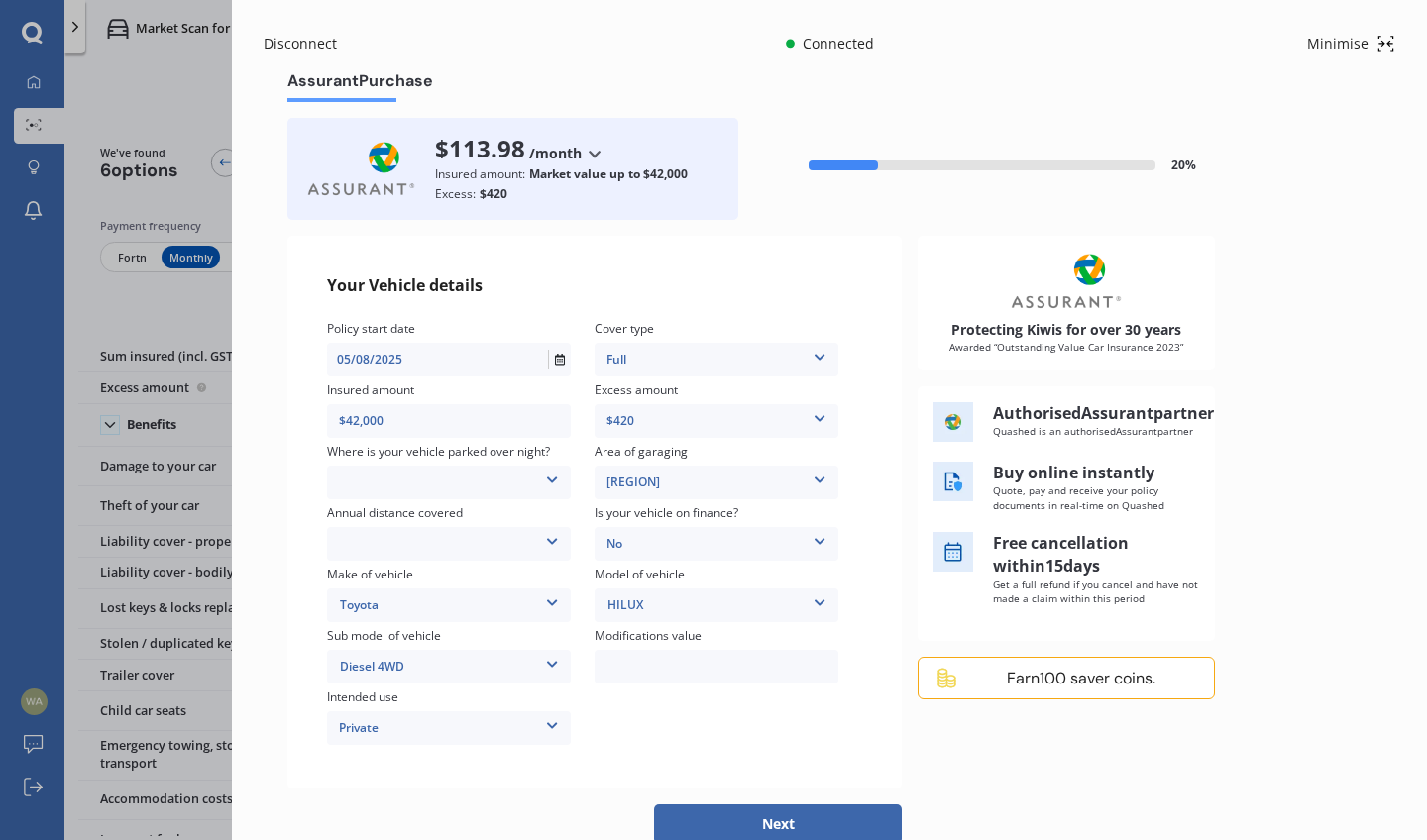click on "In a garage On own property On street or road" at bounding box center (449, 482) 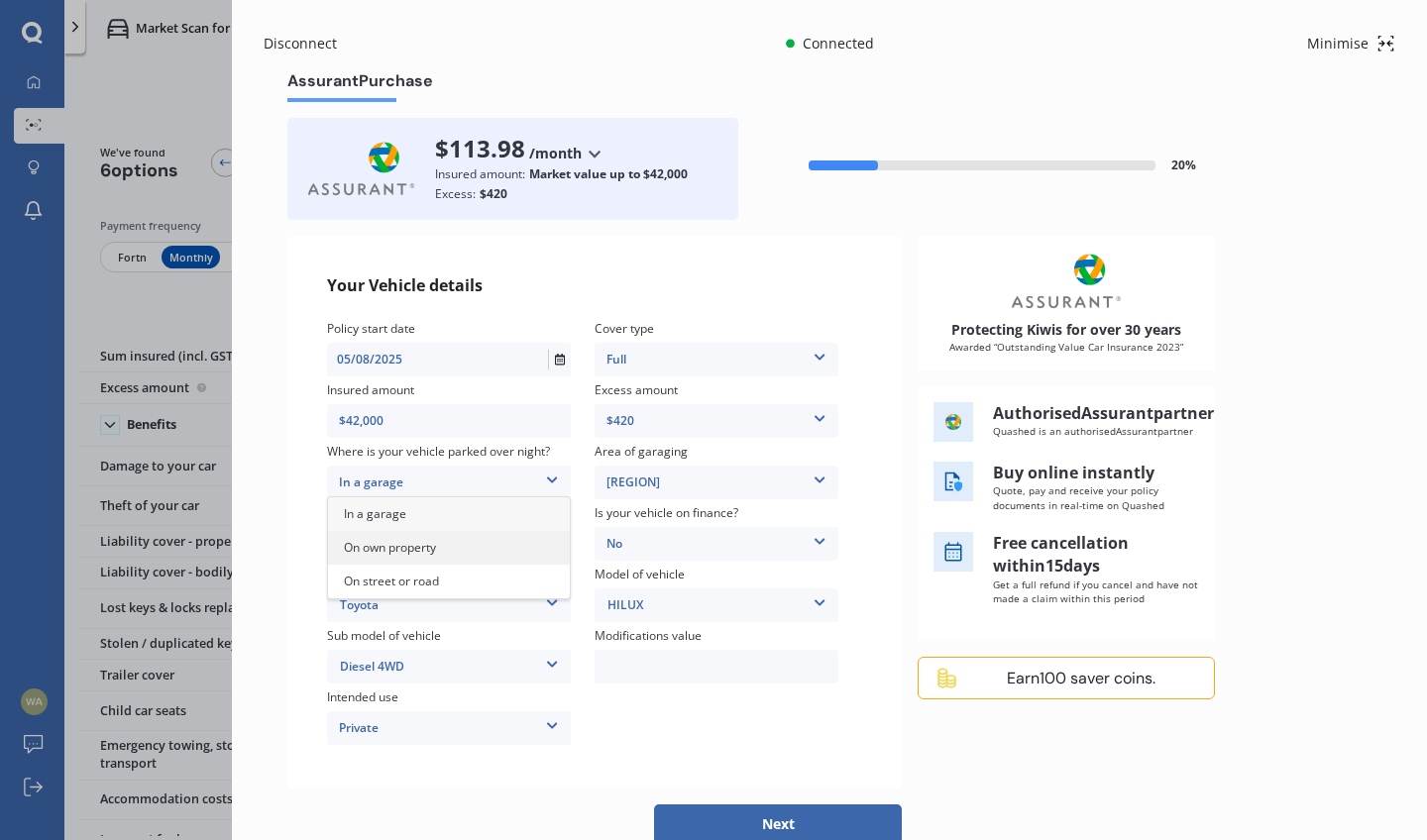 click on "On own property" at bounding box center (389, 547) 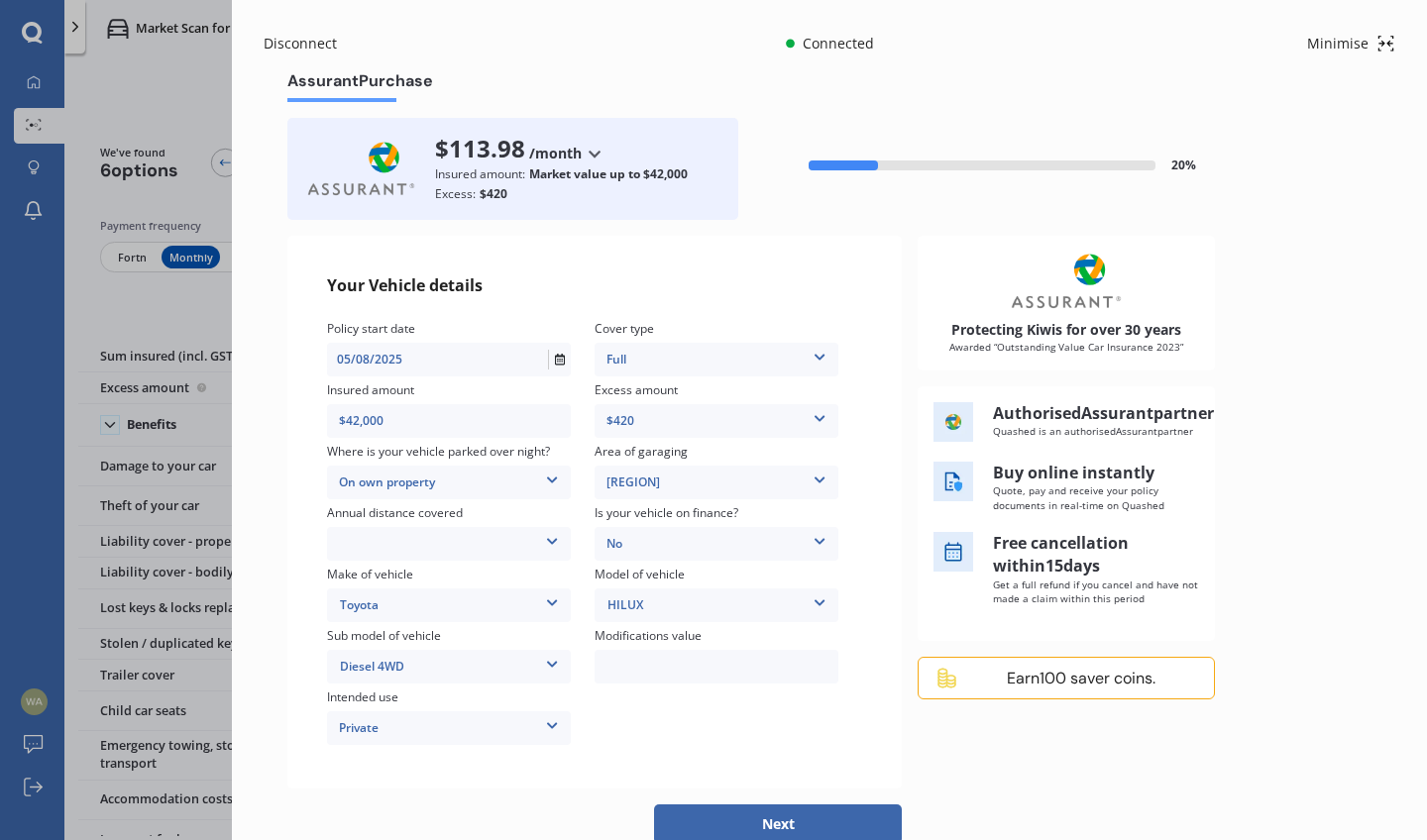 click on "Low (less than 15,000km per year) Average (15,000-30,000km per year) High (30,000+km per year)" at bounding box center (449, 544) 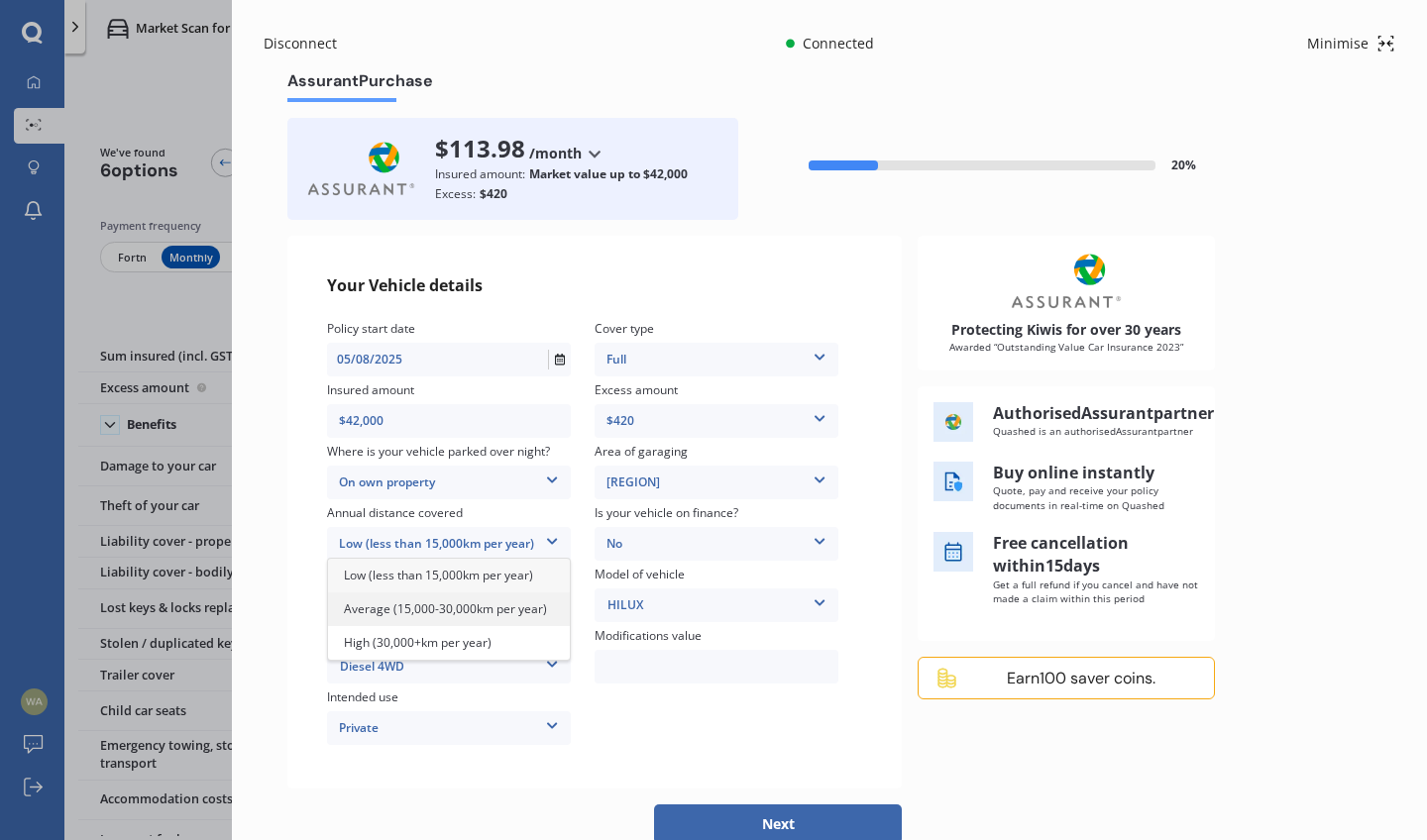 click on "Average (15,000-30,000km per year)" at bounding box center [445, 608] 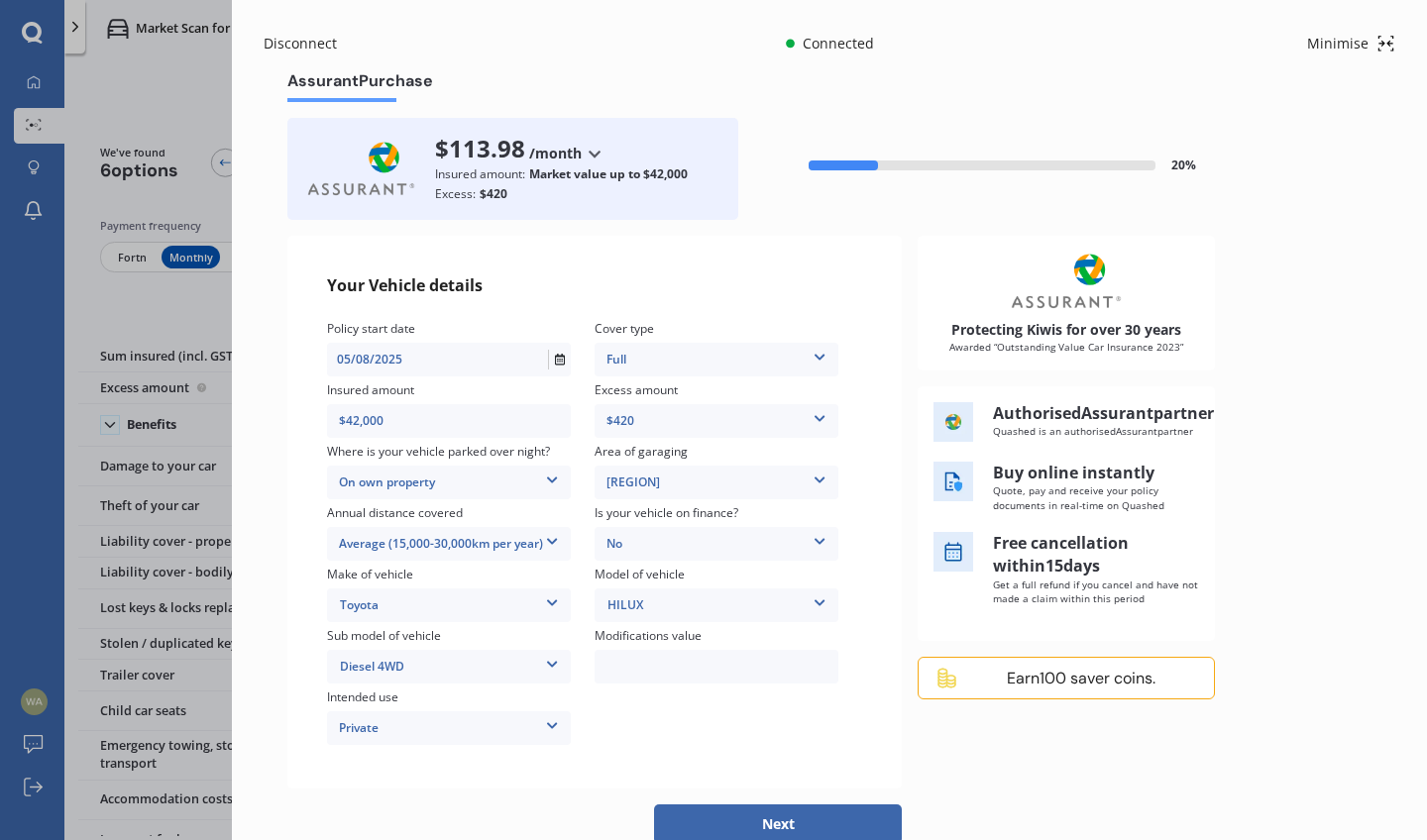 click on "Toyota" at bounding box center (450, 605) 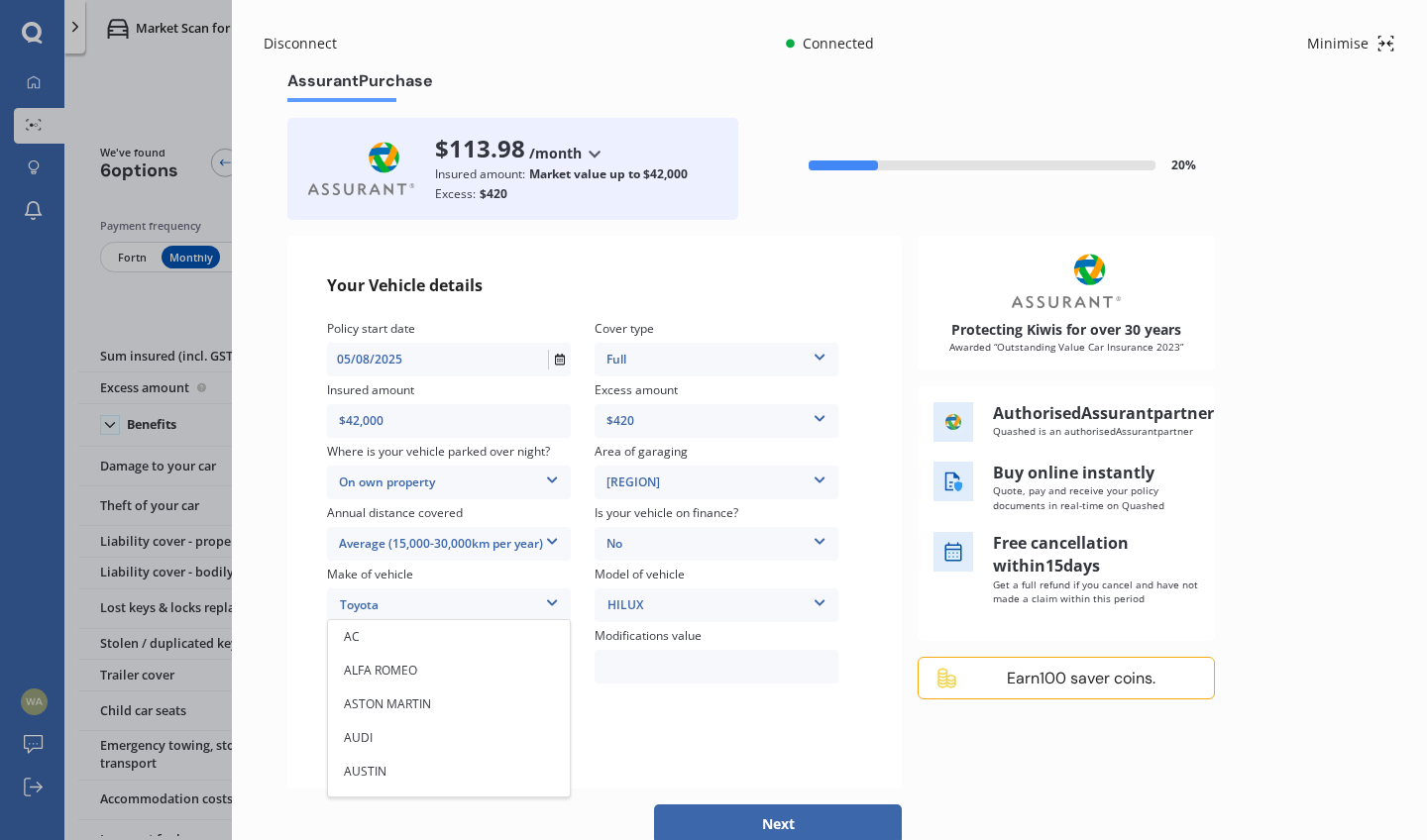 click on "Toyota" at bounding box center (449, 4274) 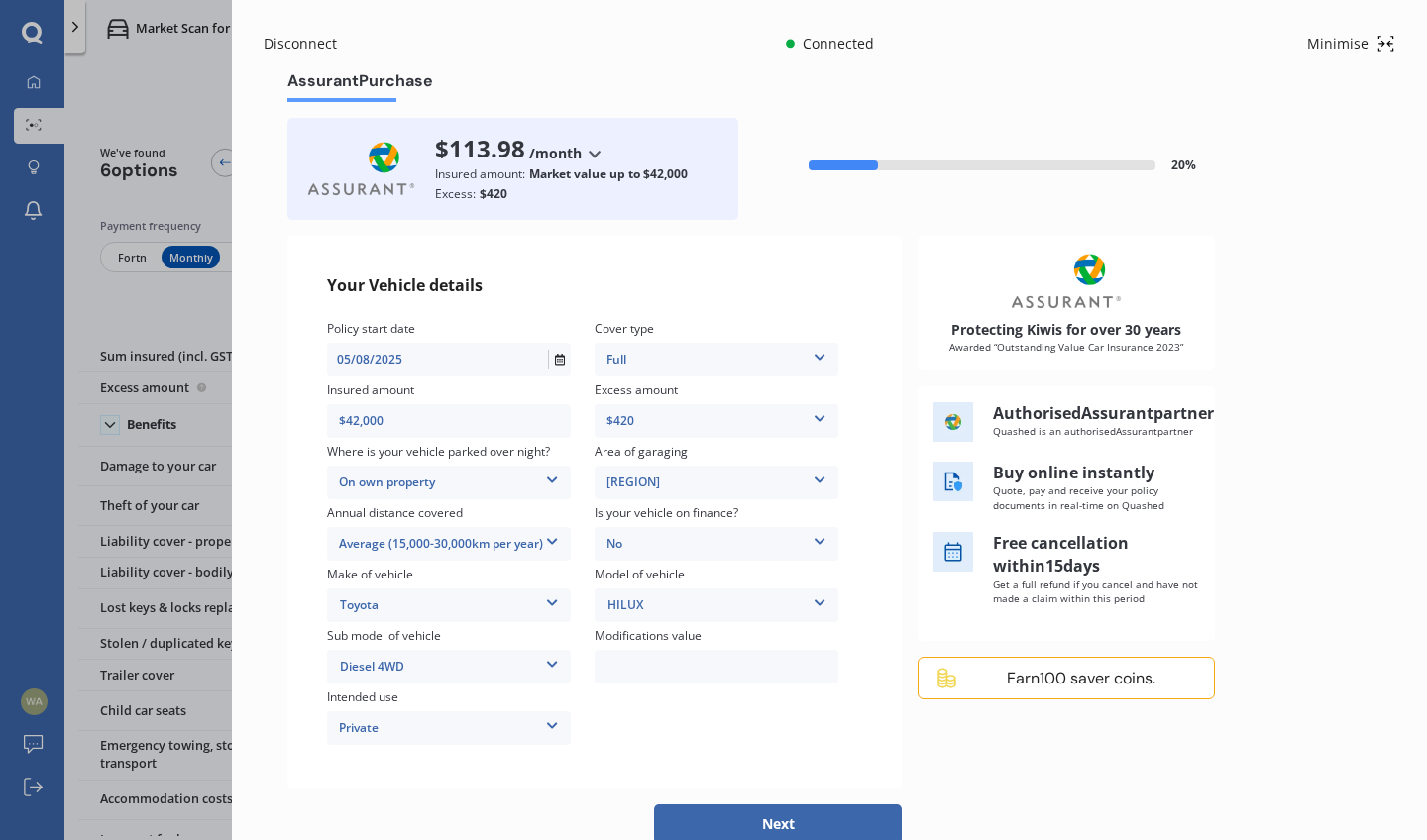 drag, startPoint x: 358, startPoint y: 770, endPoint x: 782, endPoint y: 712, distance: 427.9486 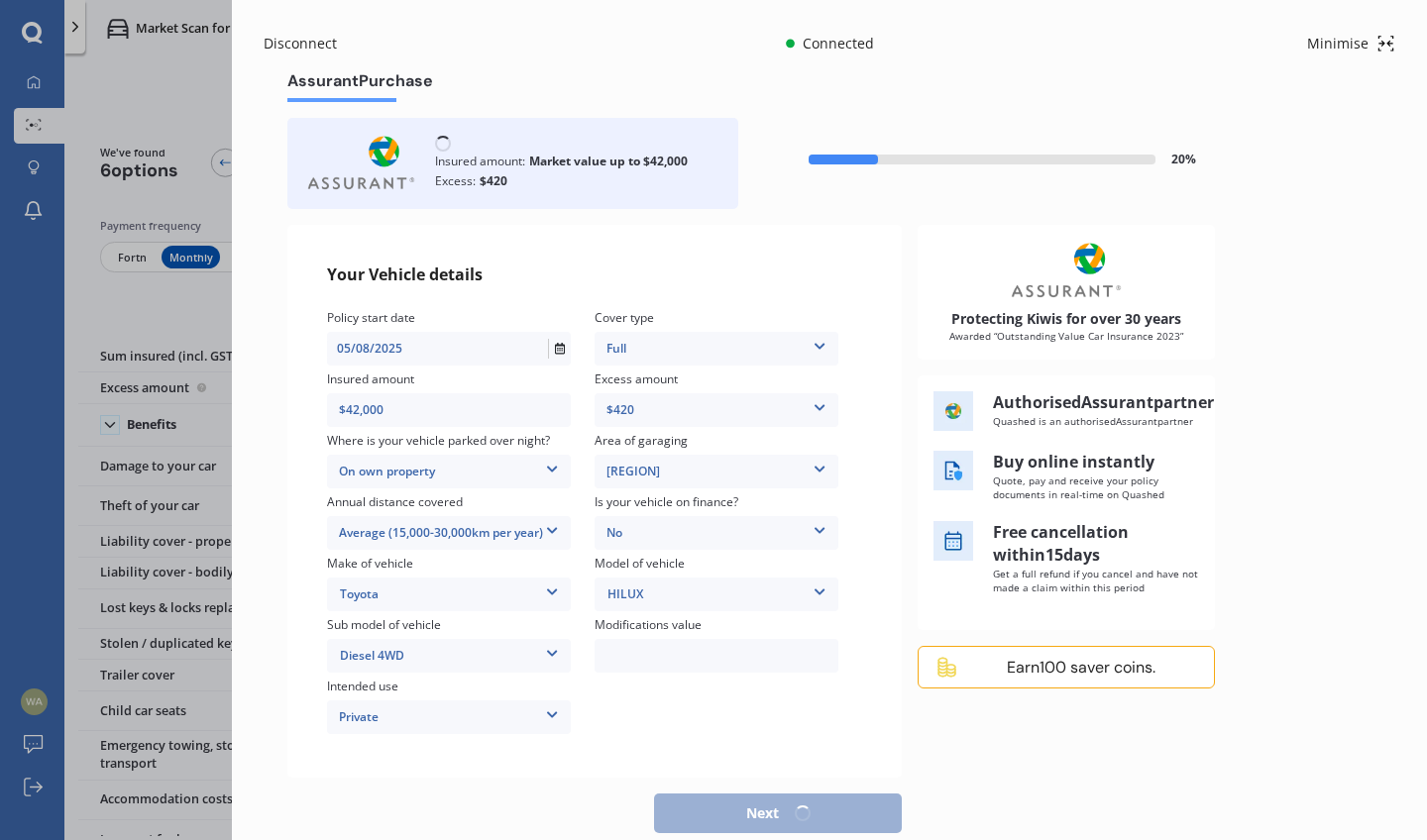 select on "12" 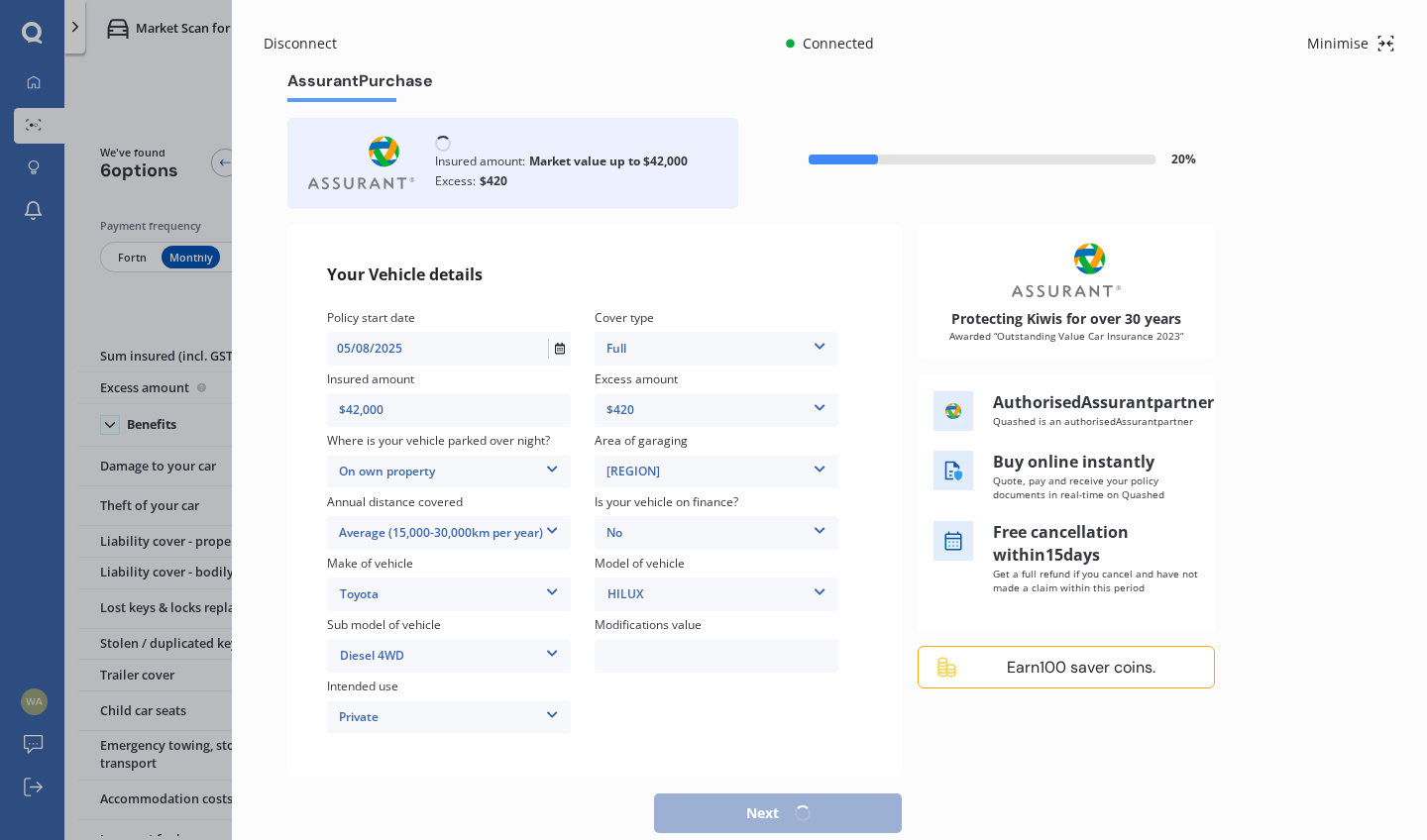 select on "1988" 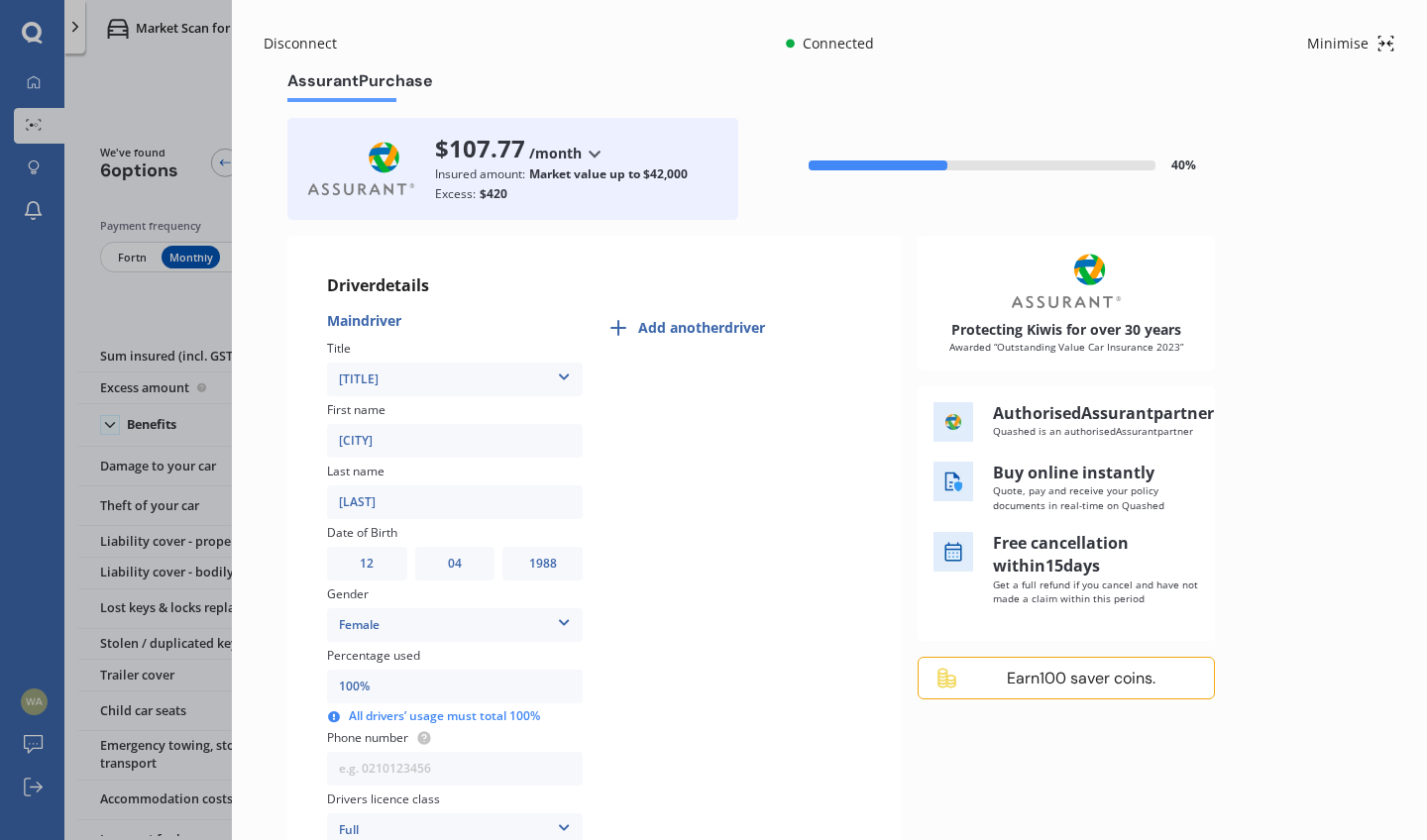 click on "[TITLE]" at bounding box center [455, 379] 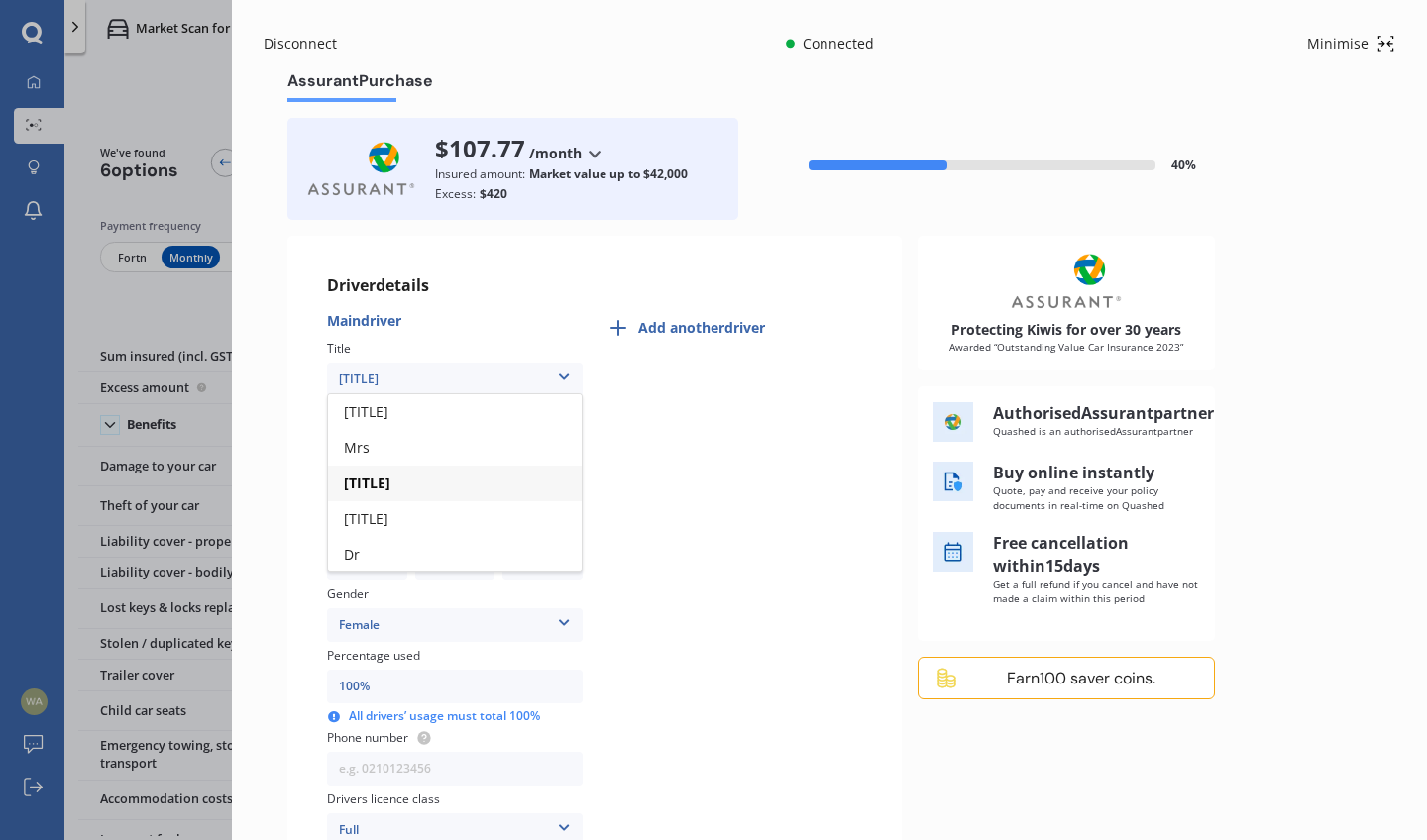 click on "[TITLE]" at bounding box center (455, 412) 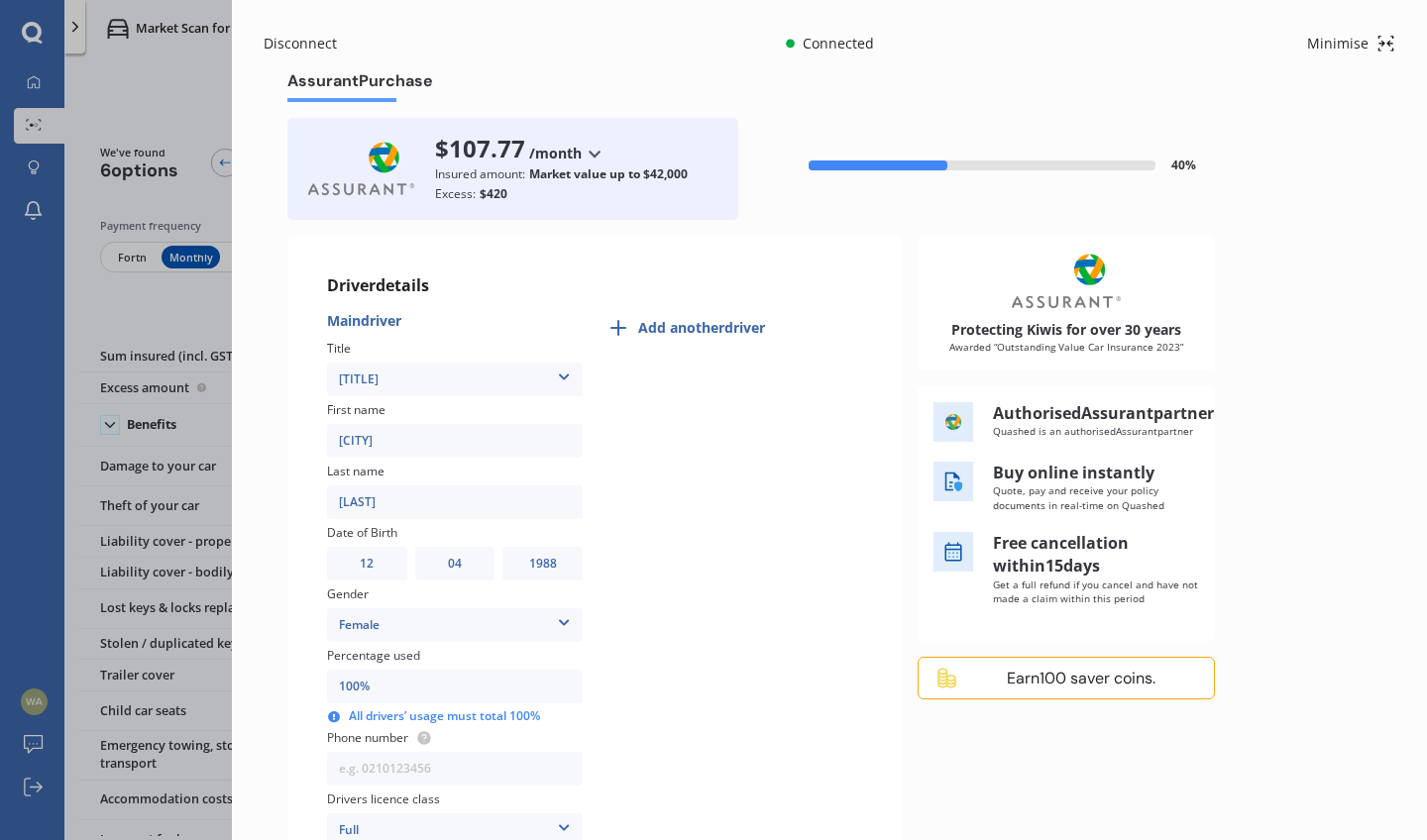 click on "[CITY]" at bounding box center (455, 441) 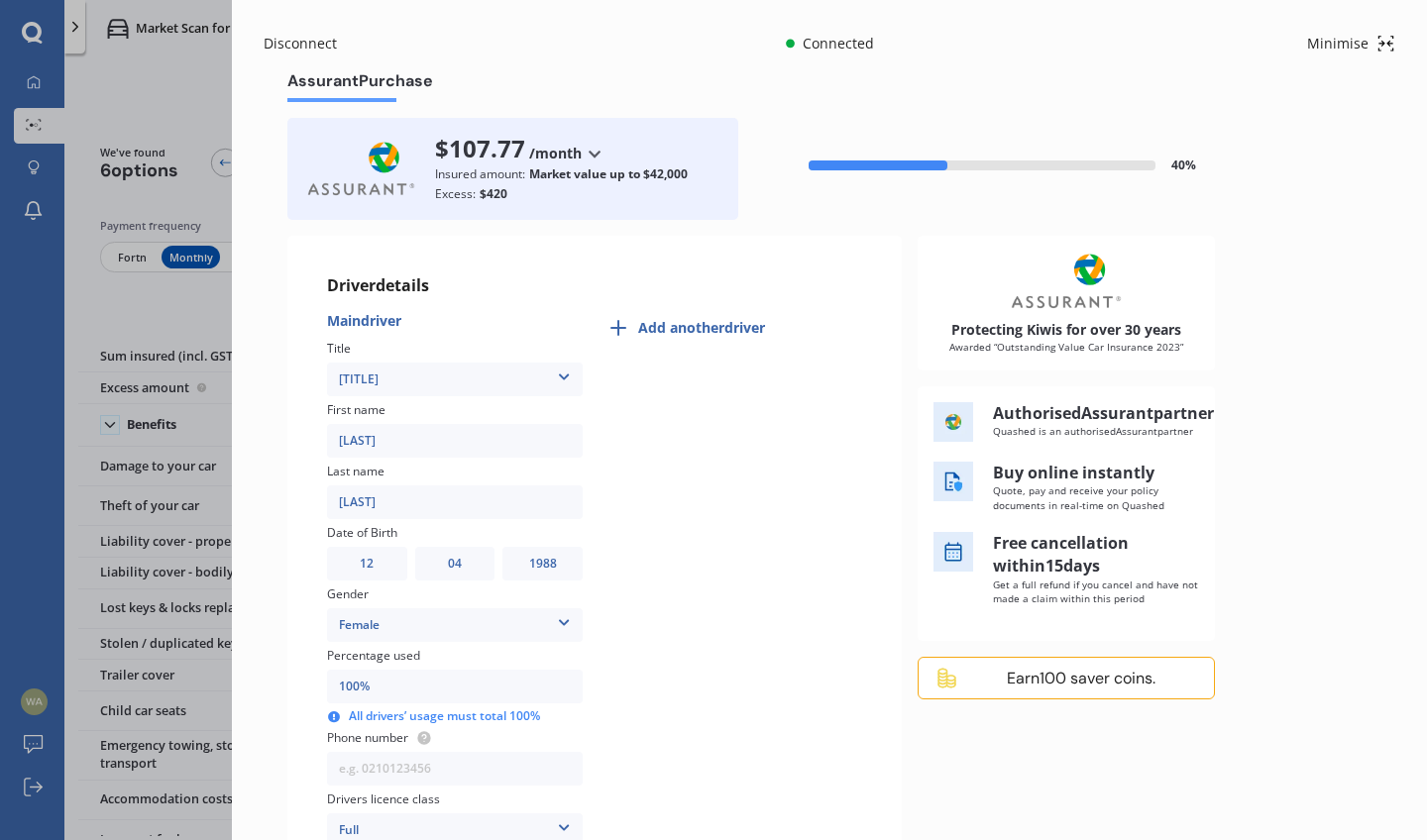 type on "[LAST]" 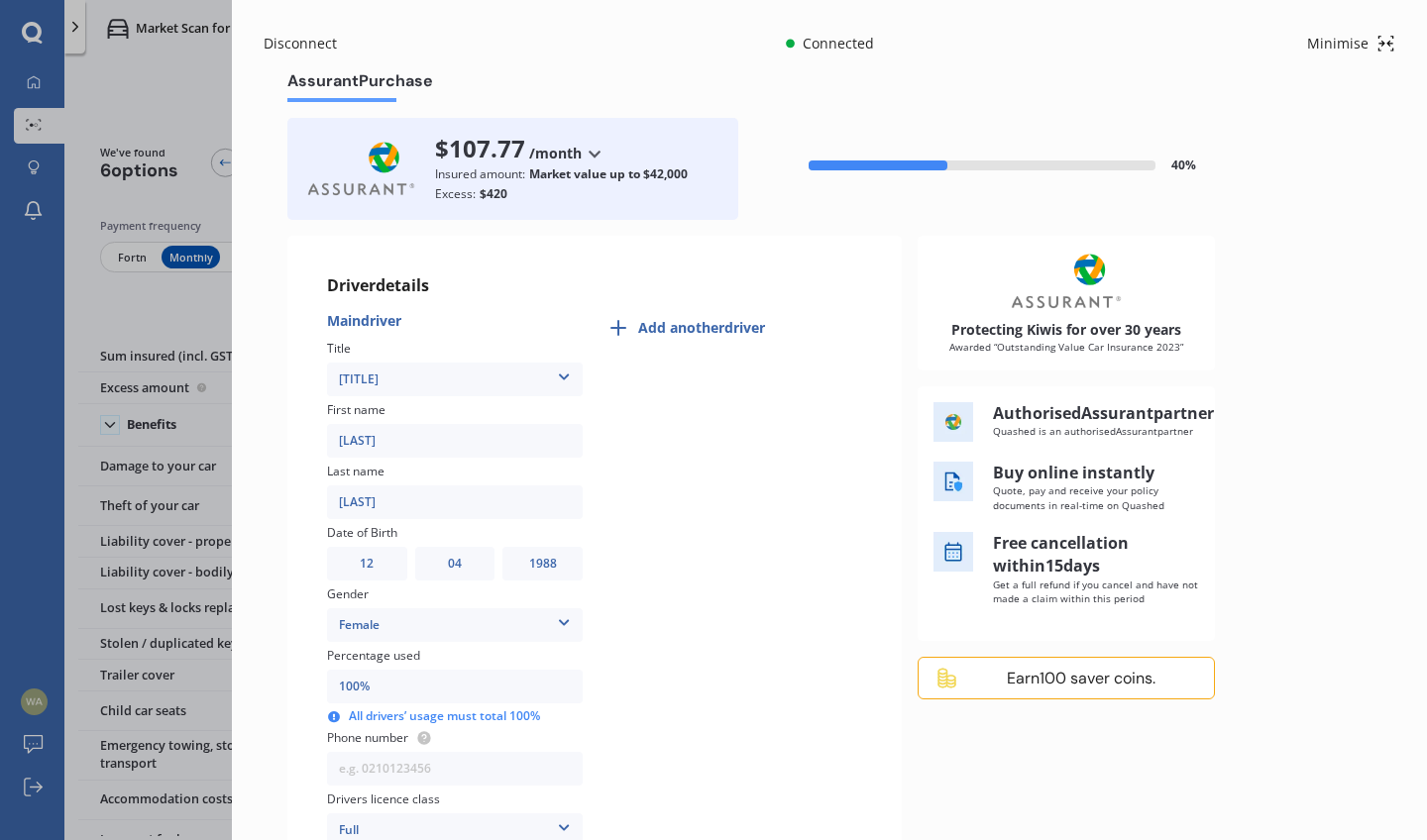 click on "[LAST]" at bounding box center (455, 502) 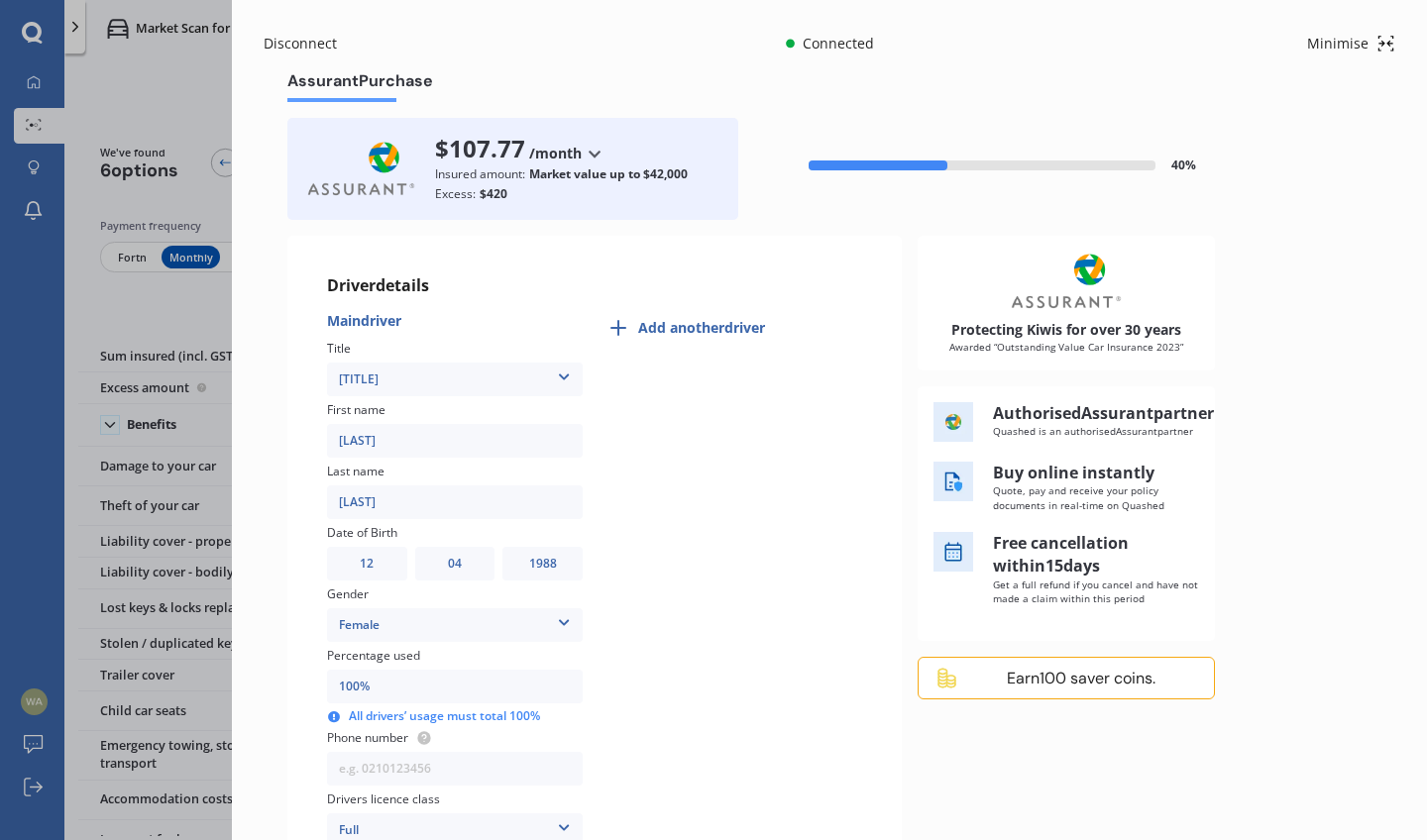 type on "[LAST]" 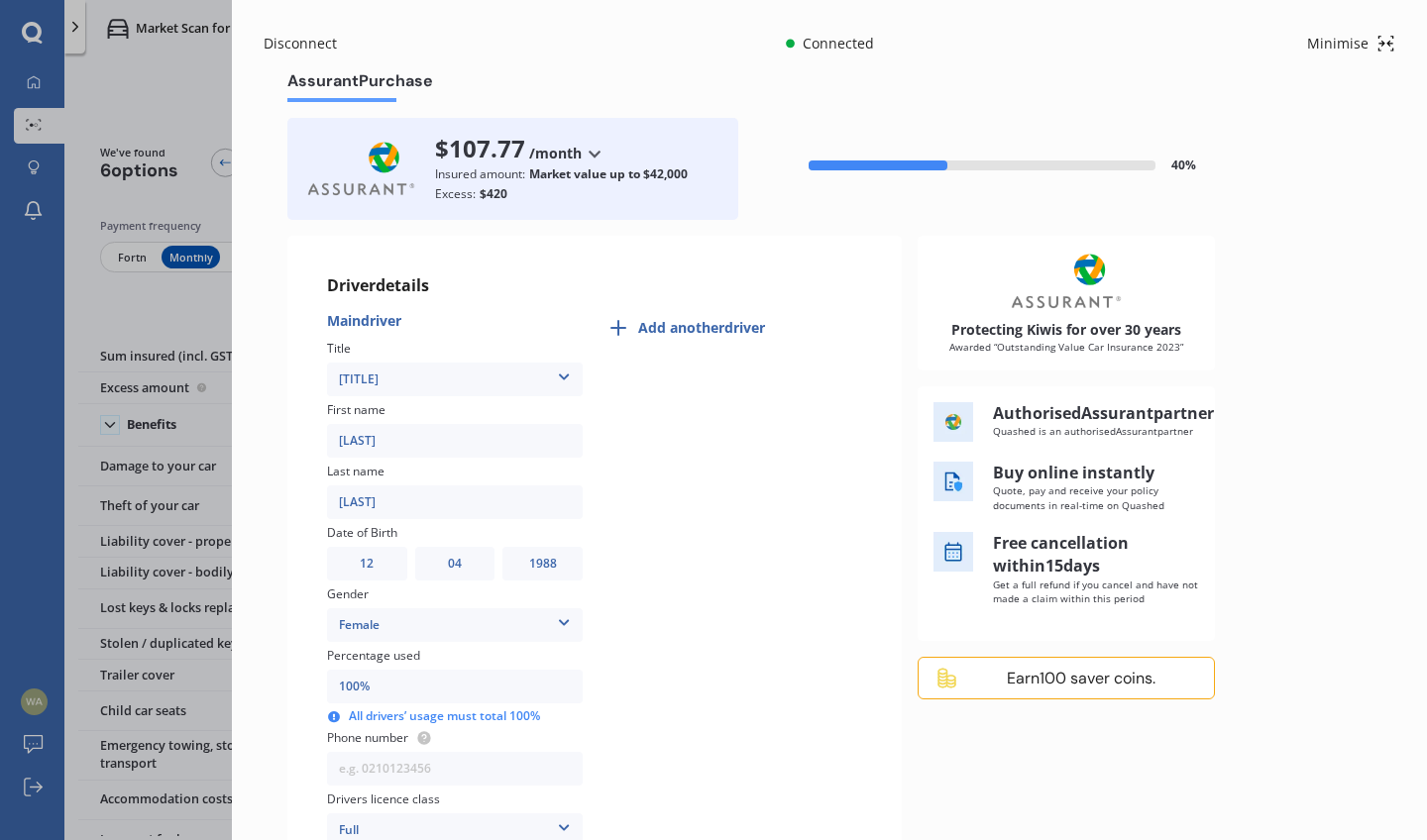 click at bounding box center [564, 619] 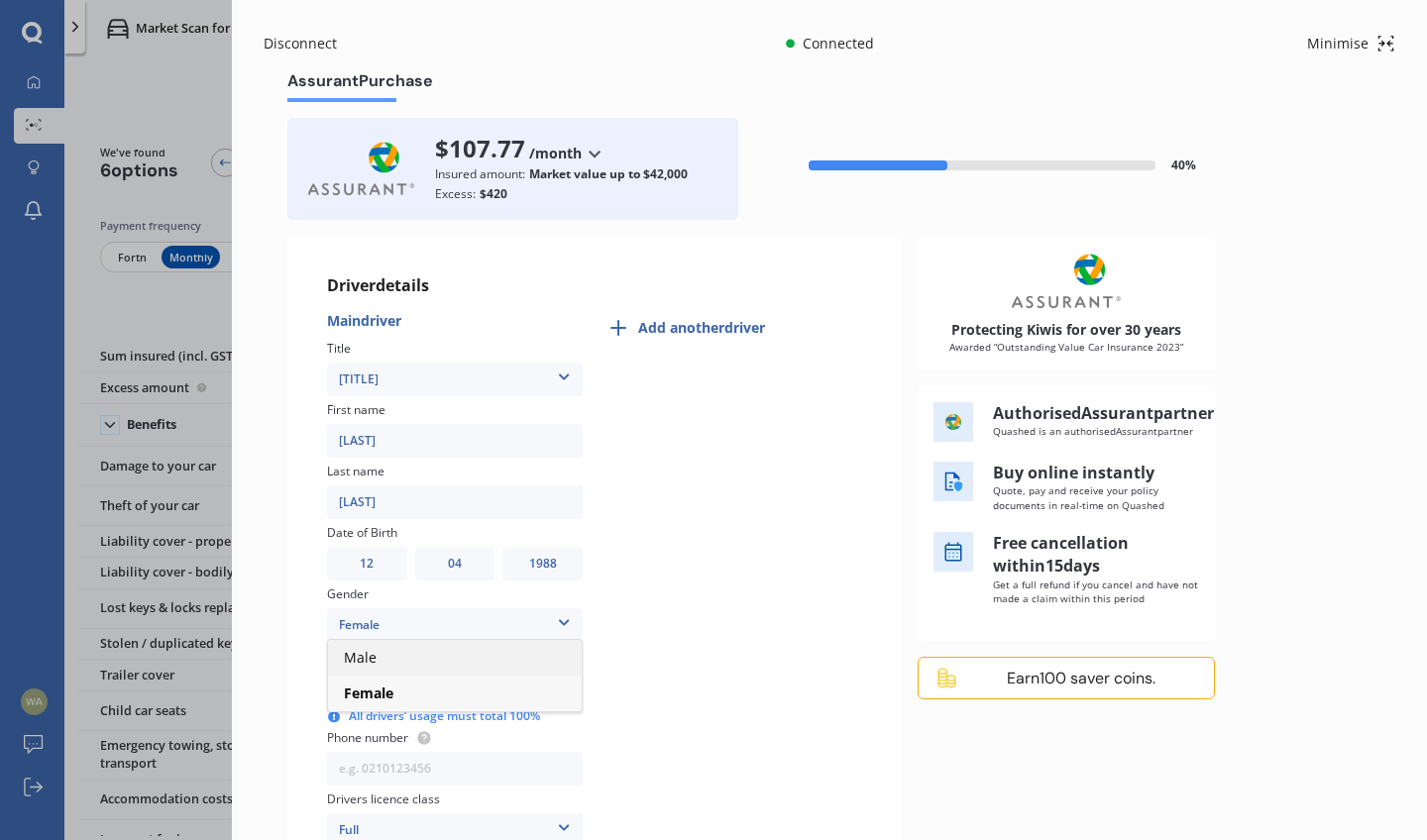 click on "Male" at bounding box center [455, 658] 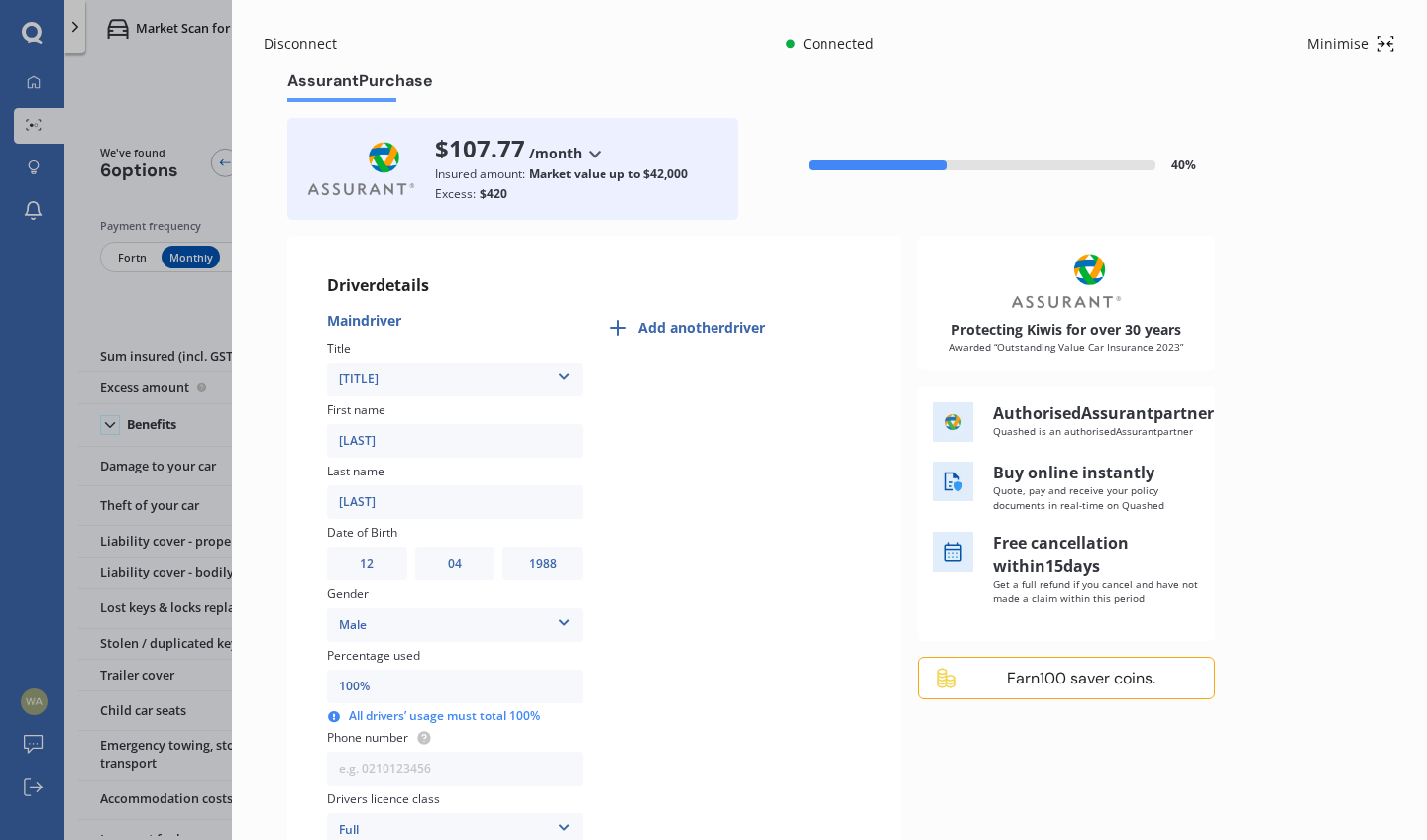 click on "Add another  driver" at bounding box center (734, 713) 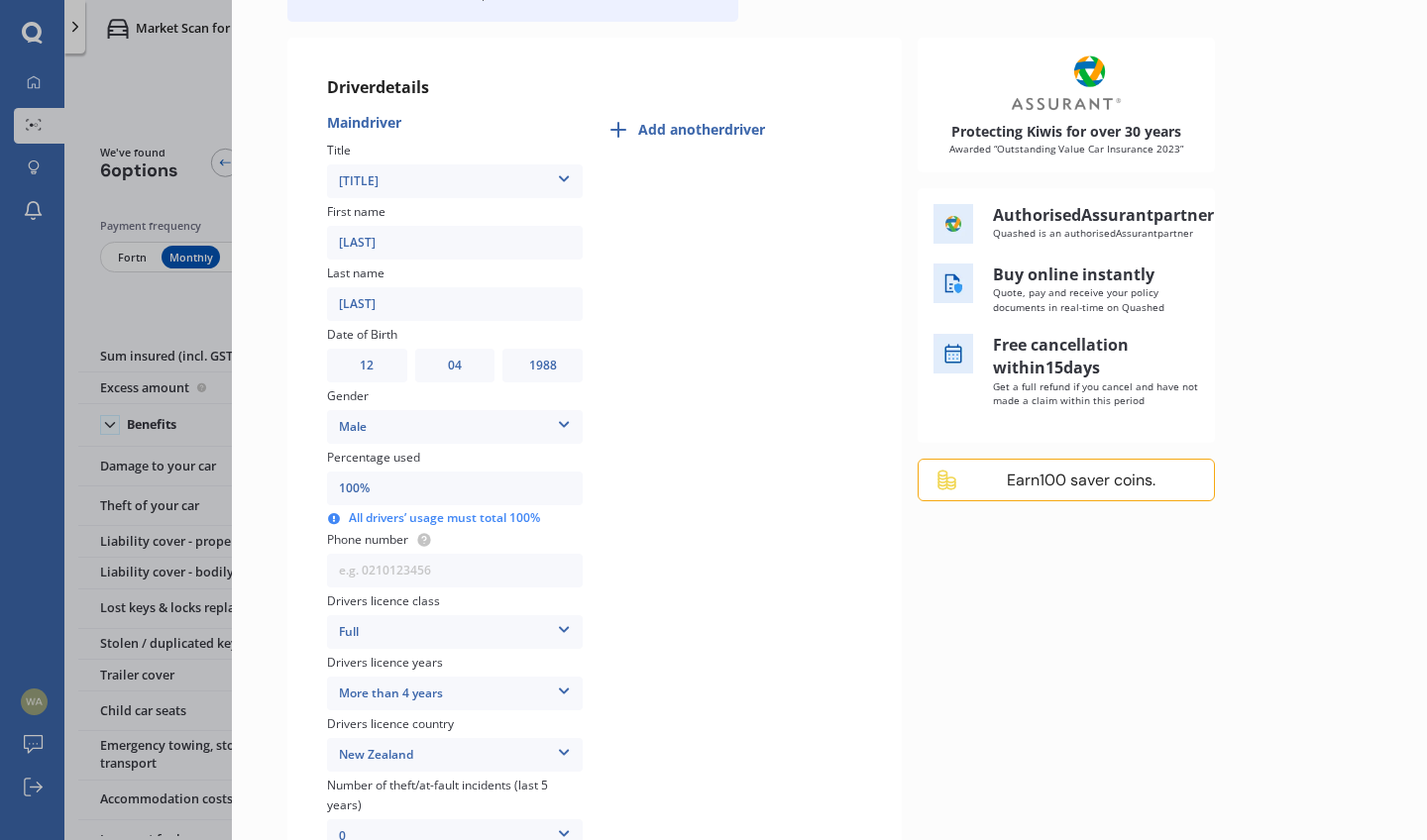 scroll, scrollTop: 238, scrollLeft: 0, axis: vertical 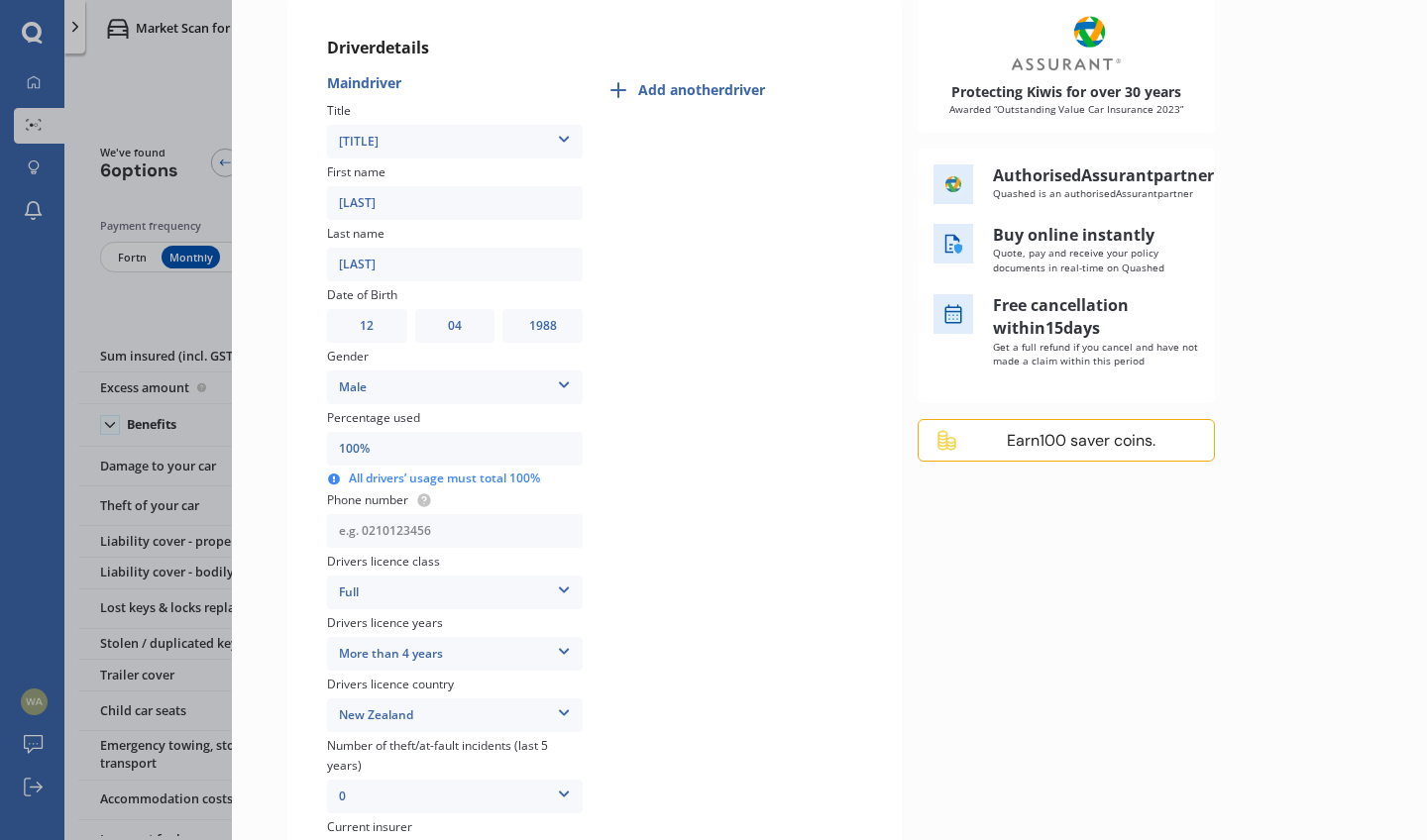 click at bounding box center (455, 531) 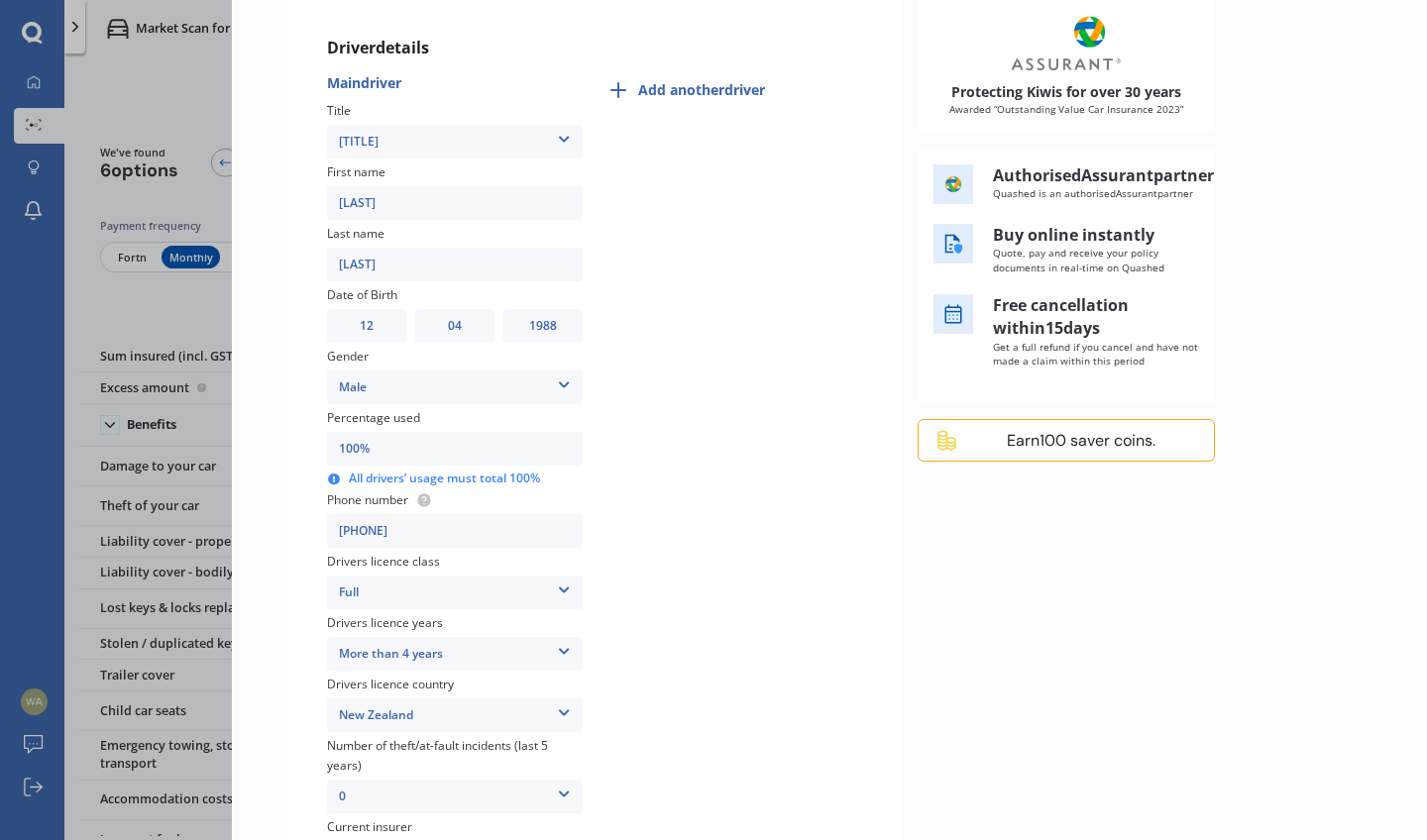 type on "[PHONE]" 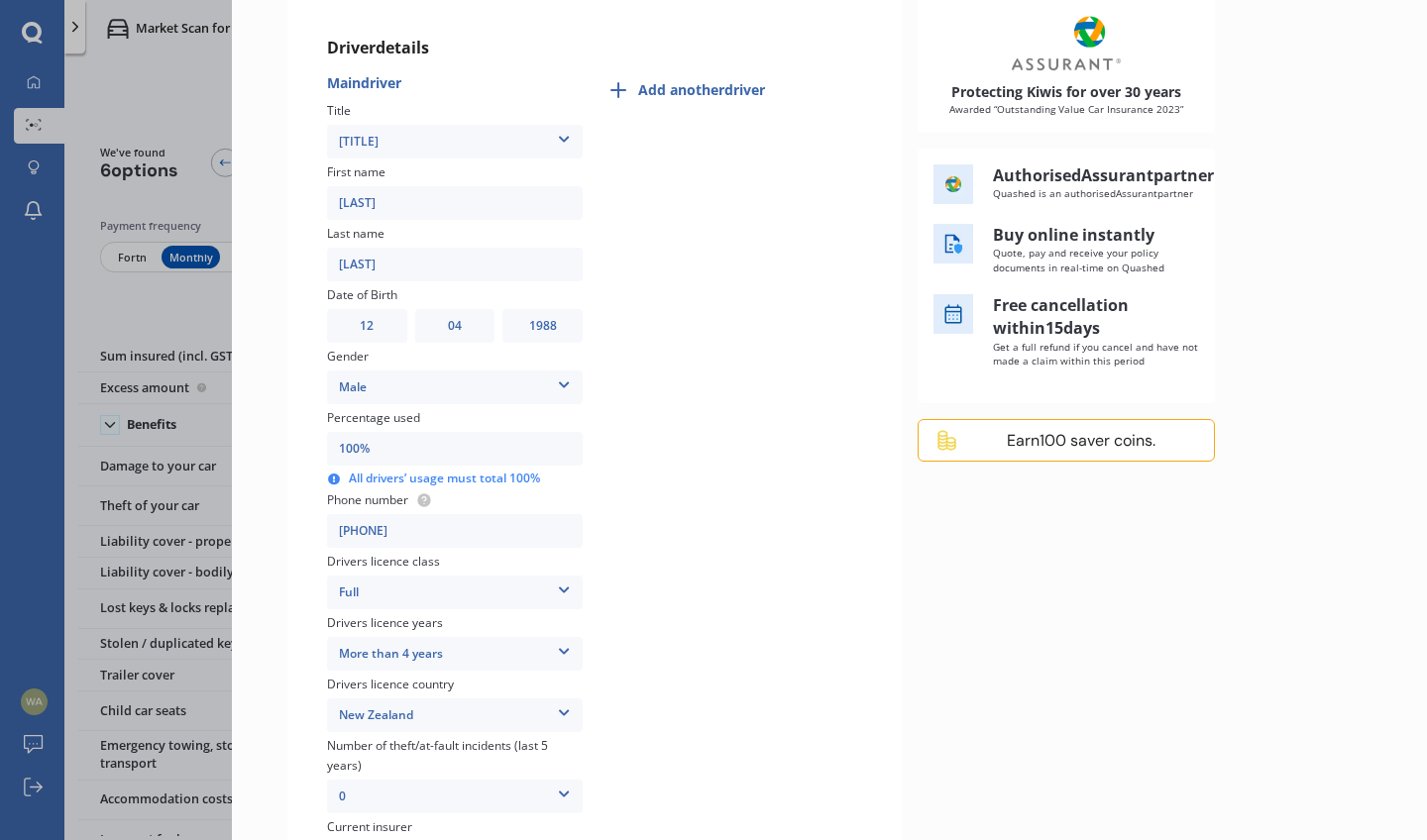 click on "Full" at bounding box center [455, 592] 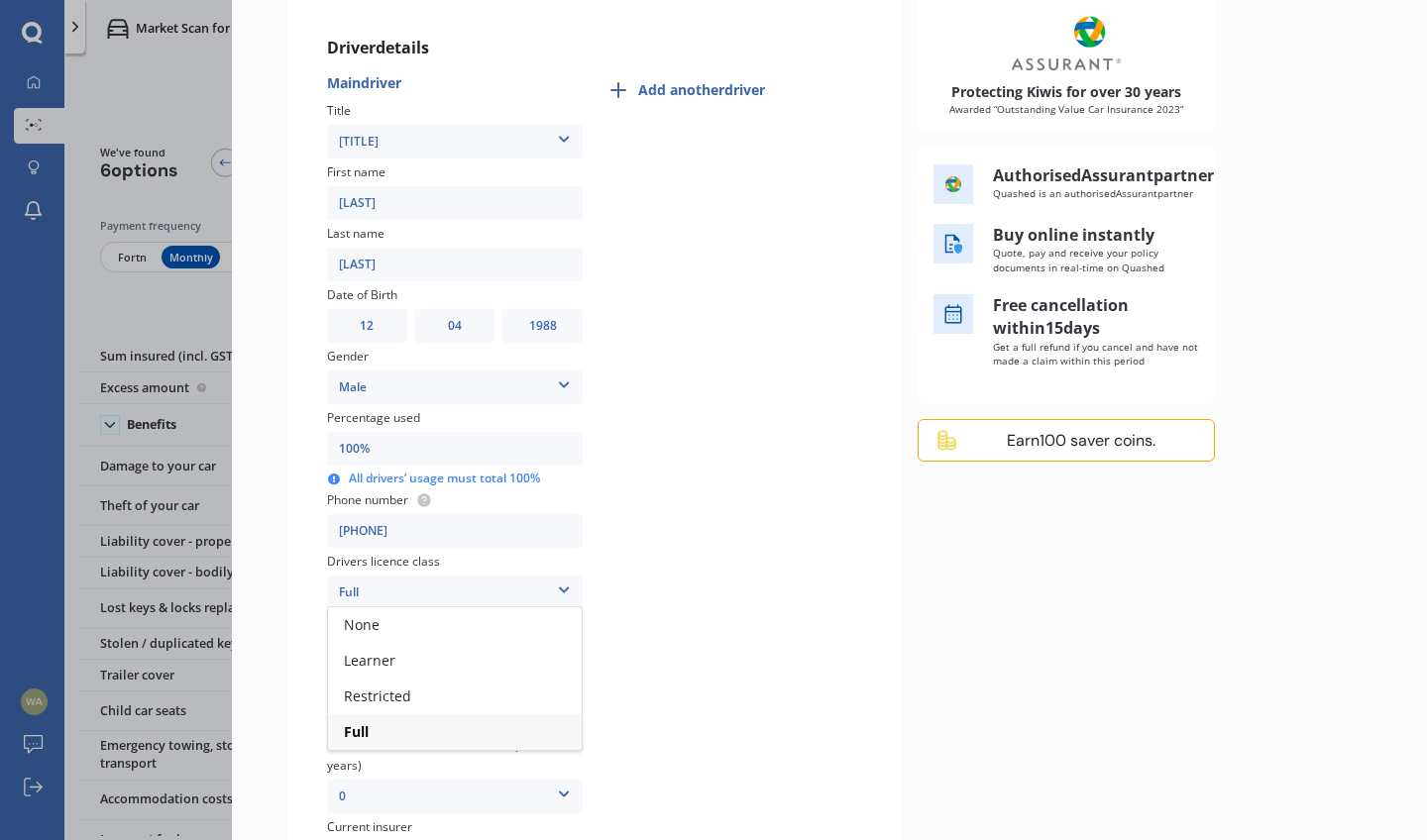 click on "Full" at bounding box center [455, 732] 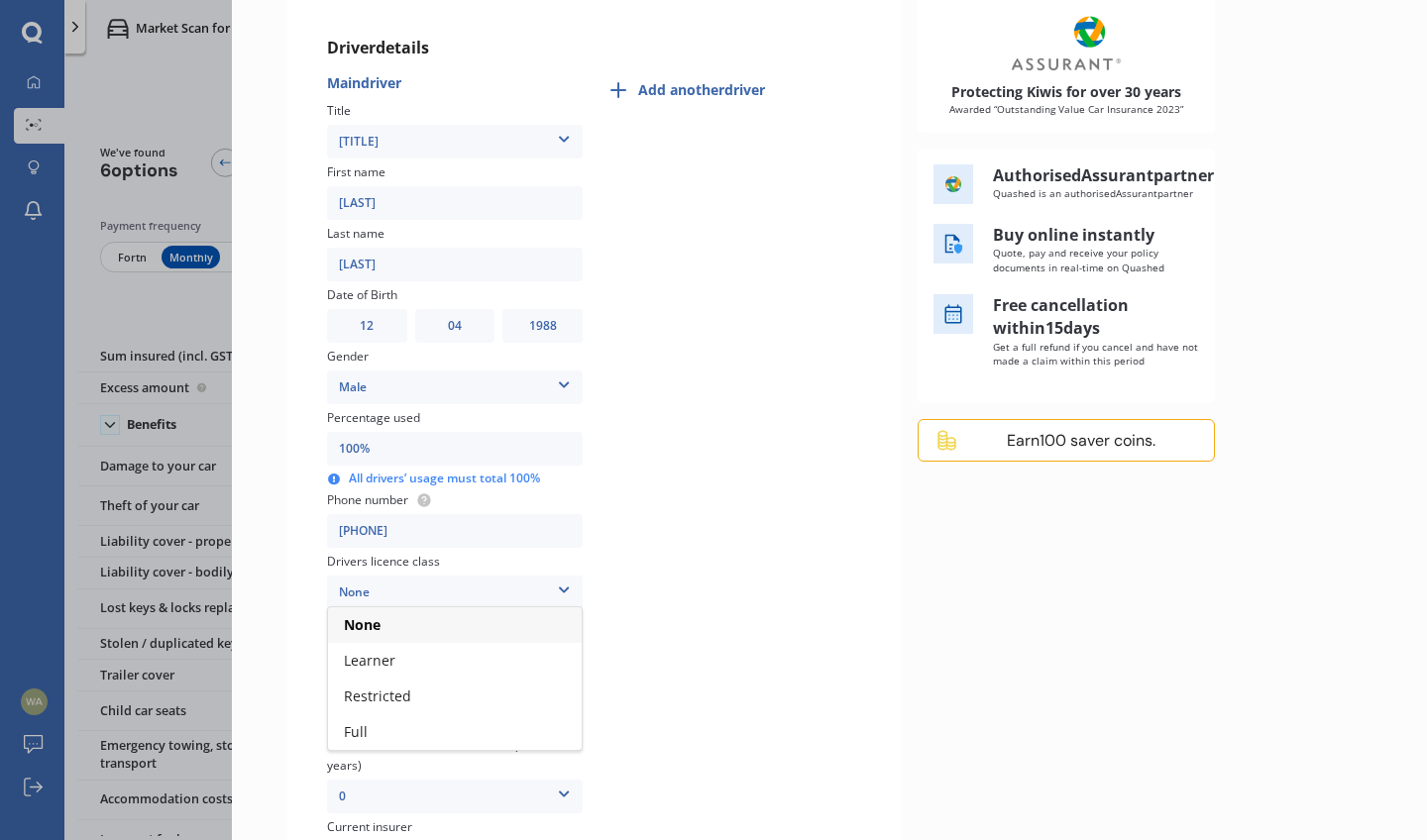 click on "Add another  driver" at bounding box center (734, 475) 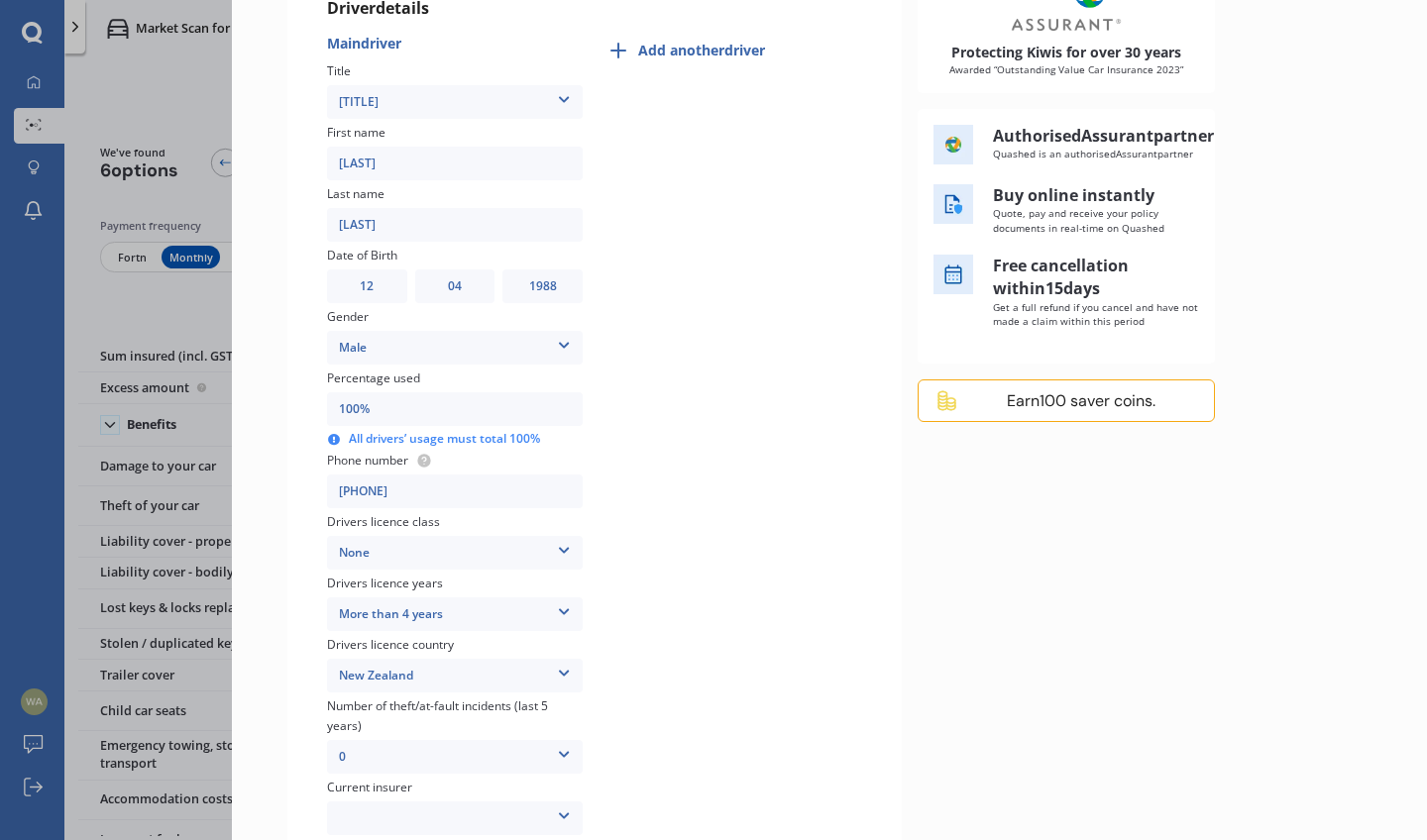 scroll, scrollTop: 396, scrollLeft: 0, axis: vertical 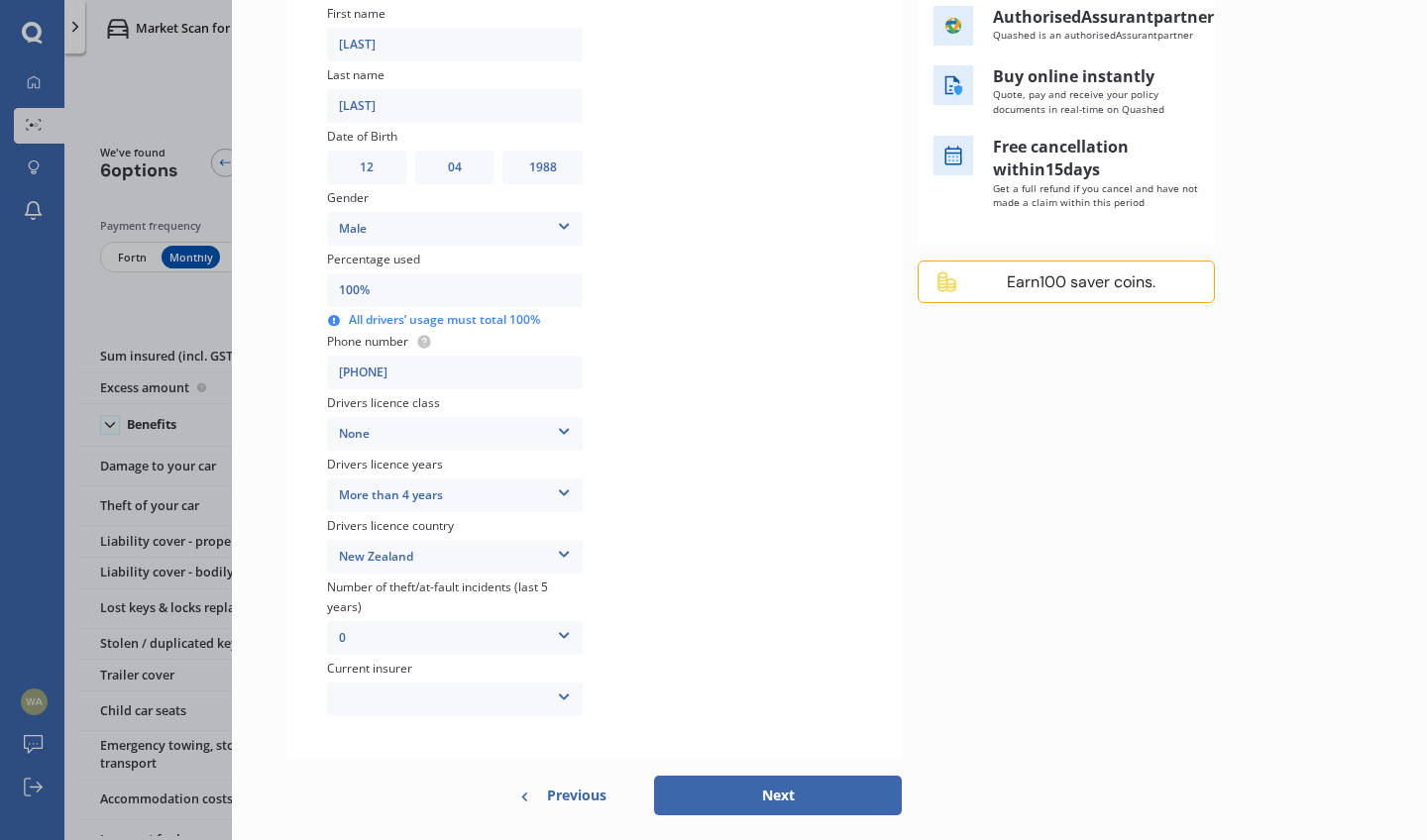 click on "Allianz AAI AMI IAG - NZI/State Lumley Vero Unknown Other Insurer None Protecta Kiwibike" at bounding box center [455, 699] 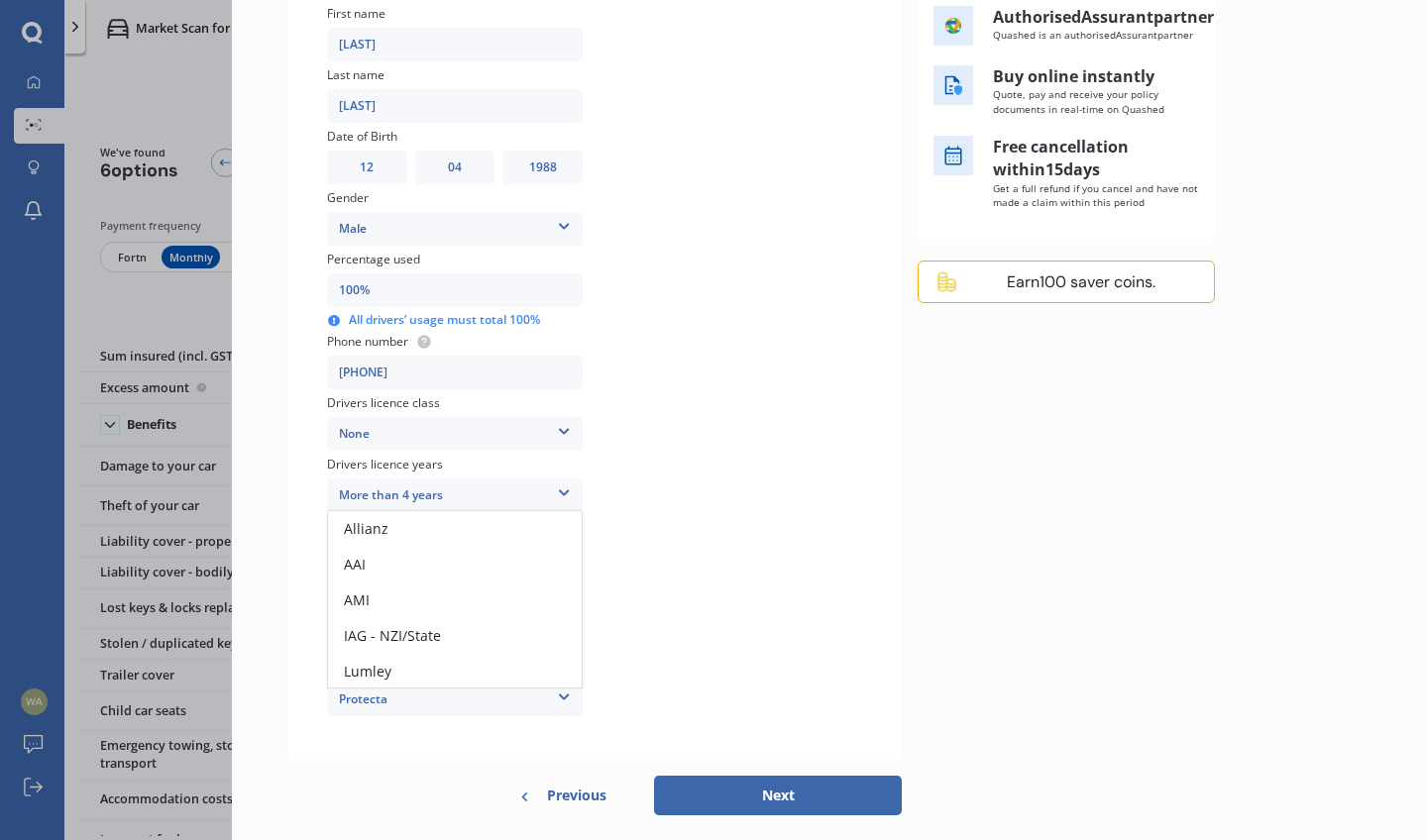 scroll, scrollTop: 216, scrollLeft: 0, axis: vertical 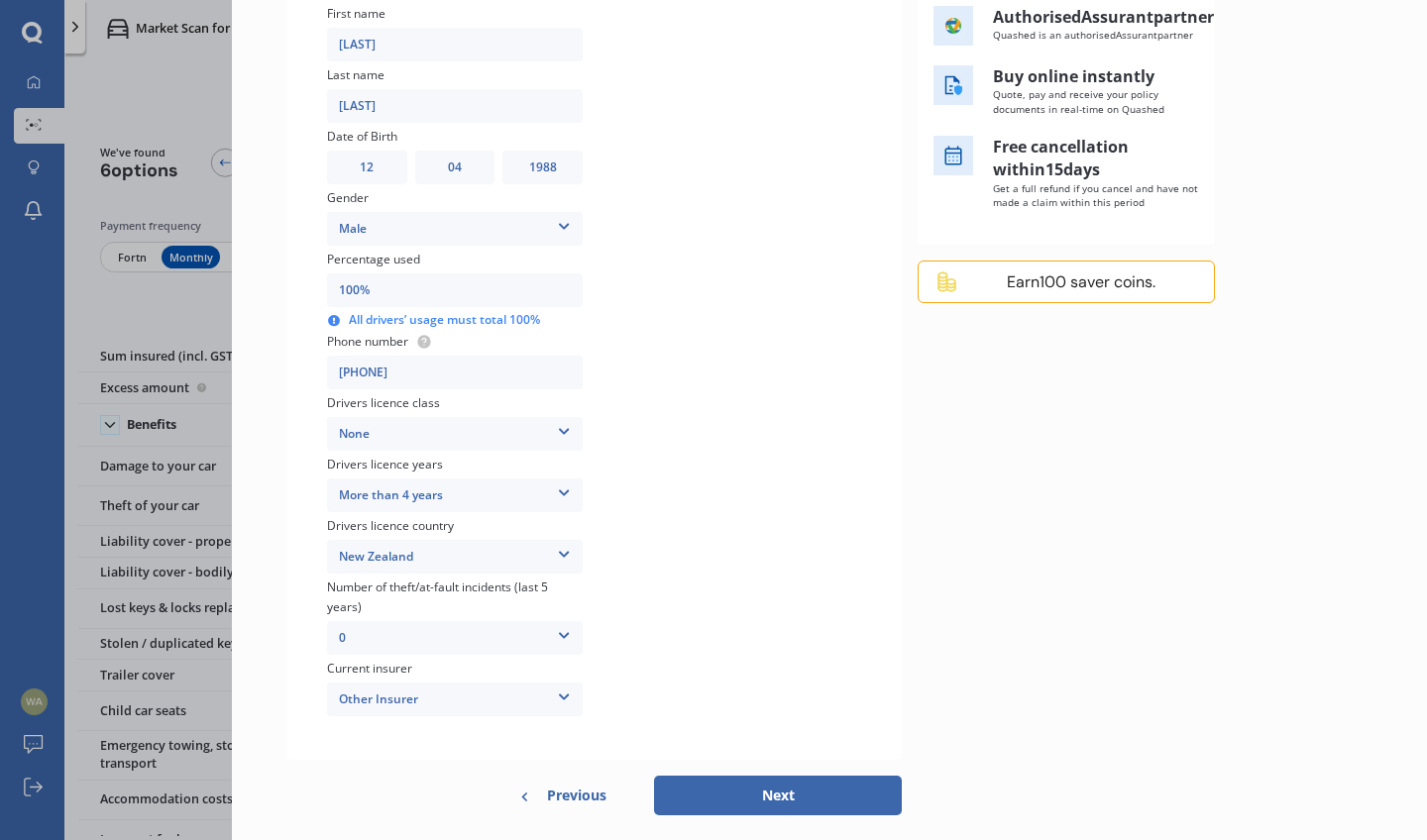 click on "Next" at bounding box center [778, 795] 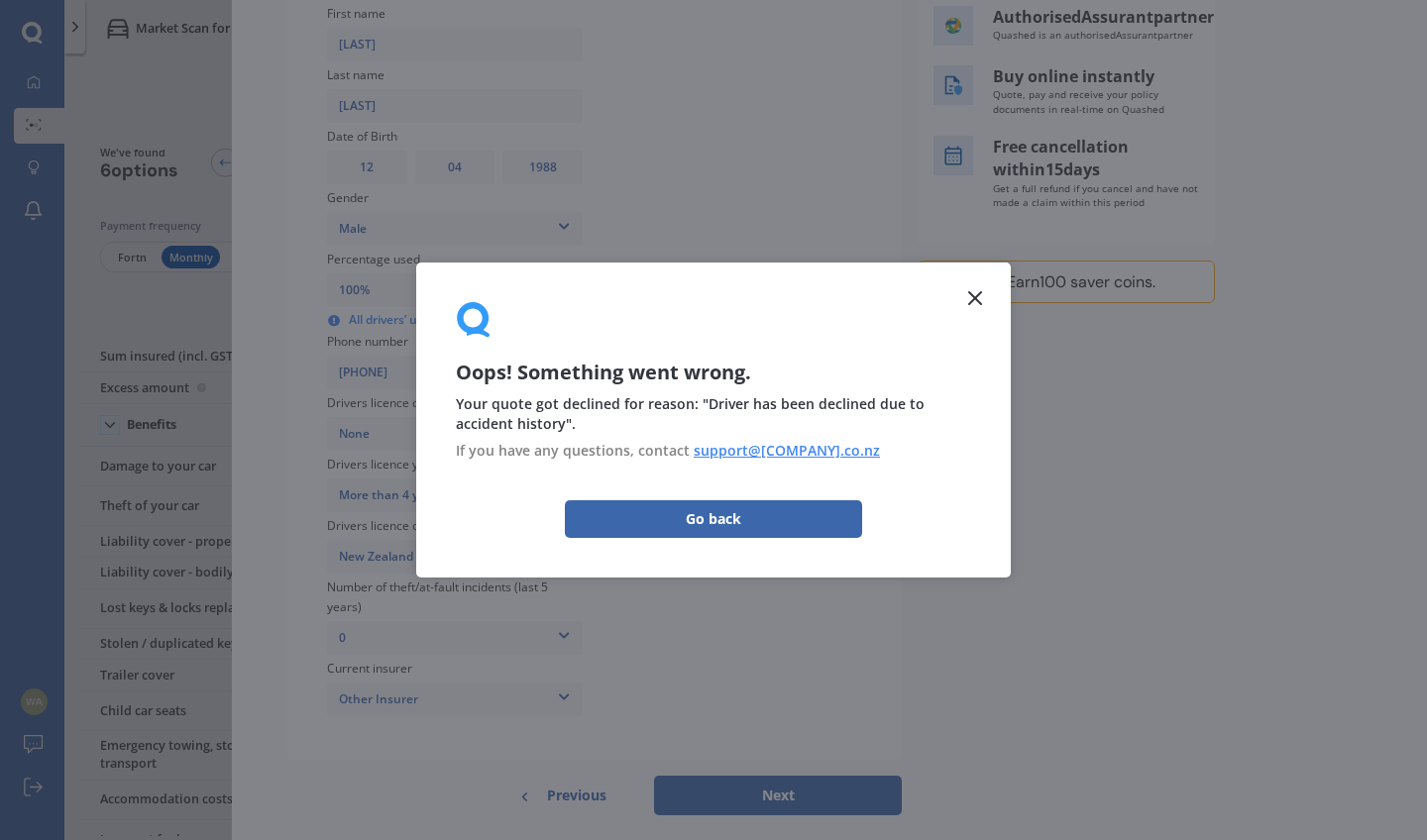scroll, scrollTop: 0, scrollLeft: 0, axis: both 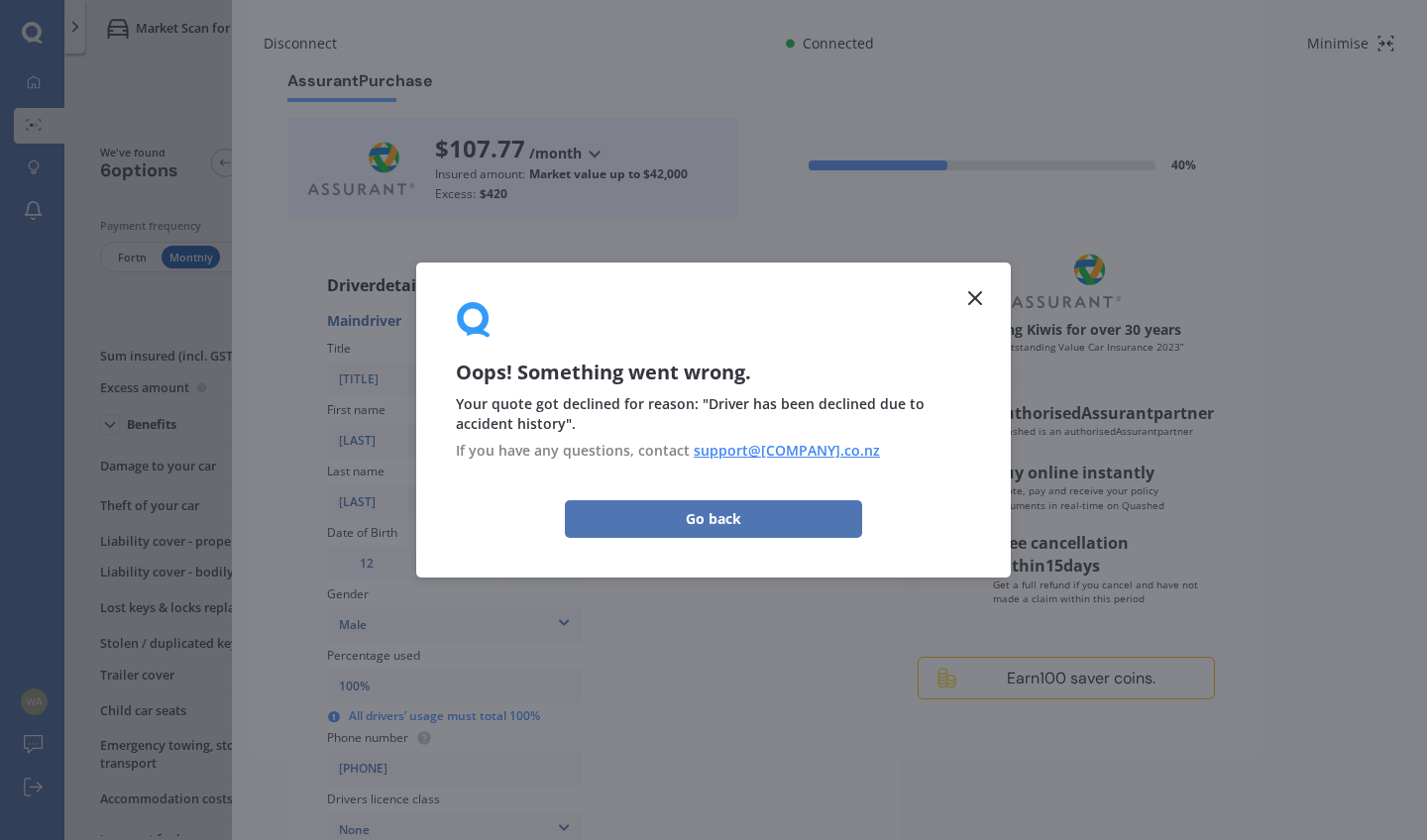 click on "Go back" at bounding box center [714, 519] 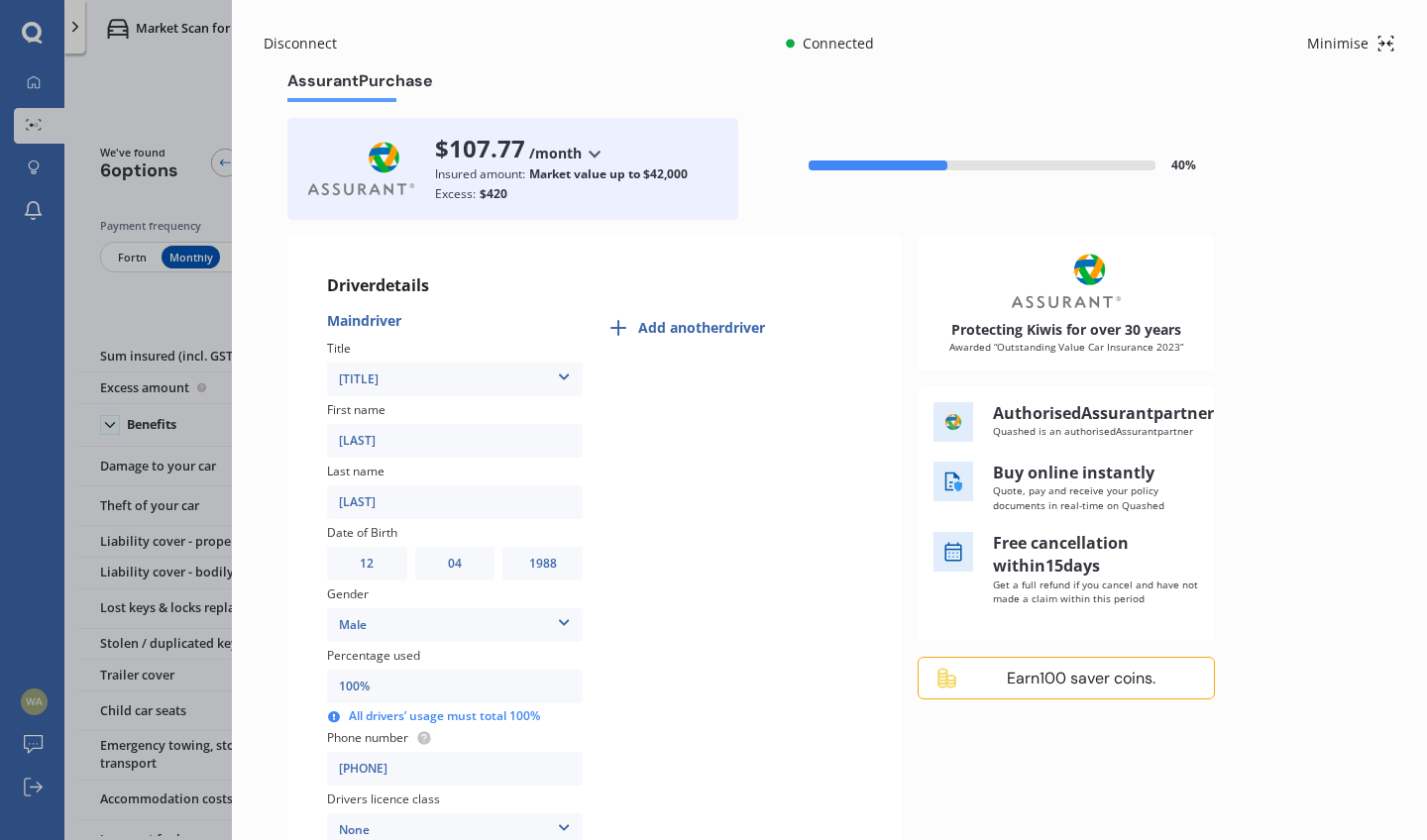 click on "Driver  details Main  driver Title Mr Mr Mrs Miss Ms Dr First name [FIRST] Last name [LAST] Date of Birth DD 01 02 03 04 05 06 07 08 09 10 11 12 13 14 15 16 17 18 19 20 21 22 23 24 25 26 27 28 29 30 31 MM 01 02 03 04 05 06 07 08 09 10 11 12 YYYY 2009 2008 2007 2006 2005 2004 2003 2002 2001 2000 1999 1998 1997 1996 1995 1994 1993 1992 1991 1990 1989 1988 1987 1986 1985 1984 1983 1982 1981 1980 1979 1978 1977 1976 1975 1974 1973 1972 1971 1970 1969 1968 1967 1966 1965 1964 1963 1962 1961 1960 1959 1958 1957 1956 1955 1954 1953 1952 1951 1950 1949 1948 1947 1946 1945 1944 1943 1942 1941 1940 1939 1938 1937 1936 1935 1934 1933 1932 1931 1930 1929 1928 1927 1926 1925 1924 1923 1922 1921 1920 1919 1918 1917 1916 1915 1914 1913 1912 1911 1910 Gender Male Male Female Percentage used 100% All drivers’ usage must total 100% Phone number [PHONE] Drivers licence class None None Learner Restricted Full Drivers licence years More than 4 years Less than 1 year 1-2 years 2-4 years More than 4 years New Zealand Australia" at bounding box center [595, 695] 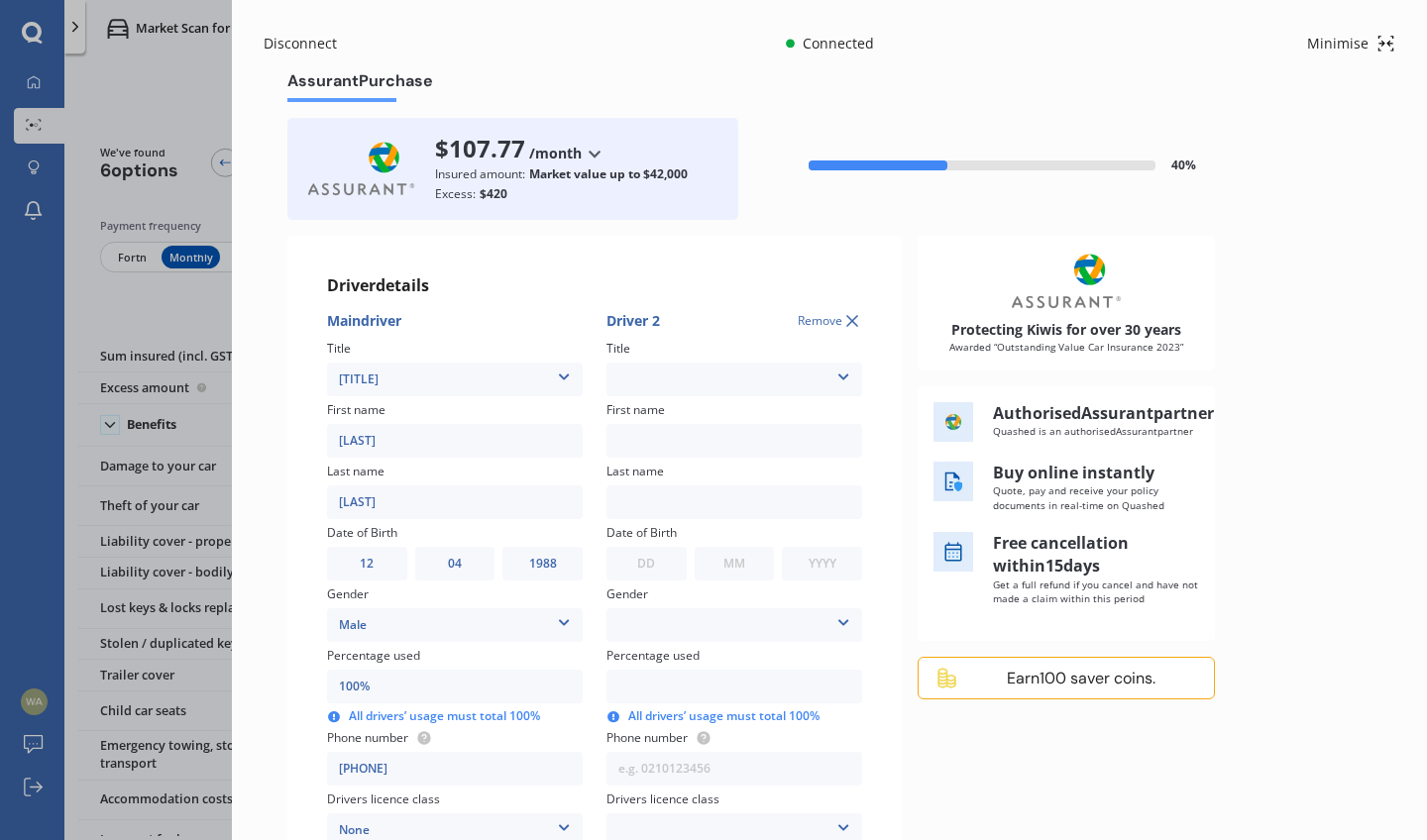 click on "[TITLE] [TITLE] [TITLE] [TITLE]" at bounding box center [734, 379] 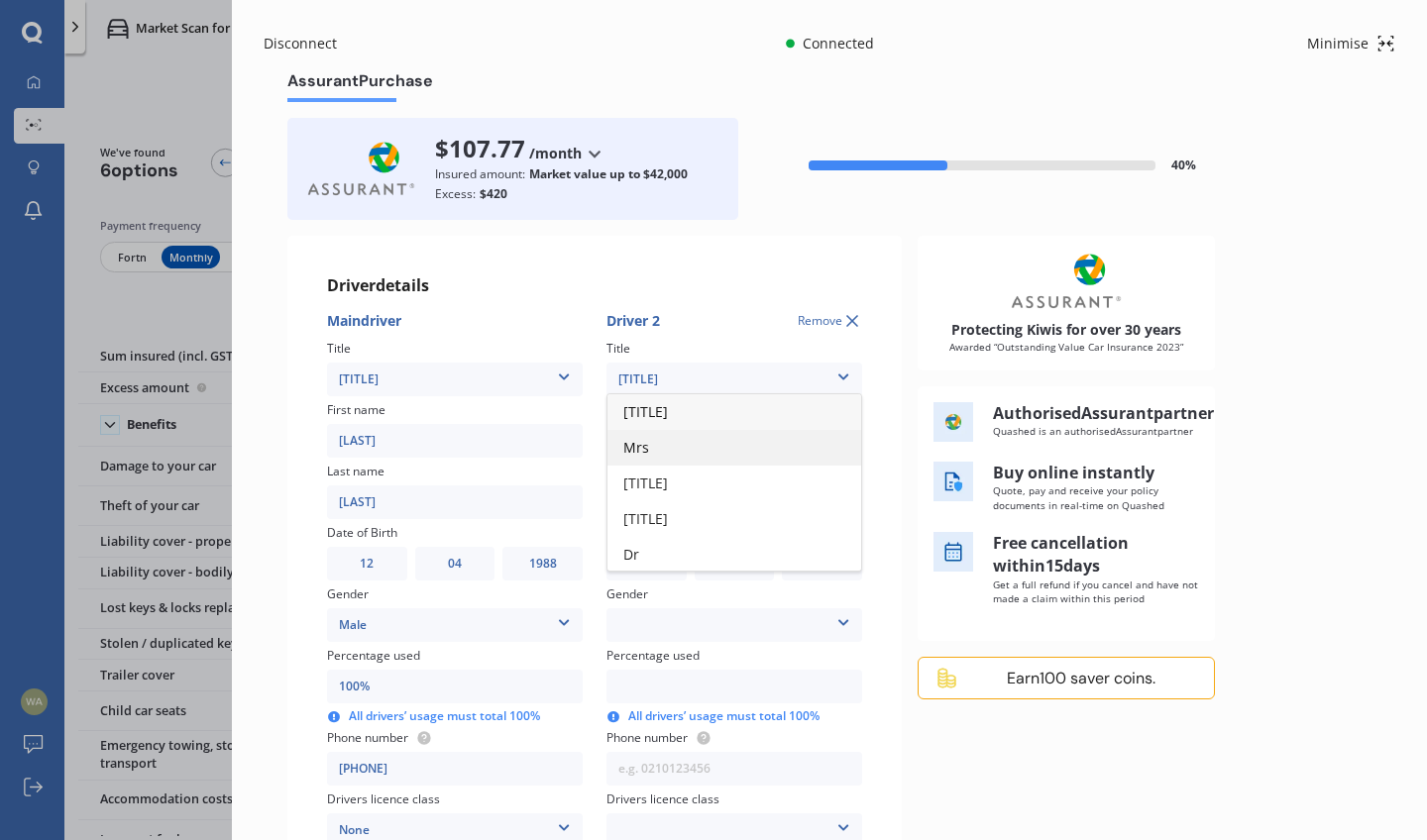 click on "Mrs" at bounding box center [636, 447] 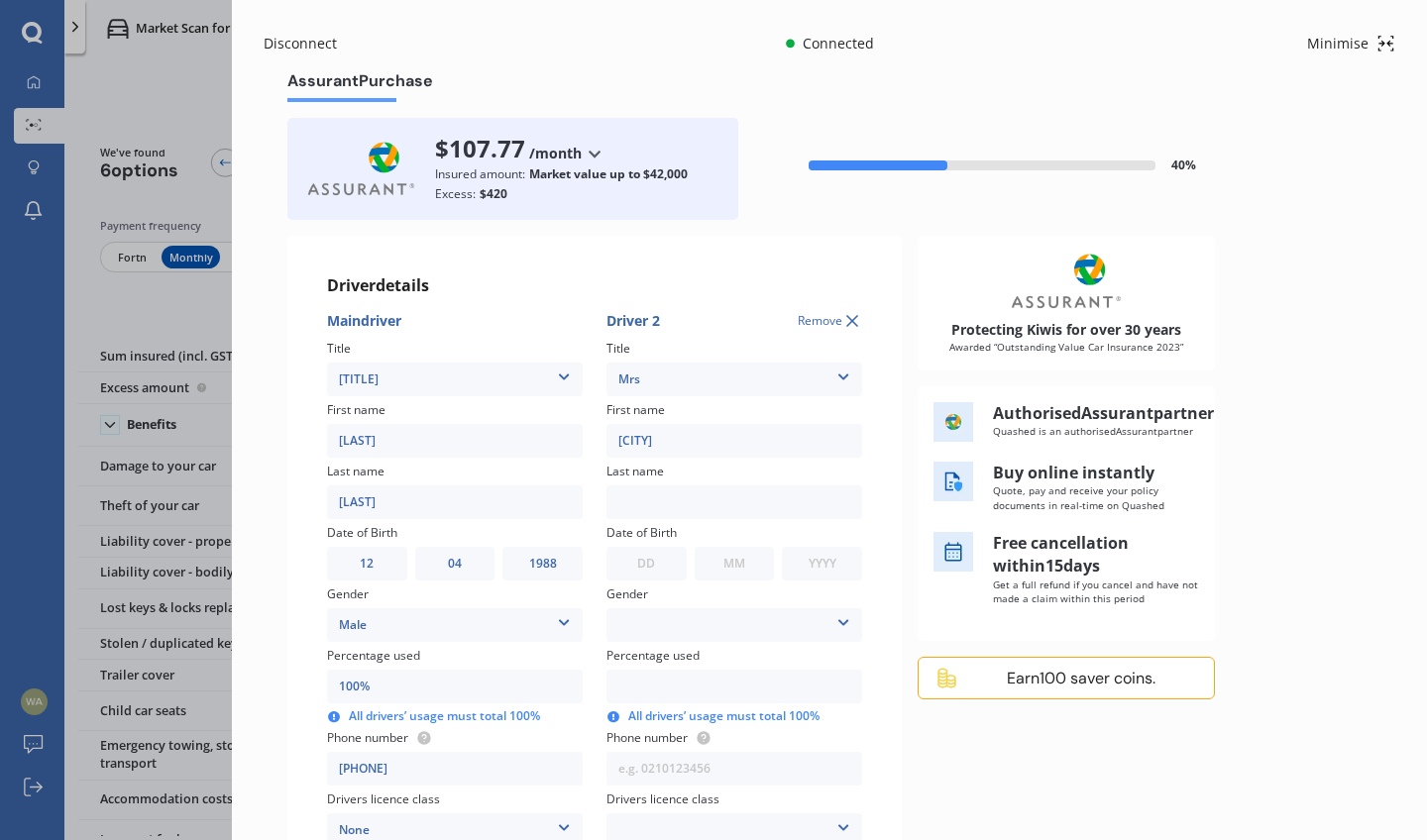 type on "[CITY]" 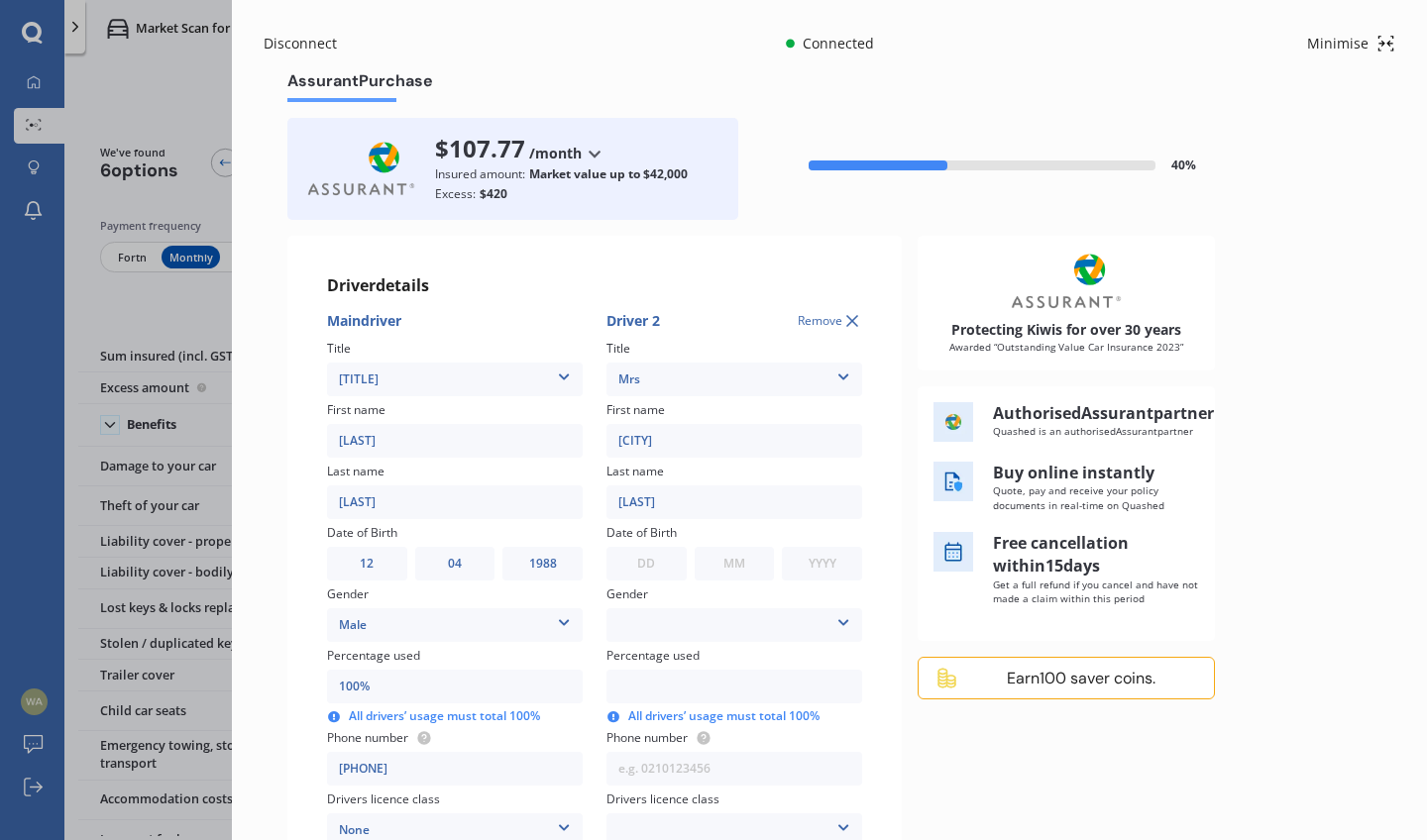 type on "[LAST]" 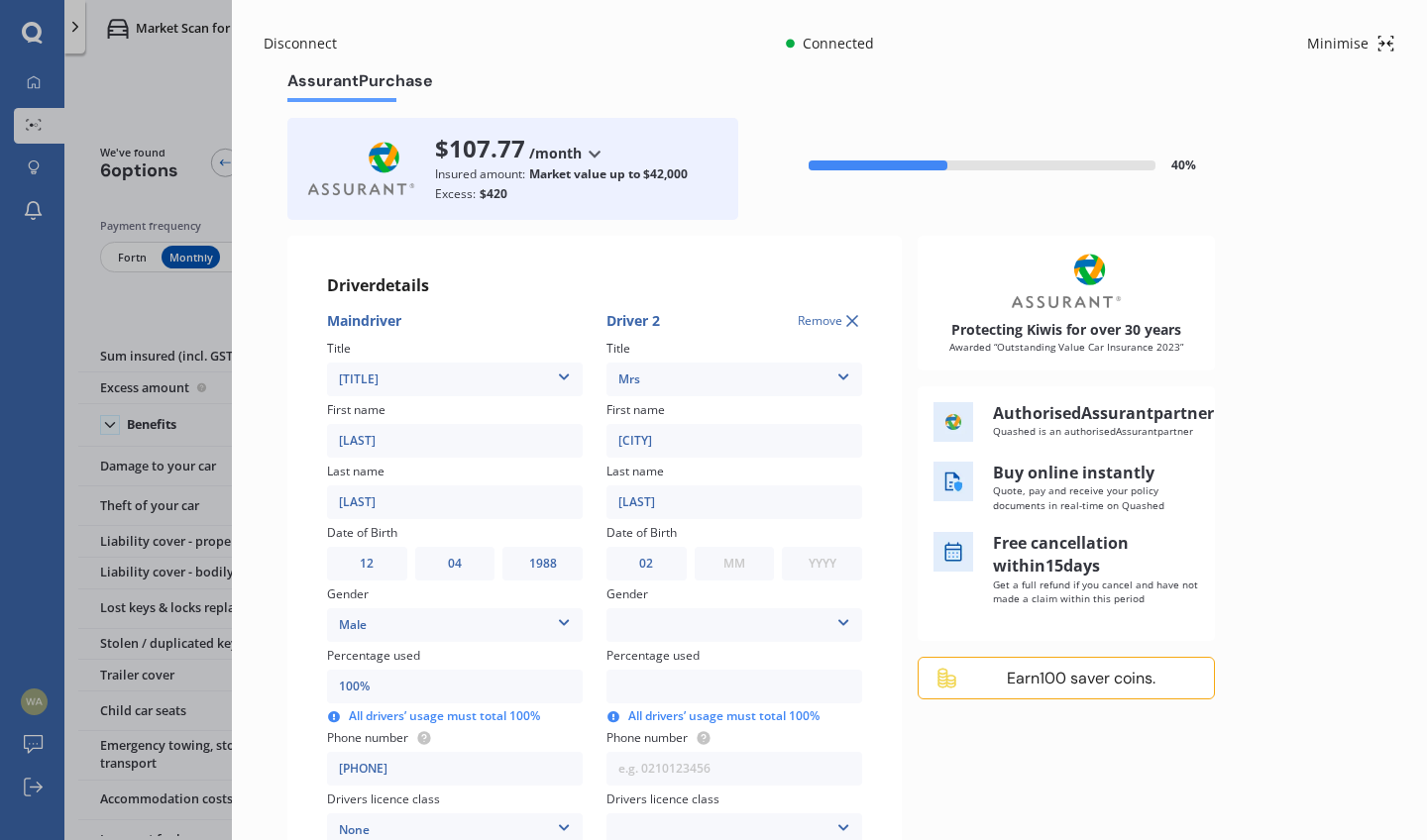 click on "MM 01 02 03 04 05 06 07 08 09 10 11 12" at bounding box center (734, 564) 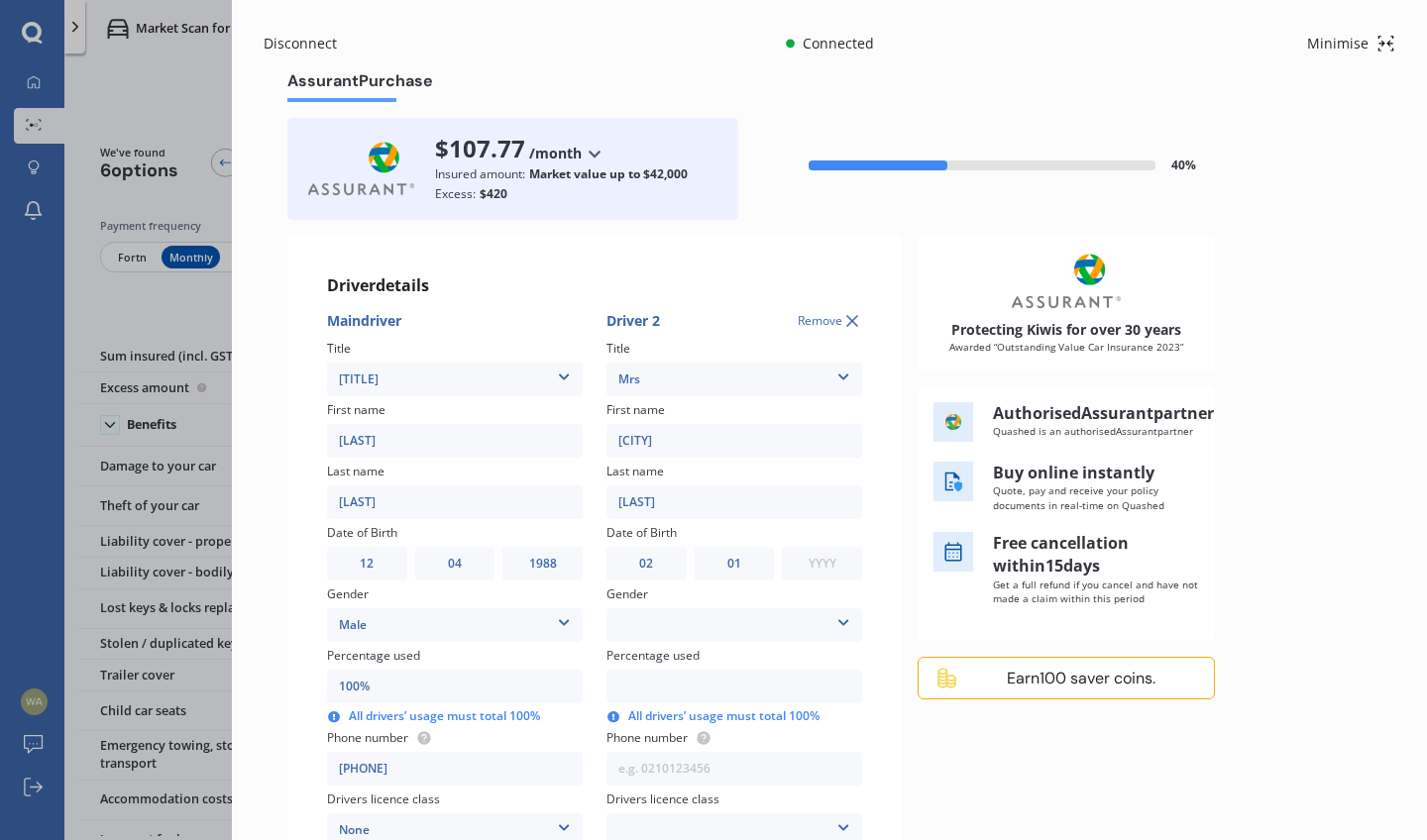 click on "YYYY 2009 2008 2007 2006 2005 2004 2003 2002 2001 2000 1999 1998 1997 1996 1995 1994 1993 1992 1991 1990 1989 1988 1987 1986 1985 1984 1983 1982 1981 1980 1979 1978 1977 1976 1975 1974 1973 1972 1971 1970 1969 1968 1967 1966 1965 1964 1963 1962 1961 1960 1959 1958 1957 1956 1955 1954 1953 1952 1951 1950 1949 1948 1947 1946 1945 1944 1943 1942 1941 1940 1939 1938 1937 1936 1935 1934 1933 1932 1931 1930 1929 1928 1927 1926 1925 1924 1923 1922 1921 1920 1919 1918 1917 1916 1915 1914 1913 1912 1911 1910" at bounding box center (822, 564) 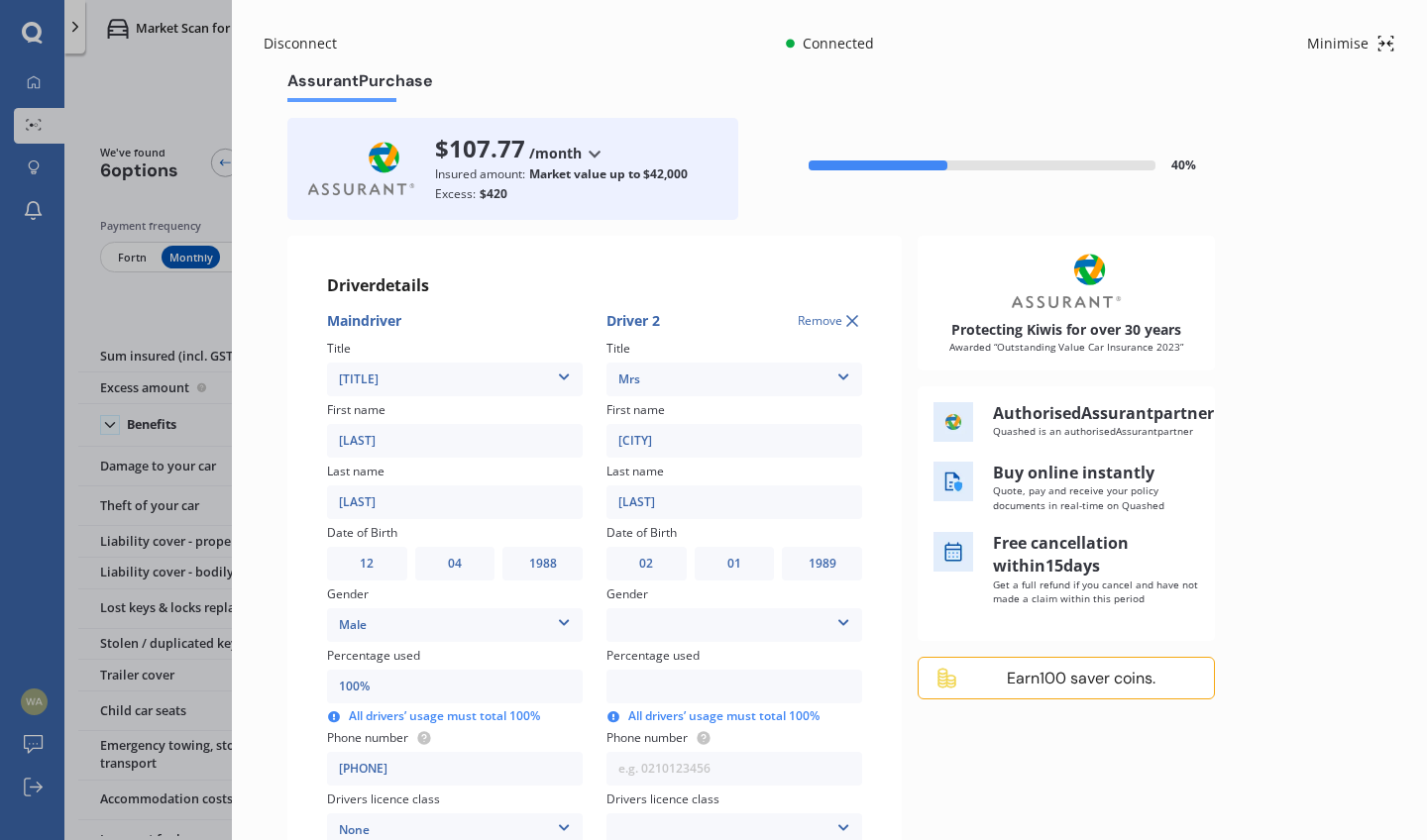 click on "Male Female" at bounding box center [734, 625] 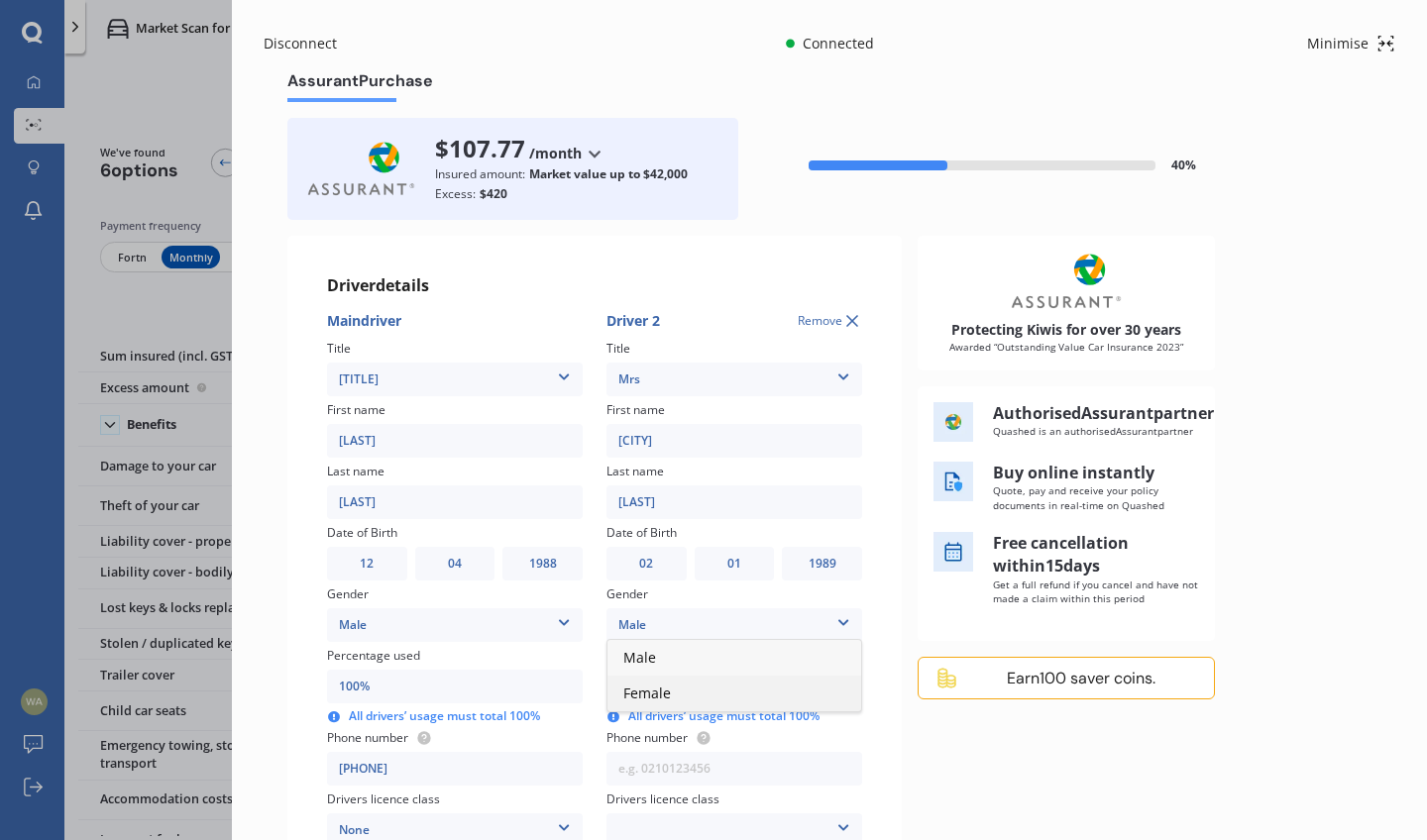 click on "Female" at bounding box center [734, 693] 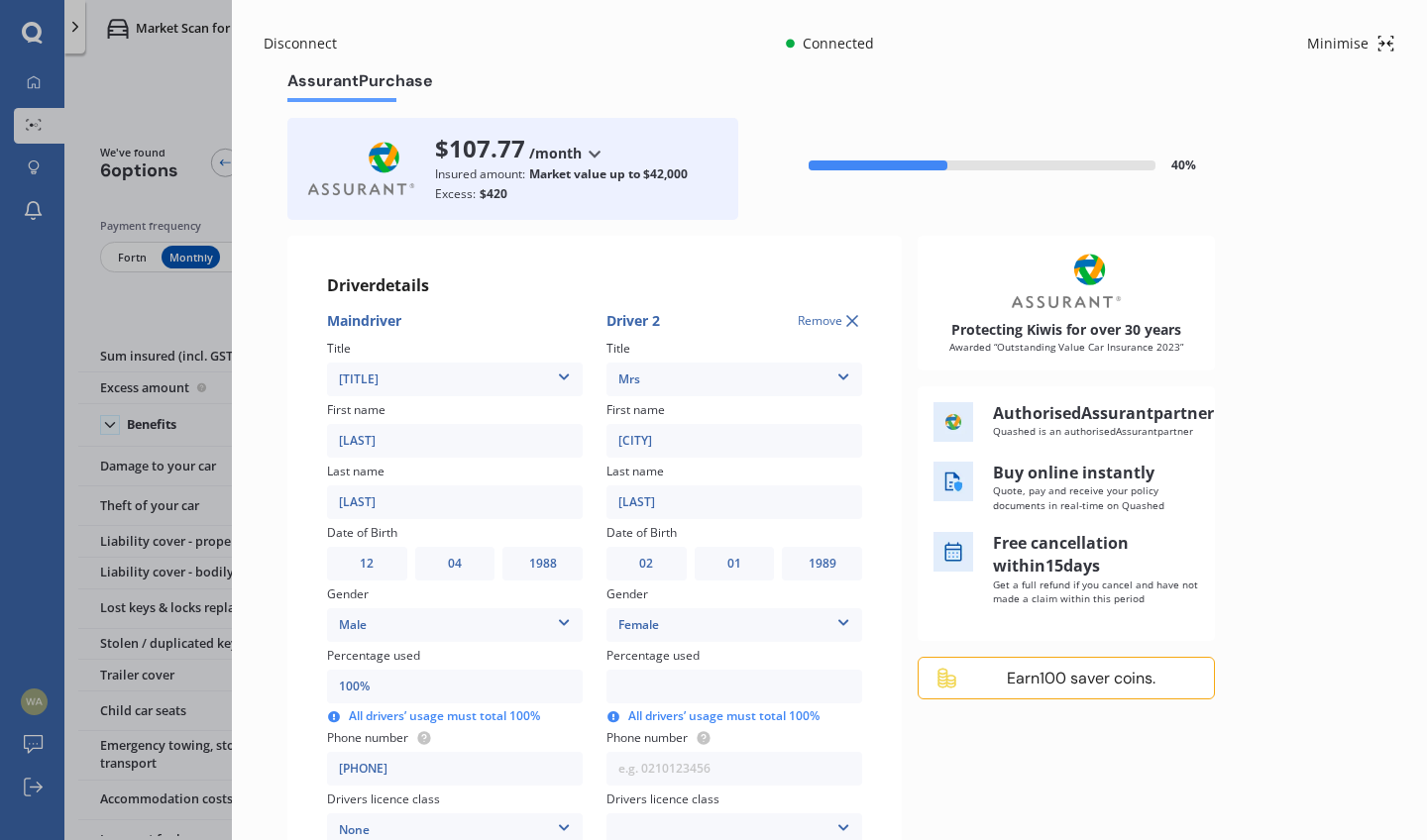 click at bounding box center (734, 686) 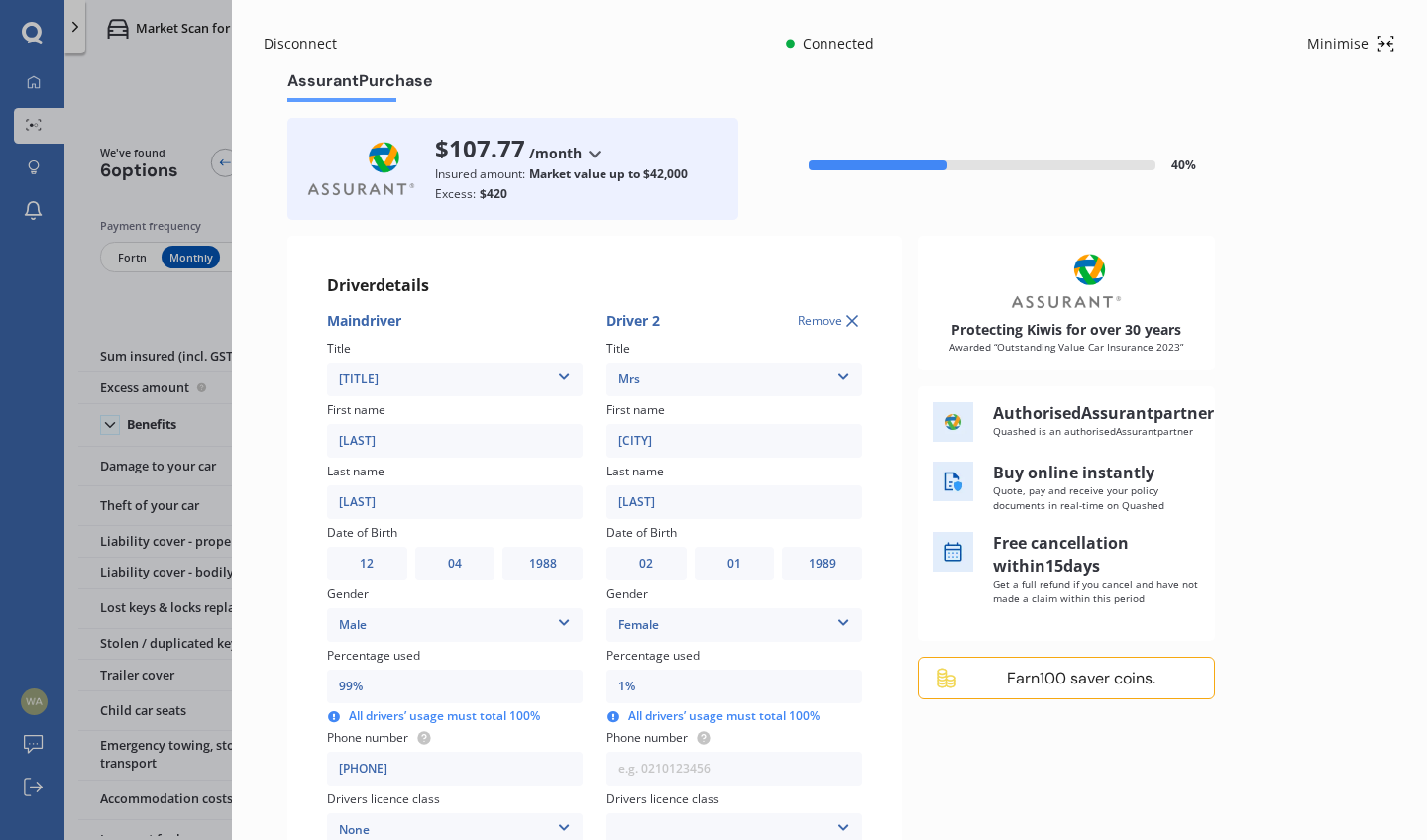 type on "90%" 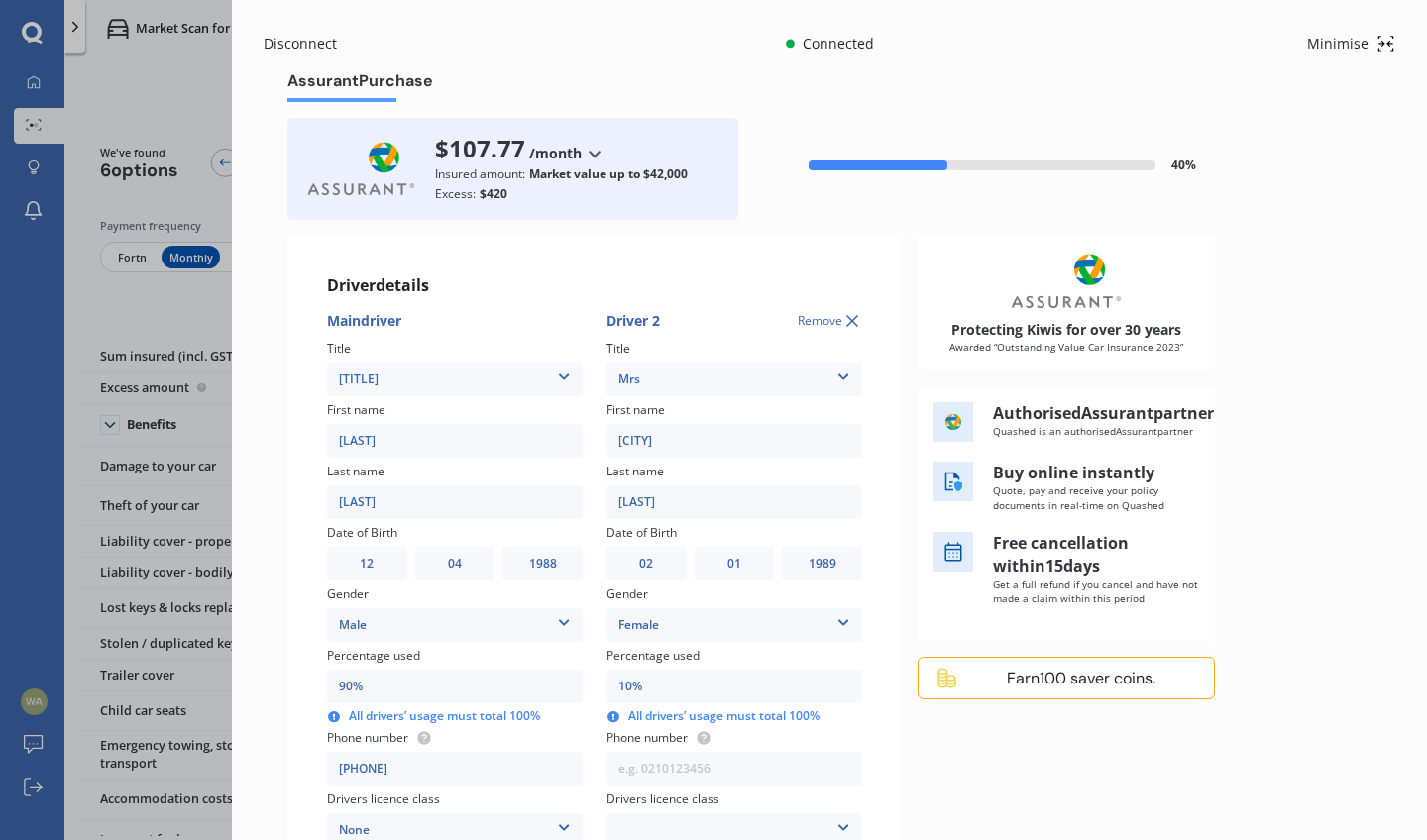 type on "100%" 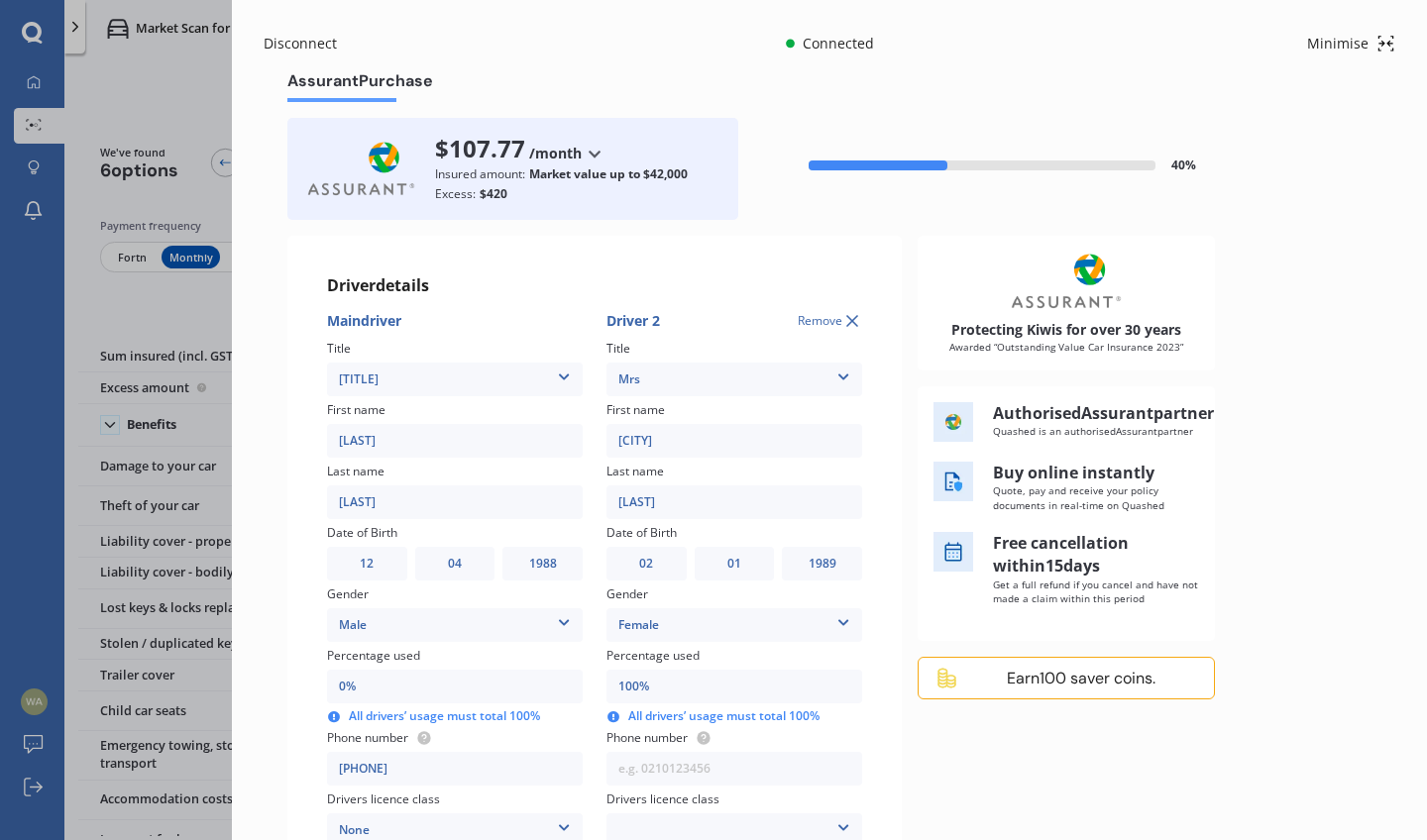 type on "0%" 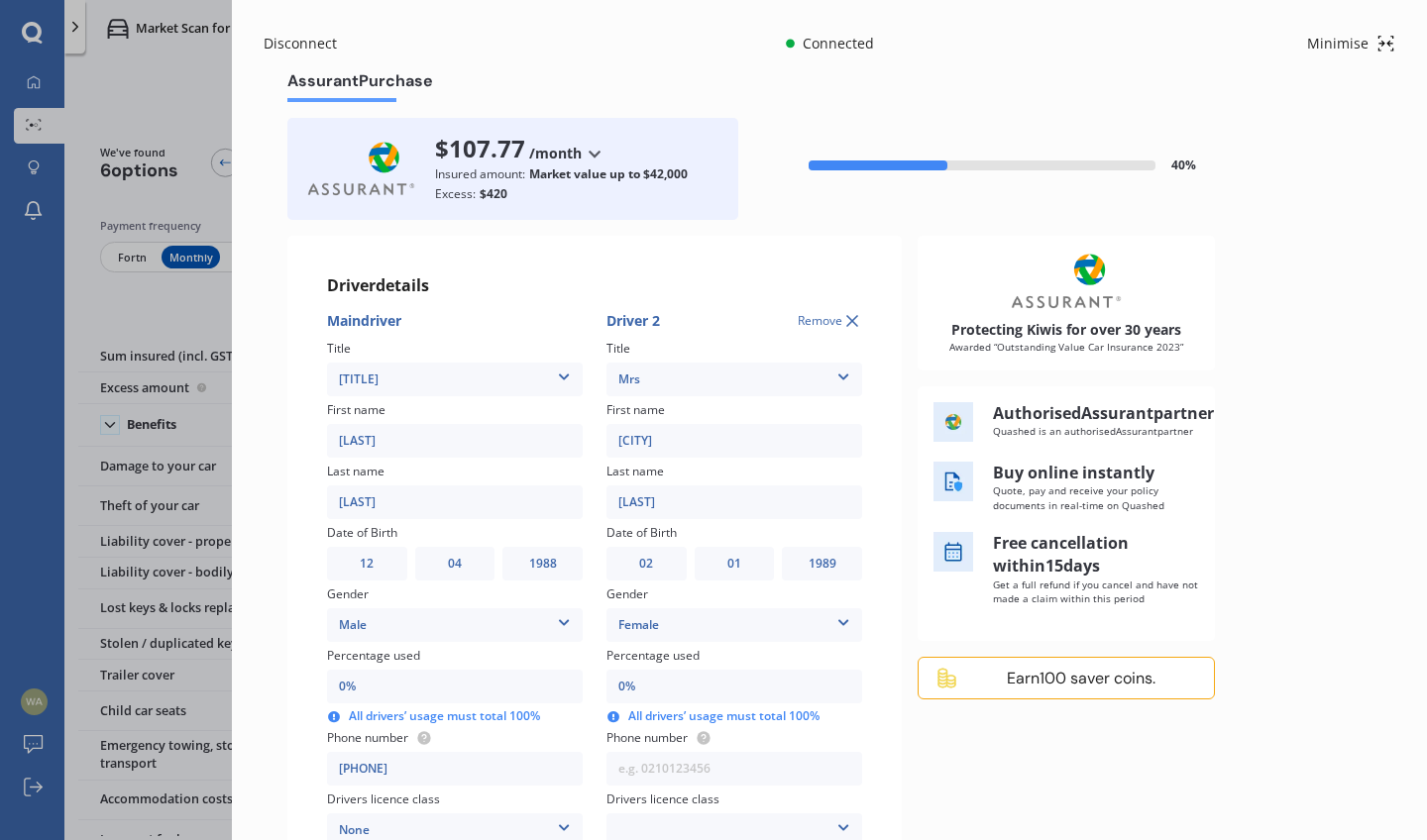 type on "100%" 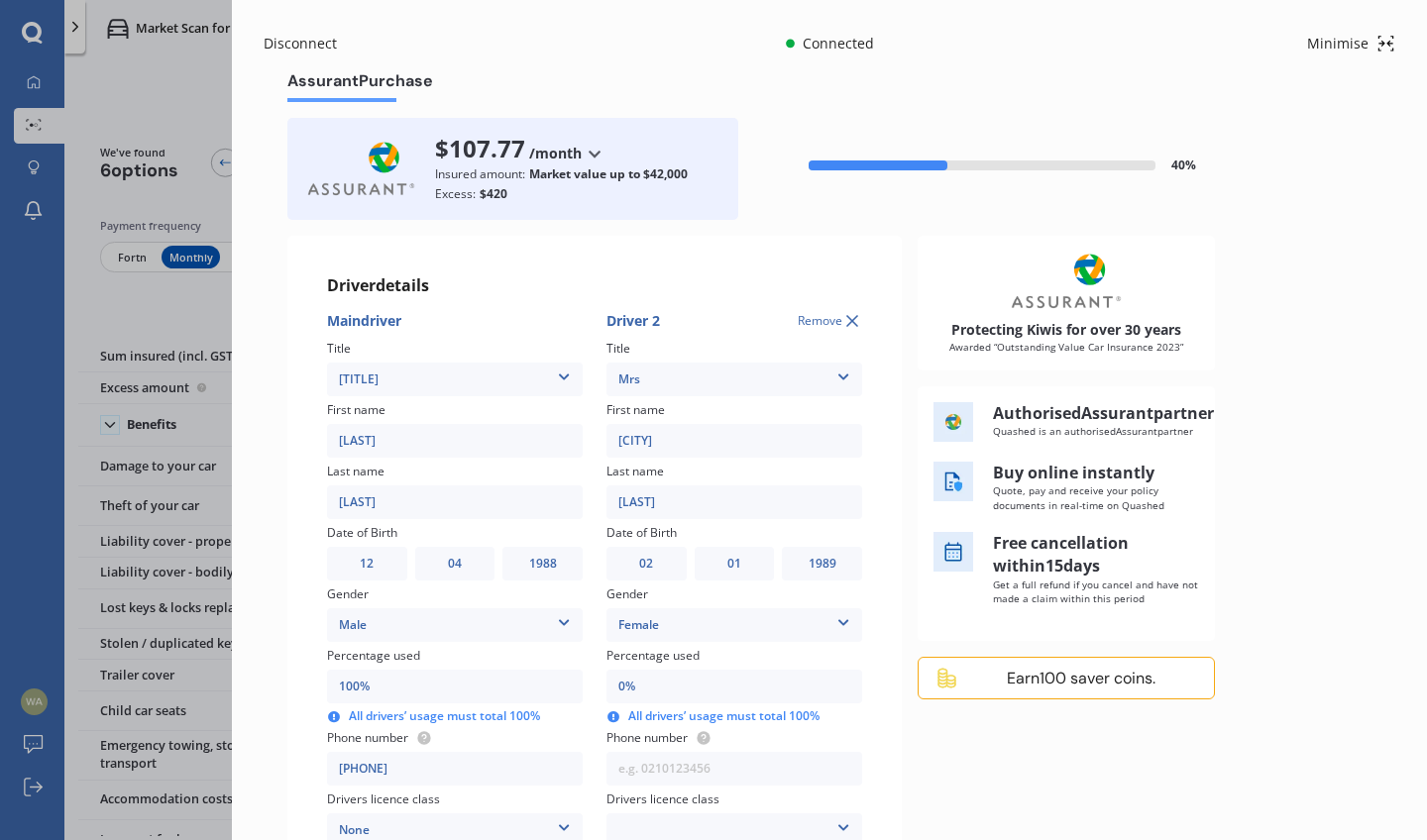 type on "01%" 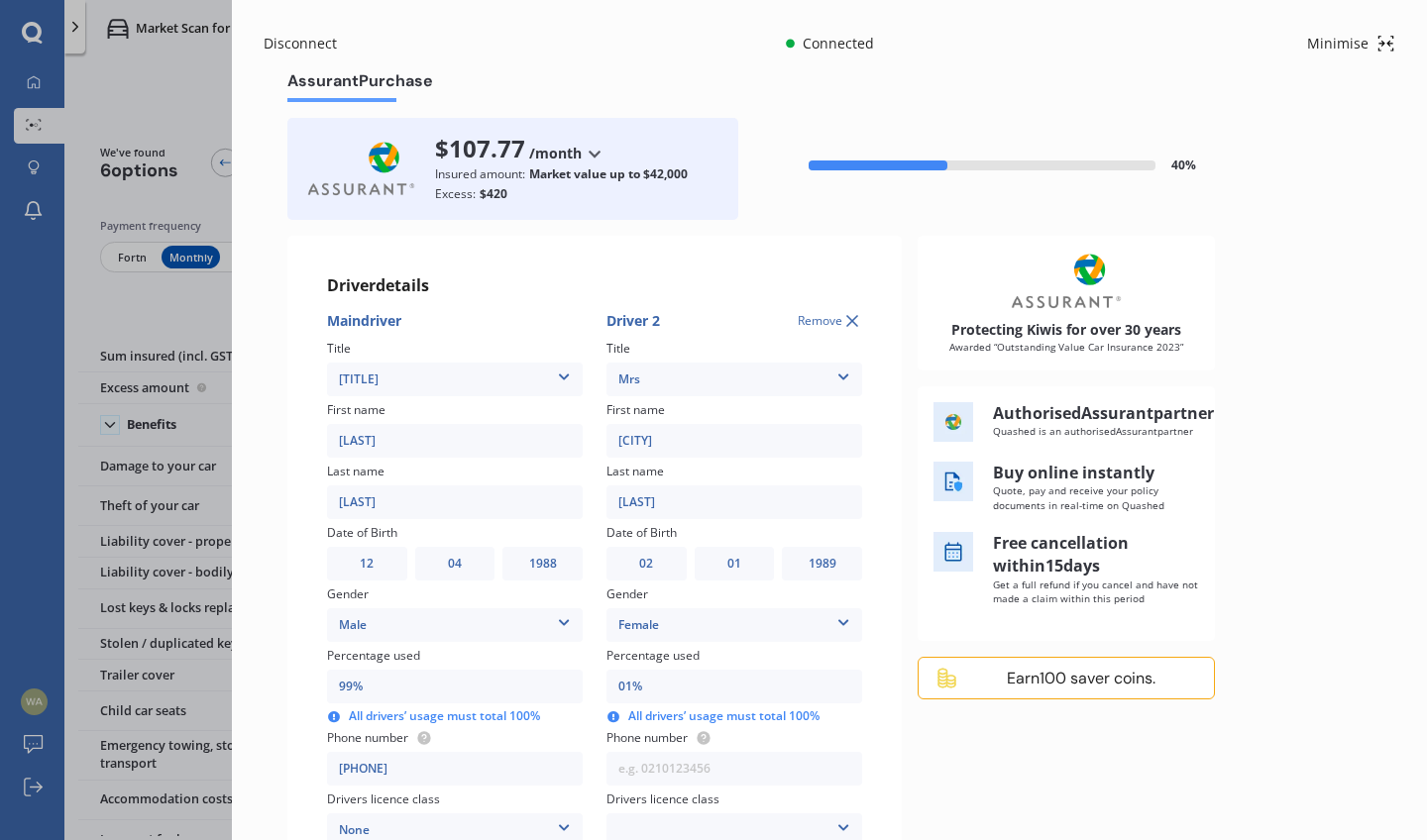 type on "90%" 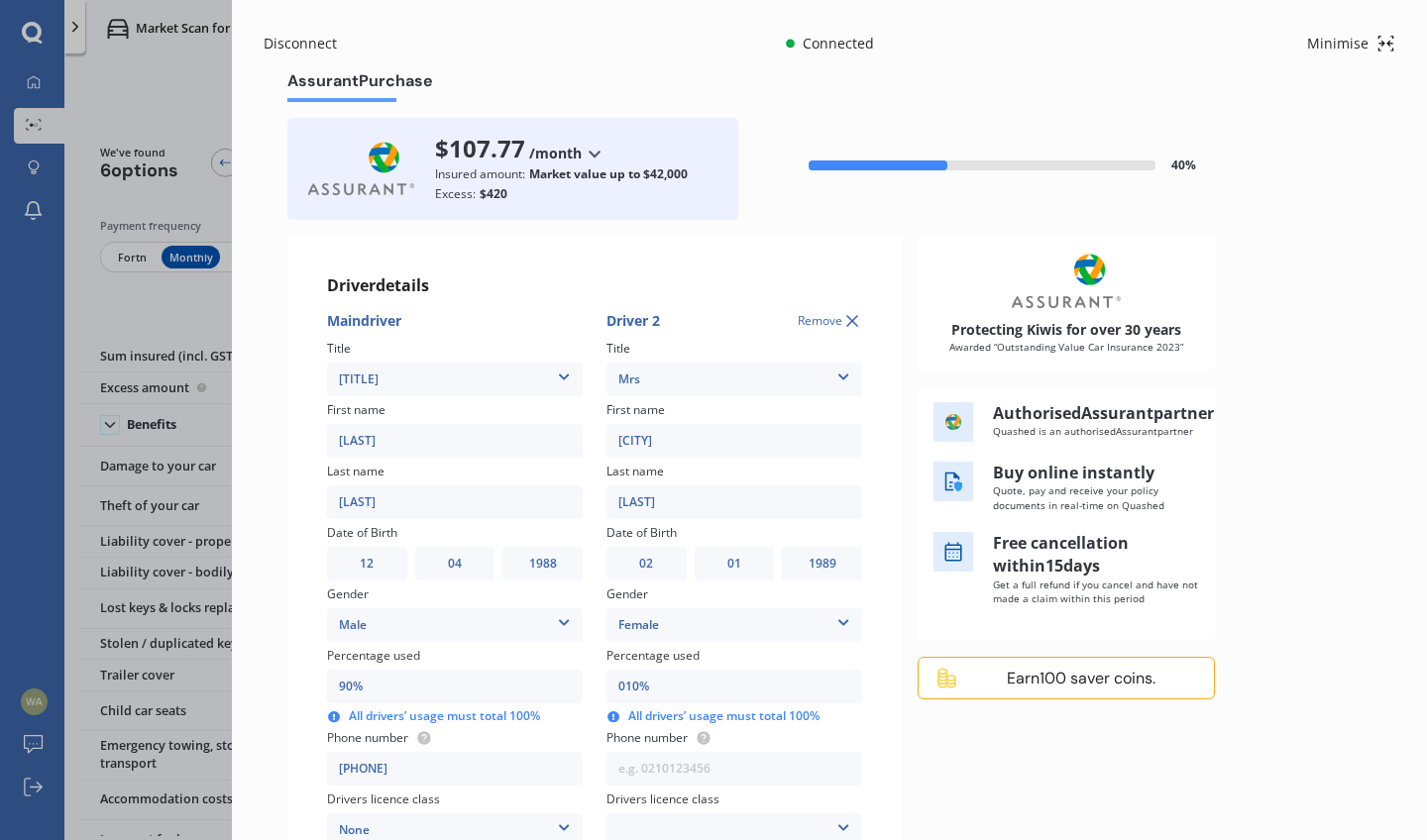 type on "01%" 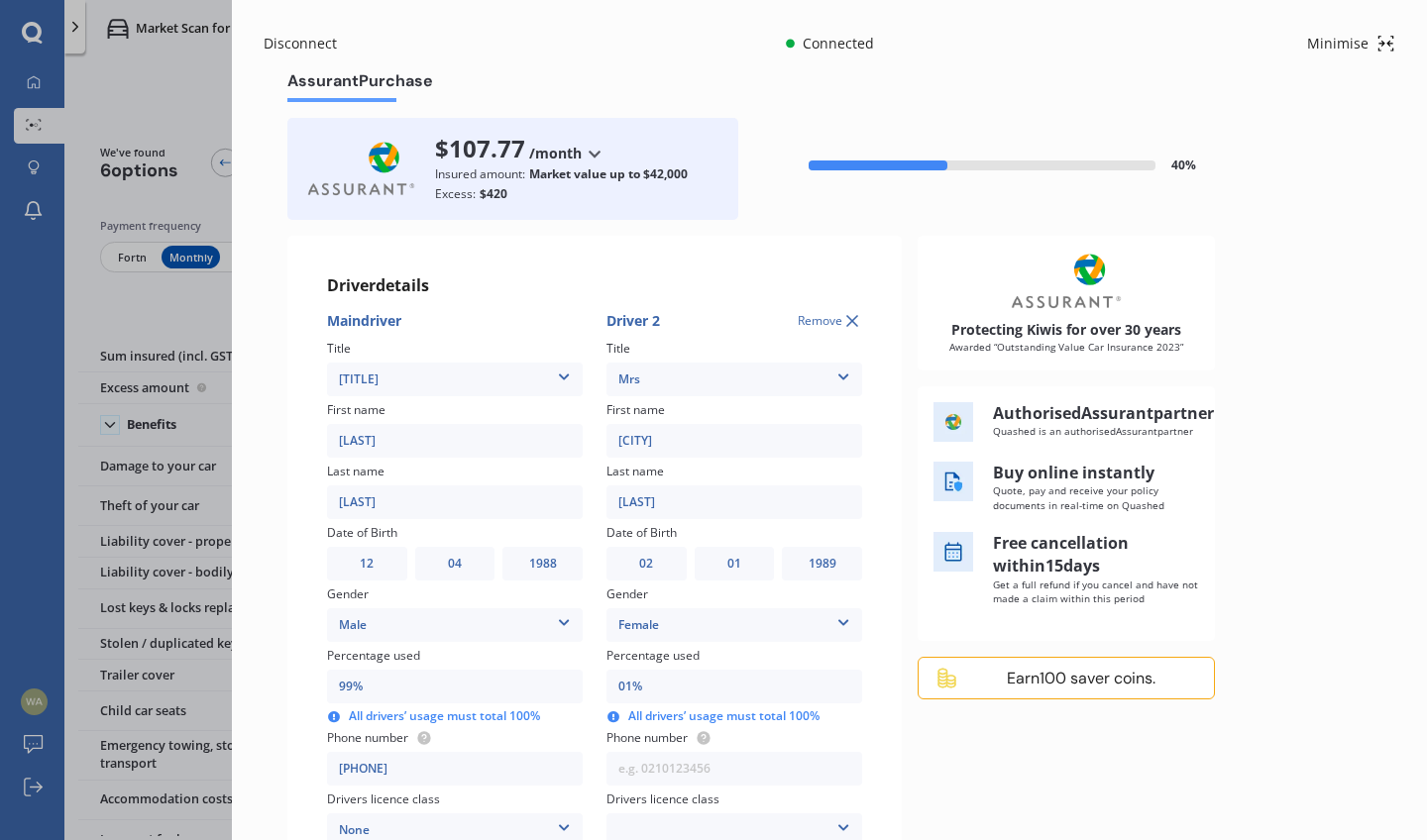 type on "0%" 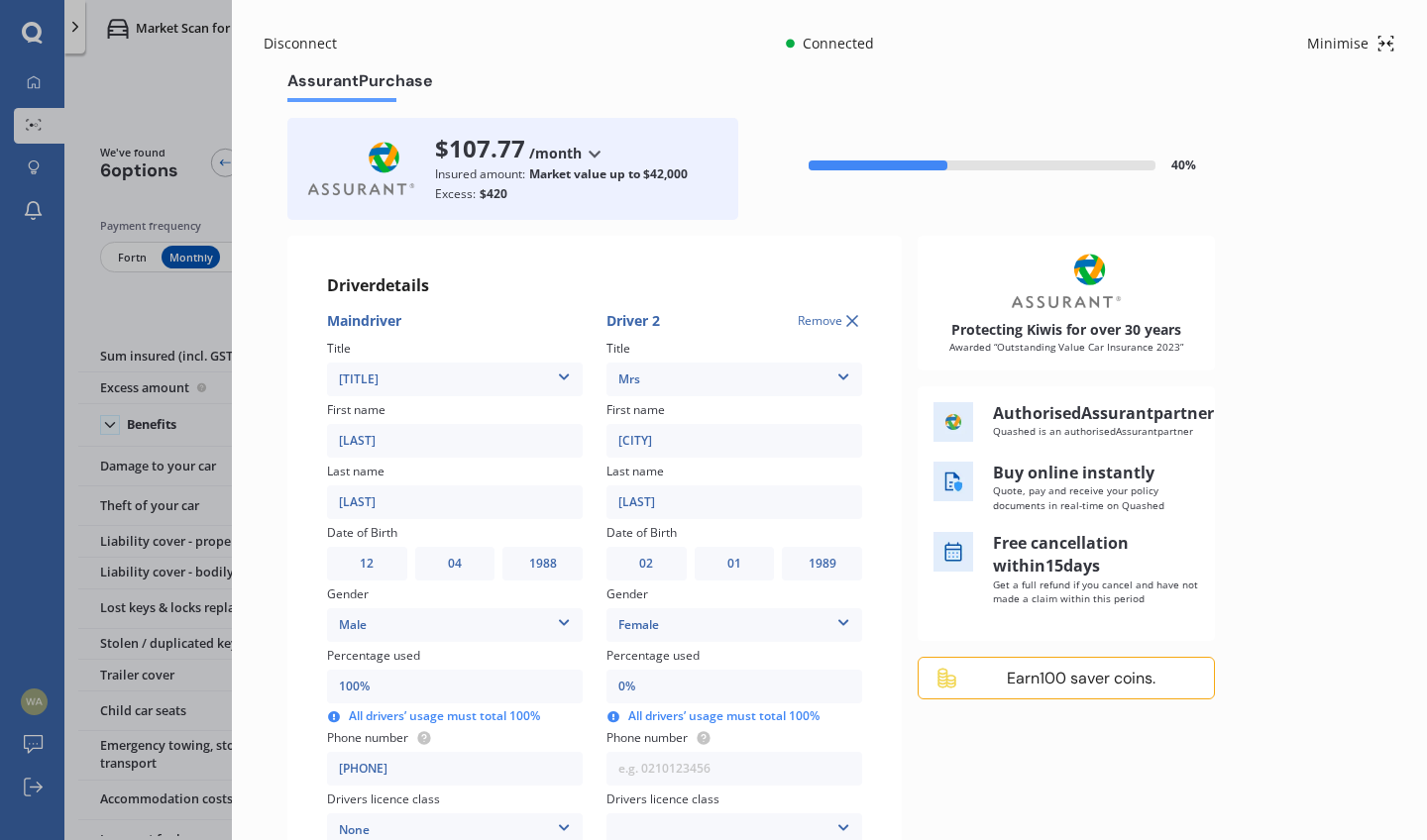 type 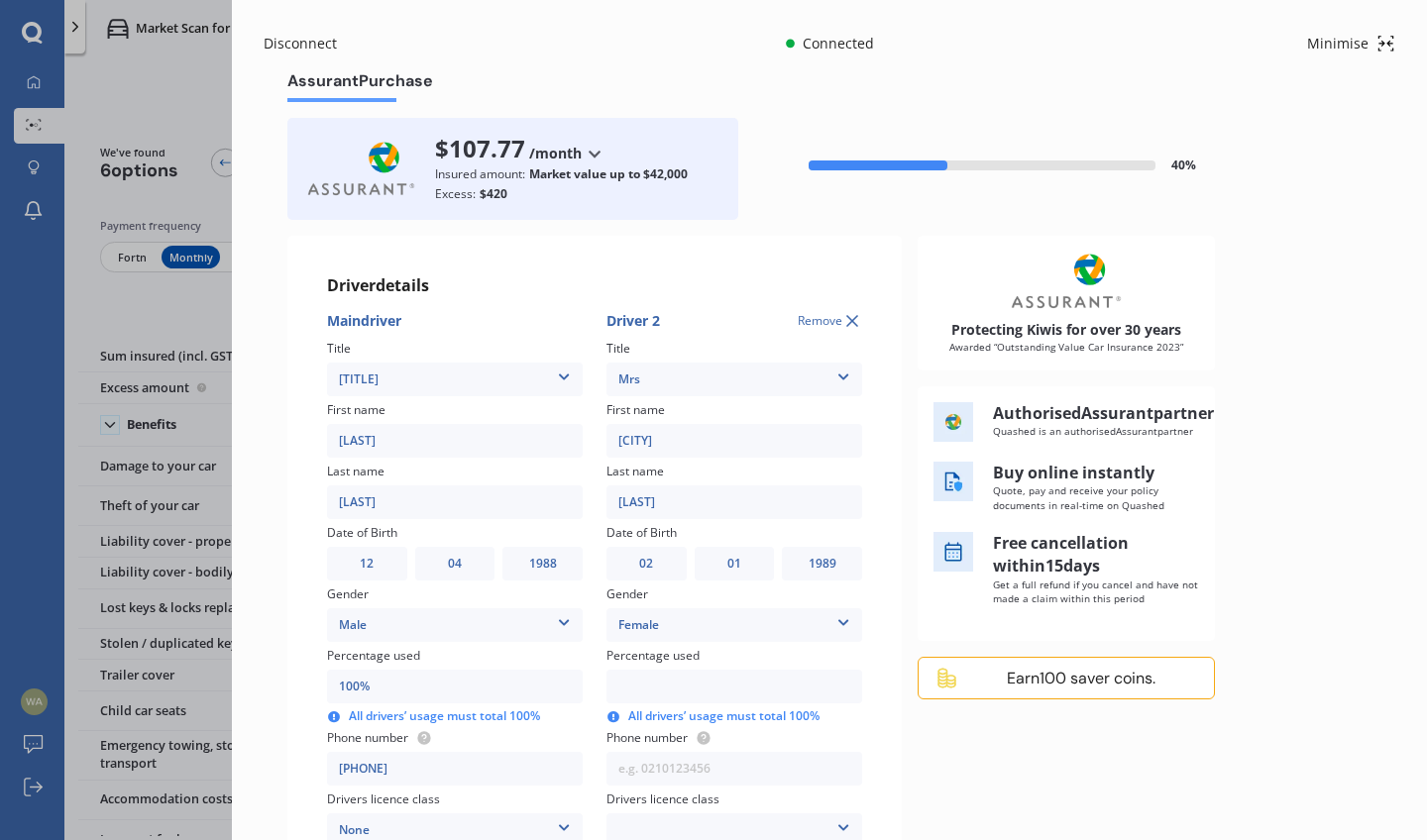 click on "Driver  details Main  driver Title Mr Mr Mrs Miss Ms Dr First name [FIRST] Last name [LAST] Date of Birth DD 01 02 03 04 05 06 07 08 09 10 11 12 13 14 15 16 17 18 19 20 21 22 23 24 25 26 27 28 29 30 31 MM 01 02 03 04 05 06 07 08 09 10 11 12 YYYY 2009 2008 2007 2006 2005 2004 2003 2002 2001 2000 1999 1998 1997 1996 1995 1994 1993 1992 1991 1990 1989 1988 1987 1986 1985 1984 1983 1982 1981 1980 1979 1978 1977 1976 1975 1974 1973 1972 1971 1970 1969 1968 1967 1966 1965 1964 1963 1962 1961 1960 1959 1958 1957 1956 1955 1954 1953 1952 1951 1950 1949 1948 1947 1946 1945 1944 1943 1942 1941 1940 1939 1938 1937 1936 1935 1934 1933 1932 1931 1930 1929 1928 1927 1926 1925 1924 1923 1922 1921 1920 1919 1918 1917 1916 1915 1914 1913 1912 1911 1910 Gender Male Male Female Percentage used 100% All drivers’ usage must total 100% Phone number [PHONE] Drivers licence class None None Learner Restricted Full Drivers licence years More than 4 years Less than 1 year 1-2 years 2-4 years More than 4 years New Zealand Australia" at bounding box center [829, 695] 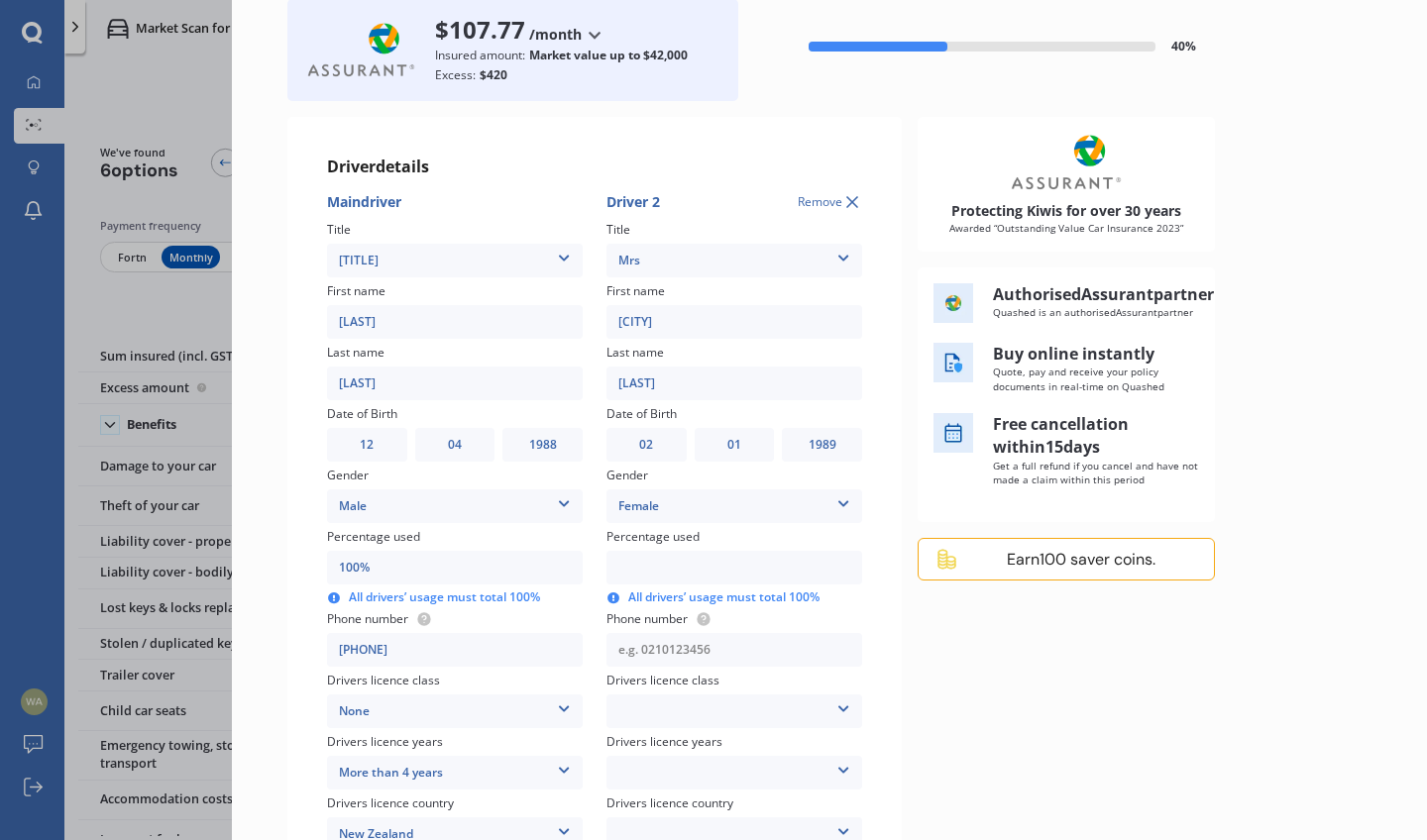 click at bounding box center [734, 650] 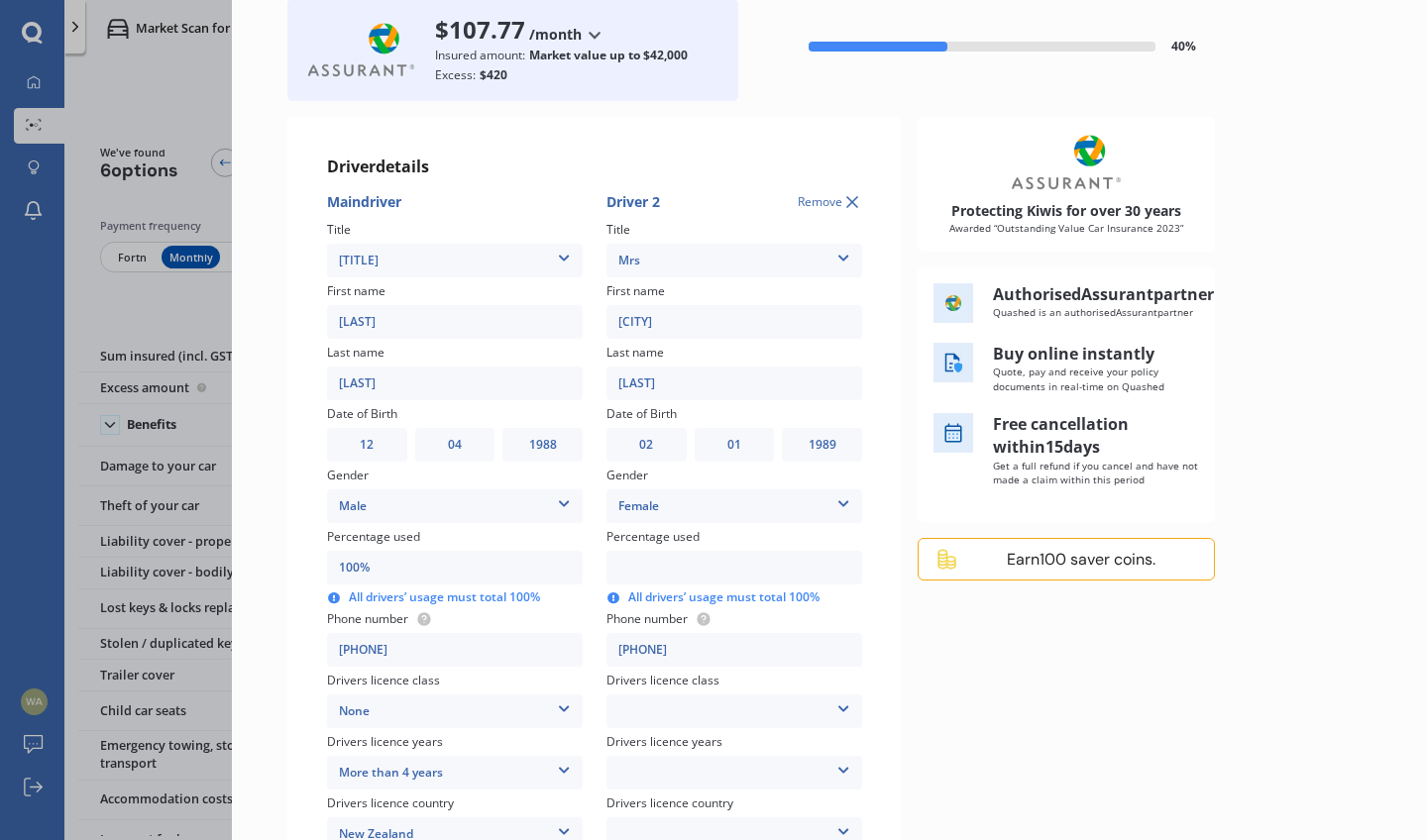 type on "[PHONE]" 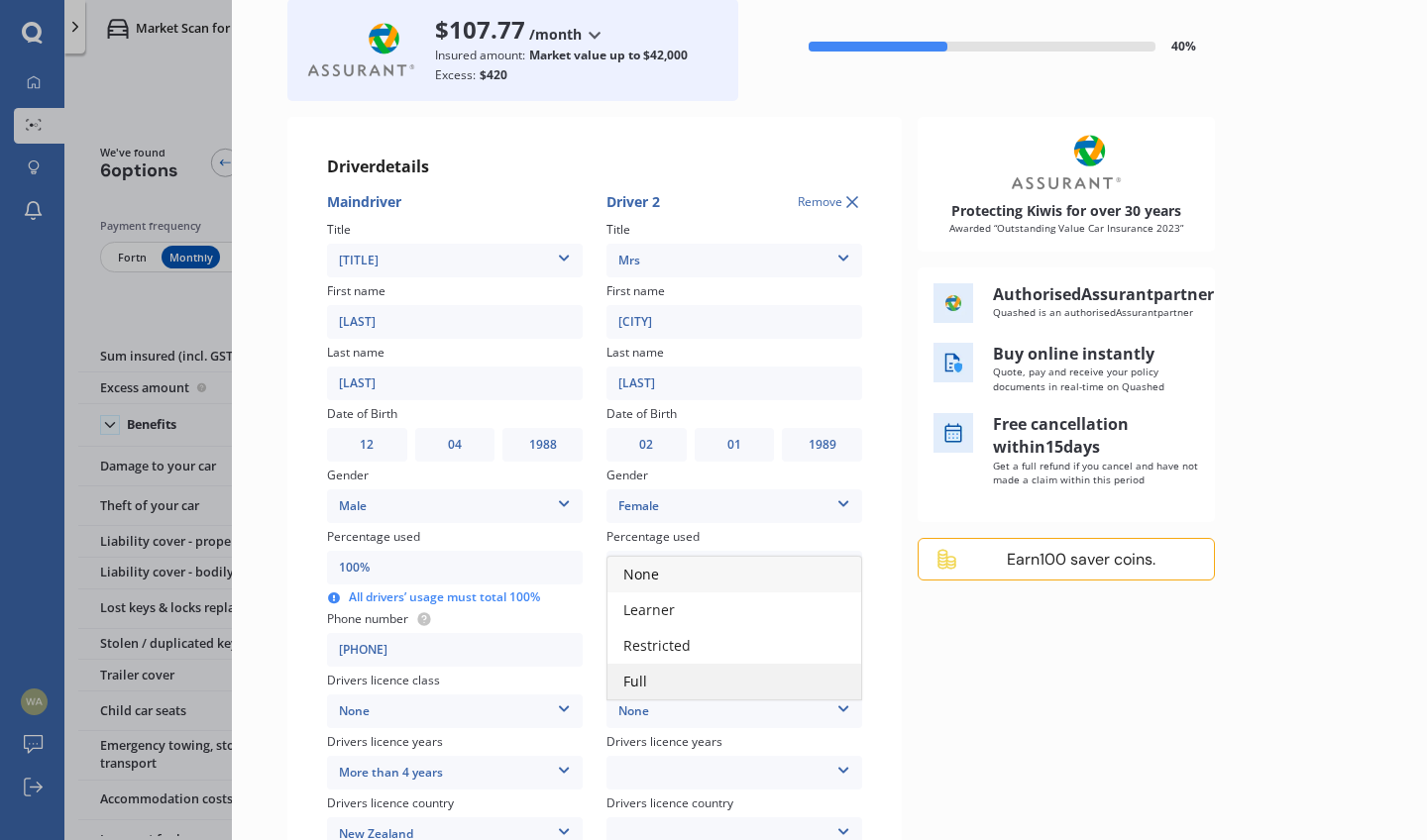 click on "Full" at bounding box center [734, 682] 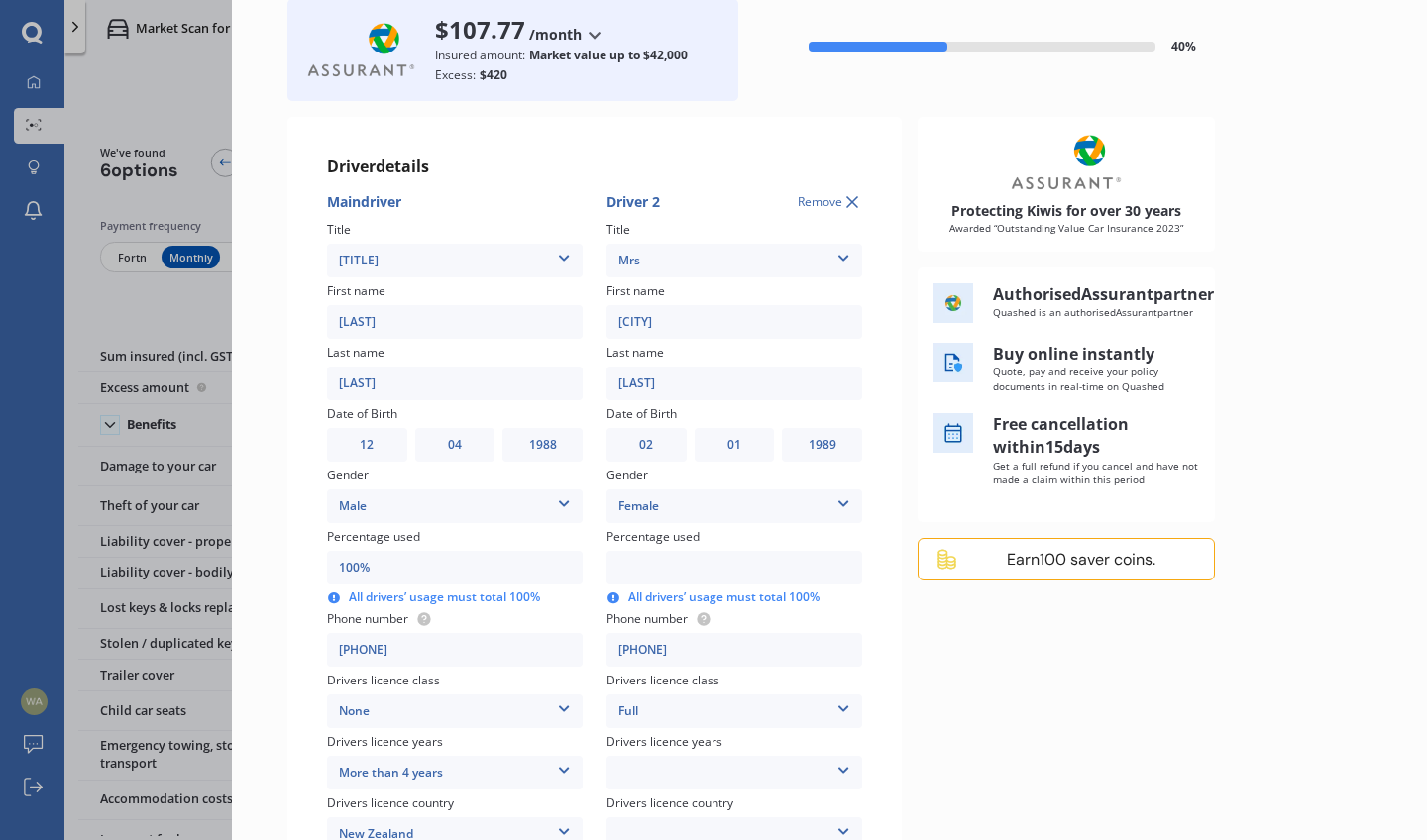 click on "None" at bounding box center [455, 711] 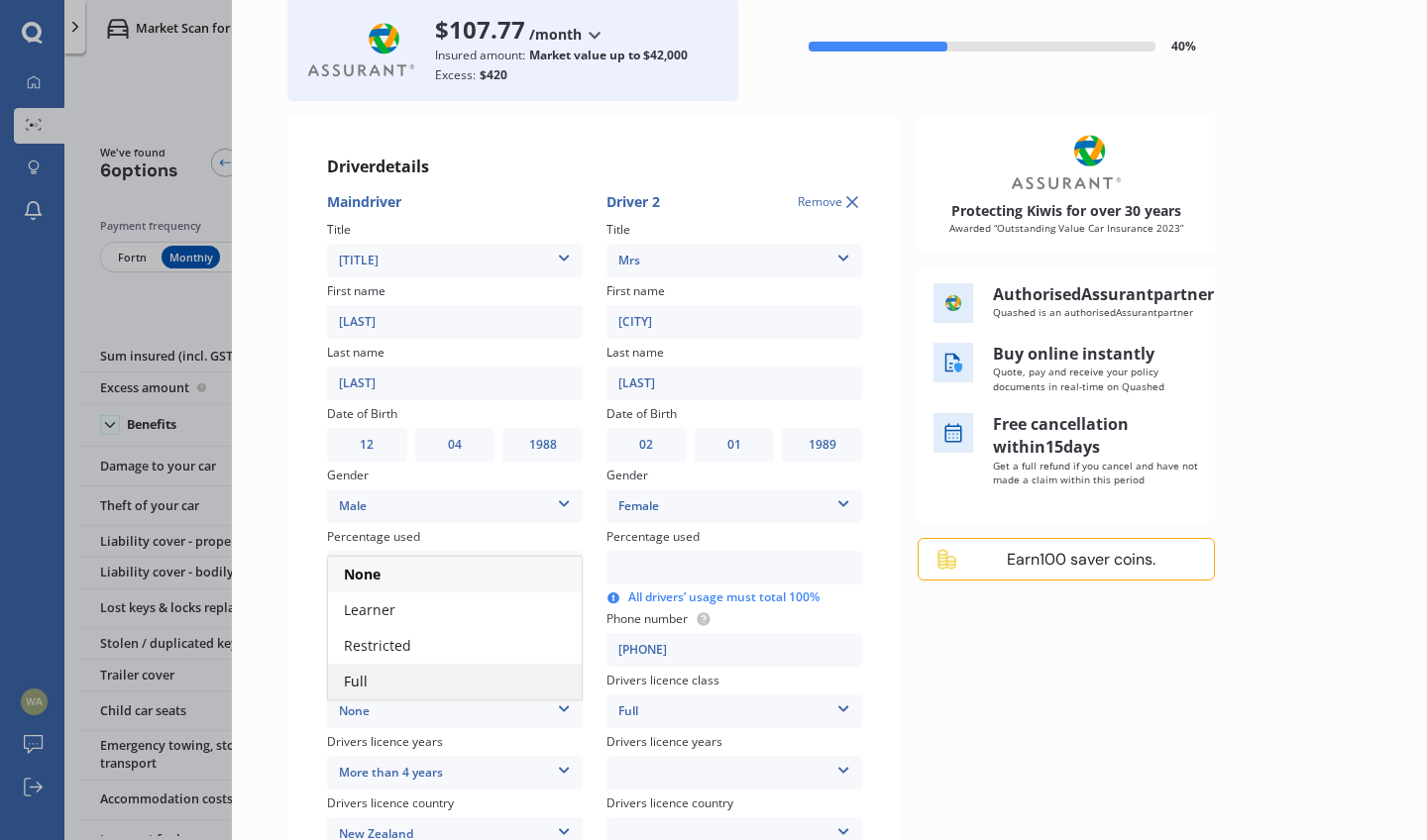 click on "Full" at bounding box center [455, 682] 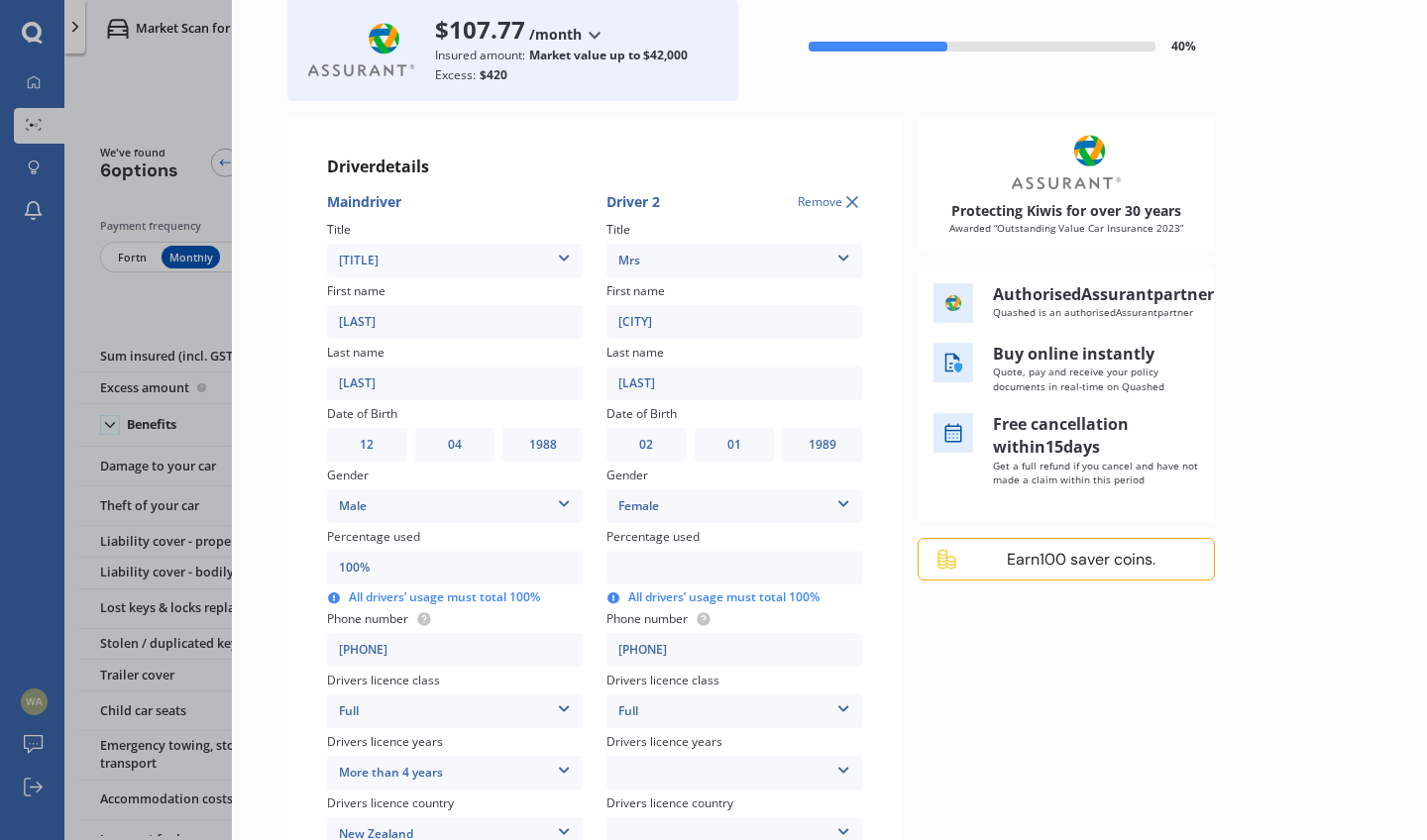 click on "Less than 1 year 1-2 years 2-4 years More than 4 years" at bounding box center (734, 773) 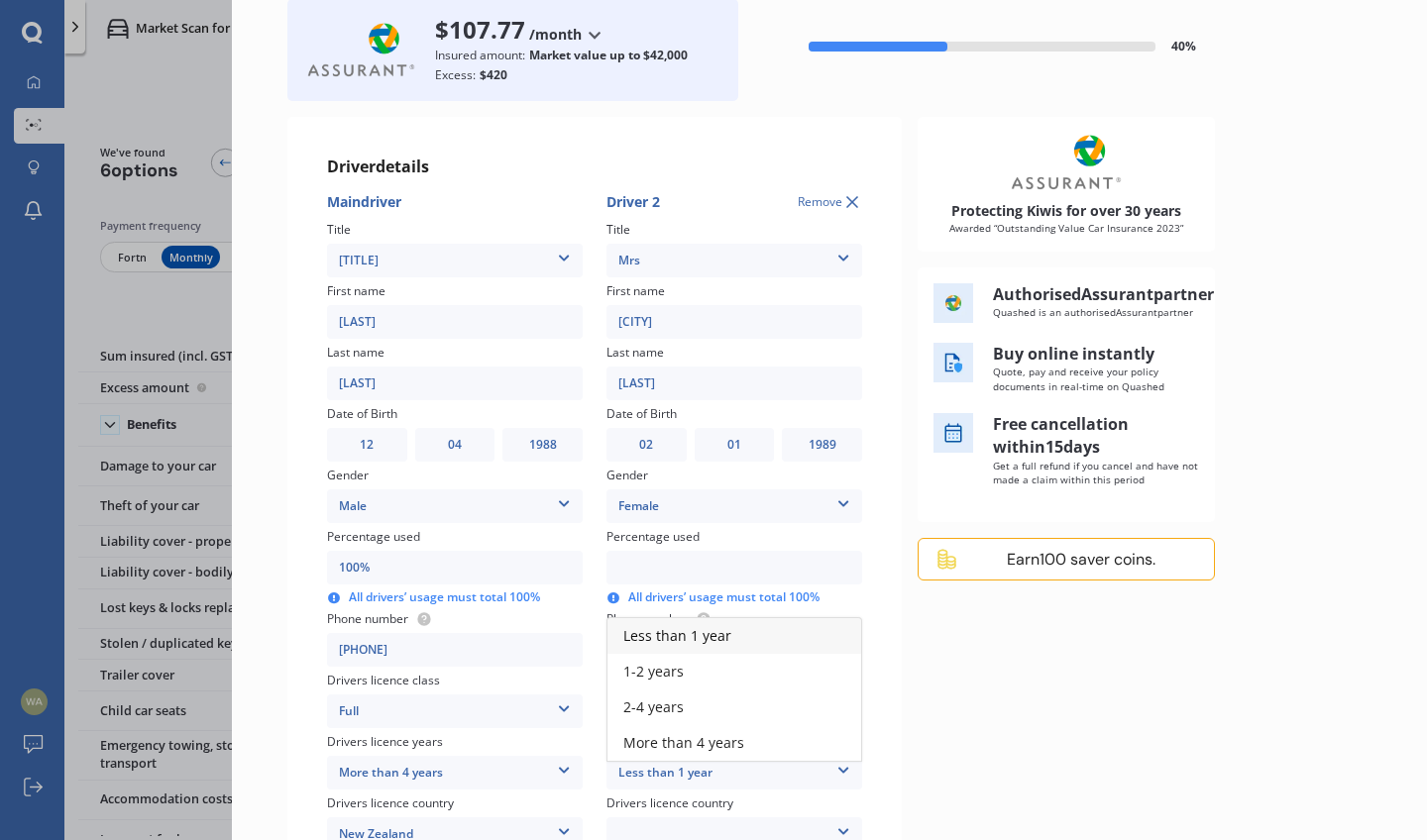 click on "More than 4 years" at bounding box center [684, 742] 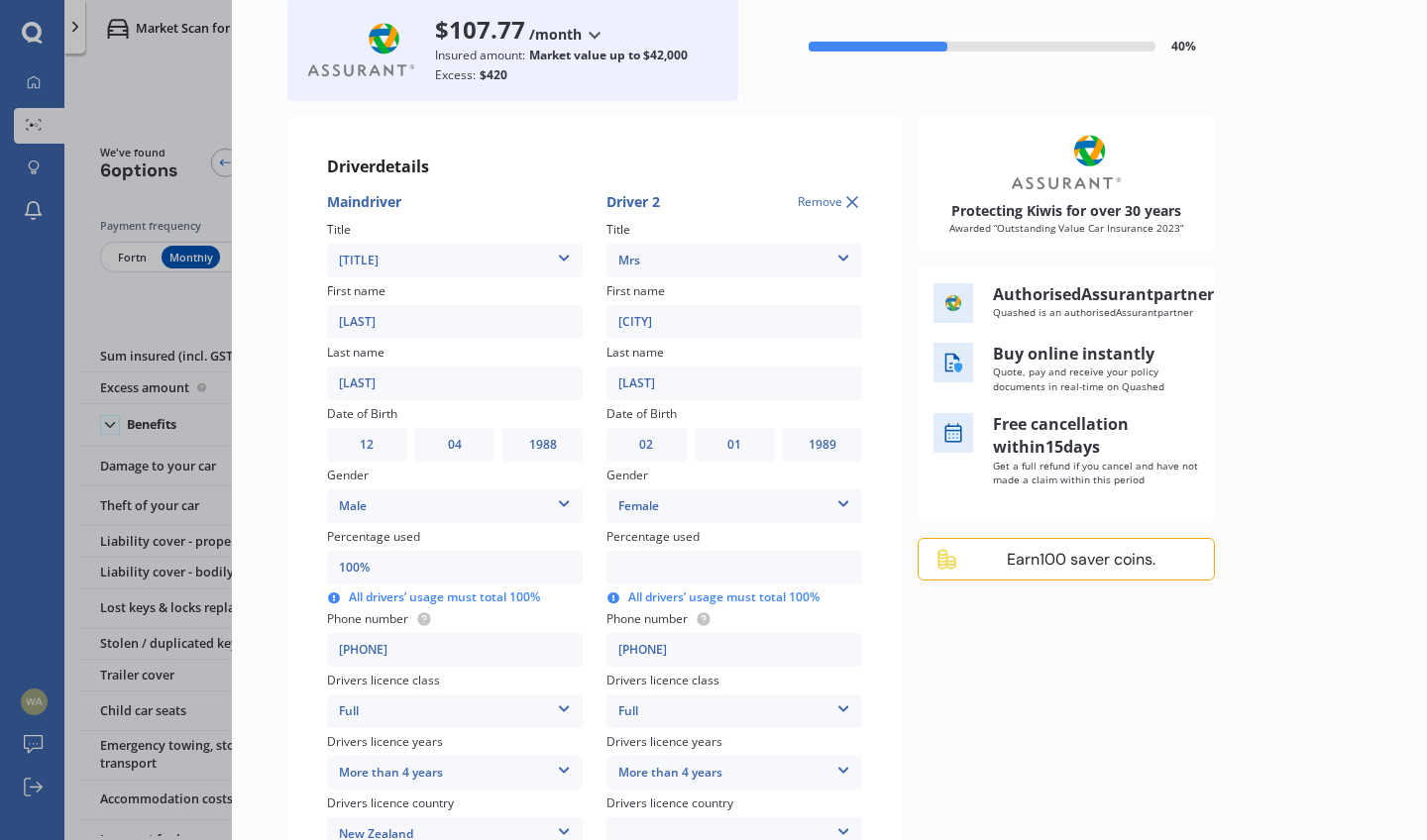 click on "Protecting Kiwis for over 30 years Awarded “Outstanding Value Car Insurance 2023” Authorised  Assurant  partner Quashed is an authorised  Assurant  partner Buy online instantly Quote, pay and receive your policy documents in real-time on Quashed Free cancellation within  15  days Get a full refund if you cancel and have not made a claim within this period Earn  100 saver coins." at bounding box center [1145, 577] 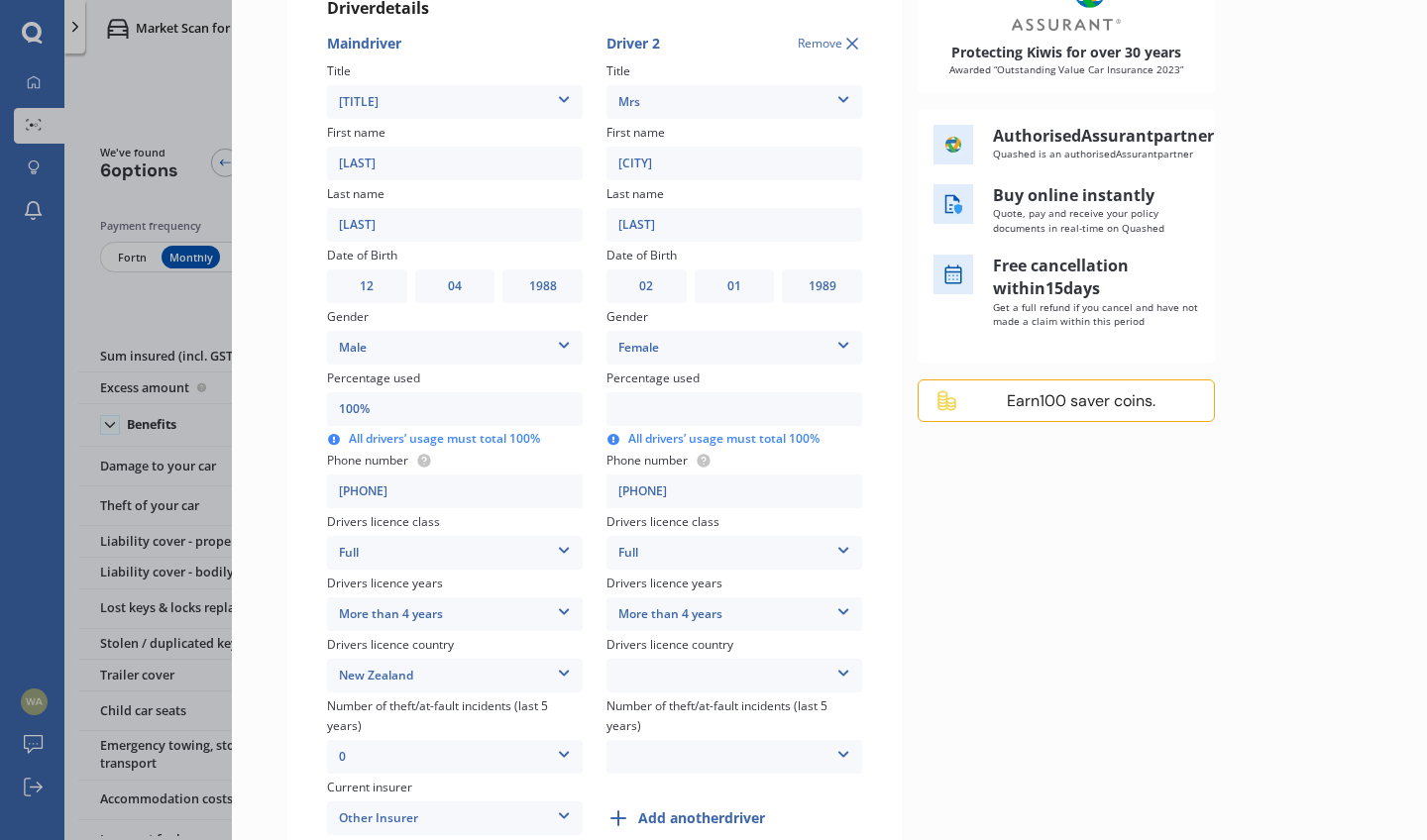 click on "New Zealand Australia Canada Japan Singapore South Africa UK USA Other Country Not Applicable Europe Pacific Island Nations" at bounding box center [734, 676] 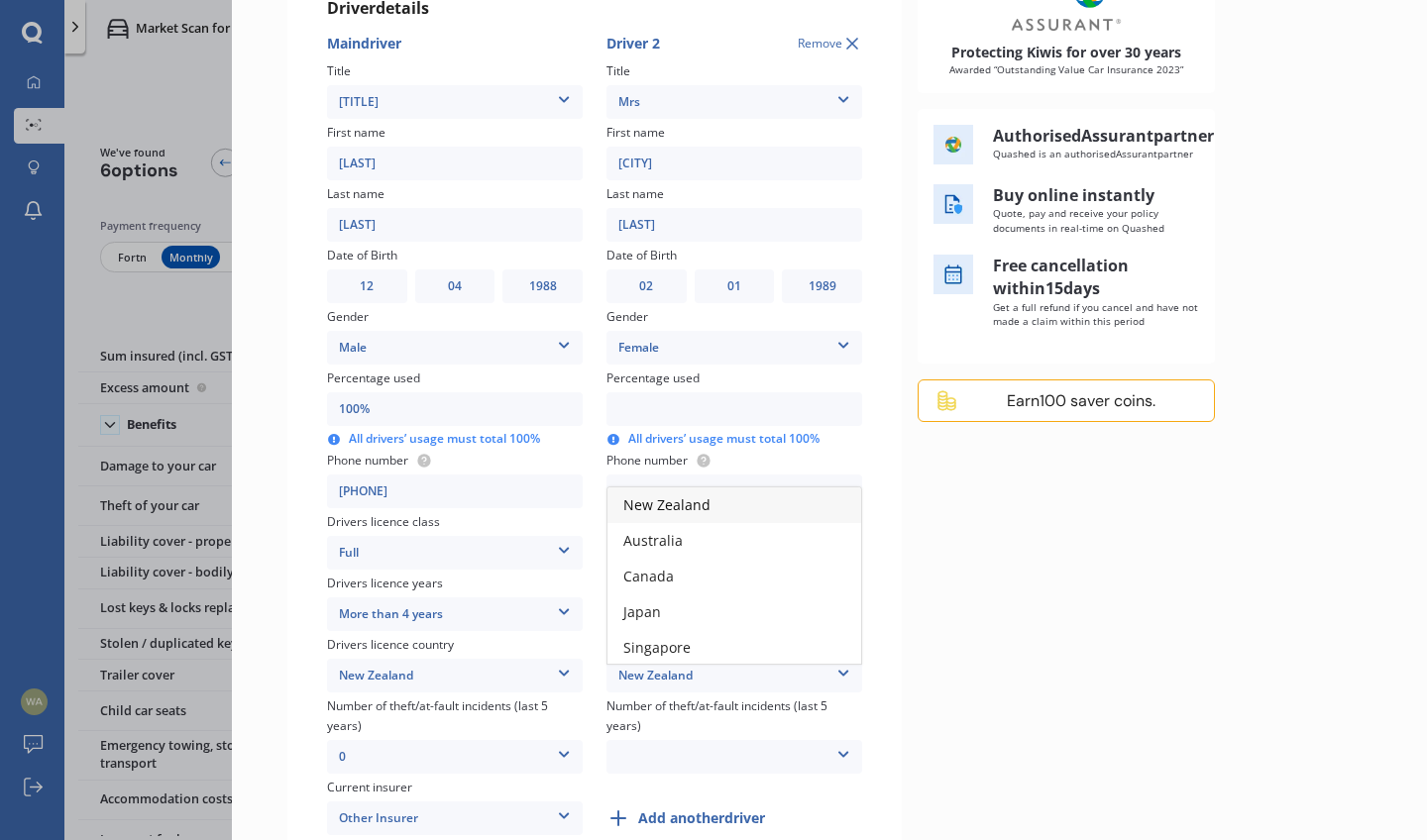 drag, startPoint x: 763, startPoint y: 491, endPoint x: 761, endPoint y: 504, distance: 13.152946 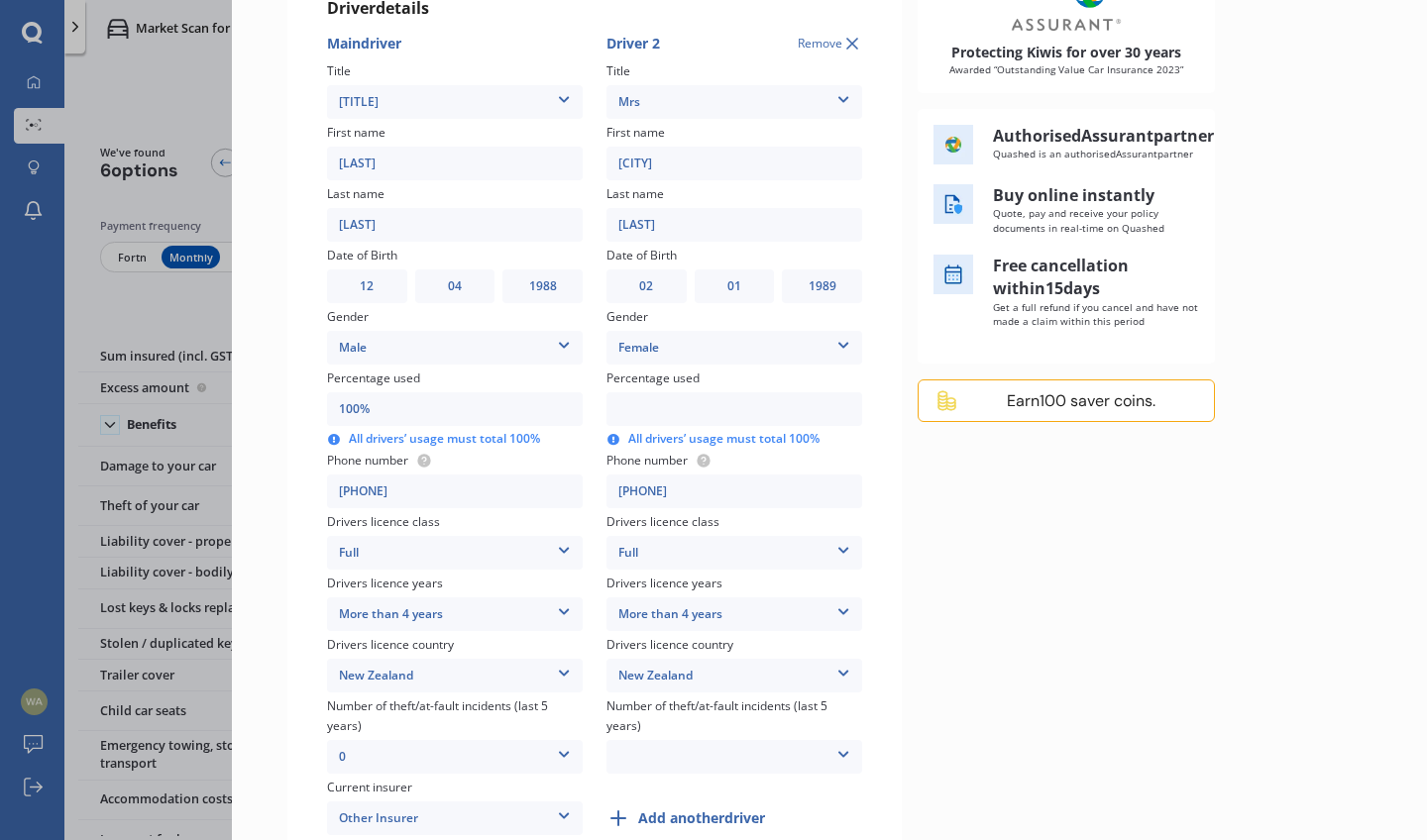 click on "[NUMBER] [NUMBER] [NUMBER] More than [NUMBER]" at bounding box center (734, 757) 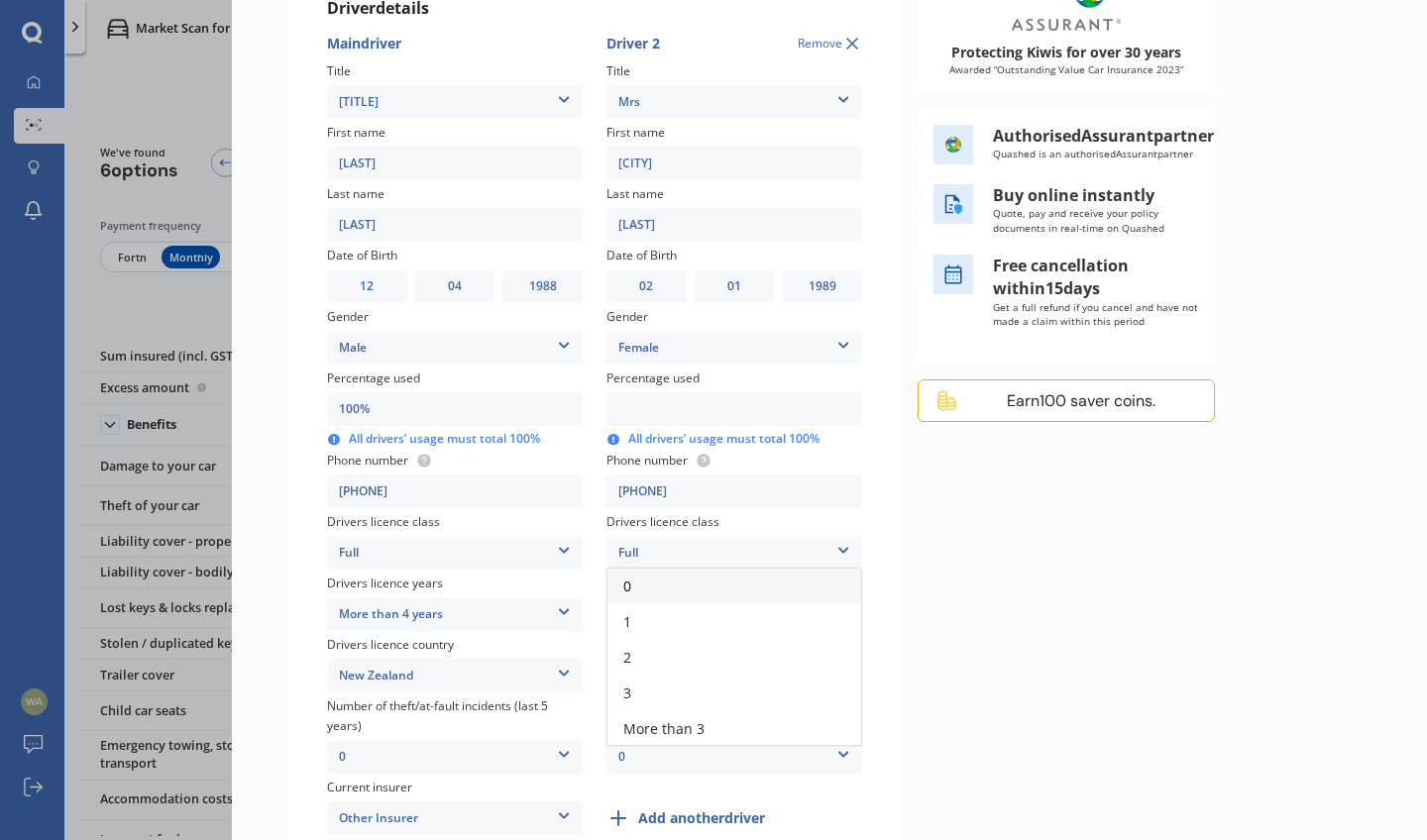 click on "0" at bounding box center (734, 586) 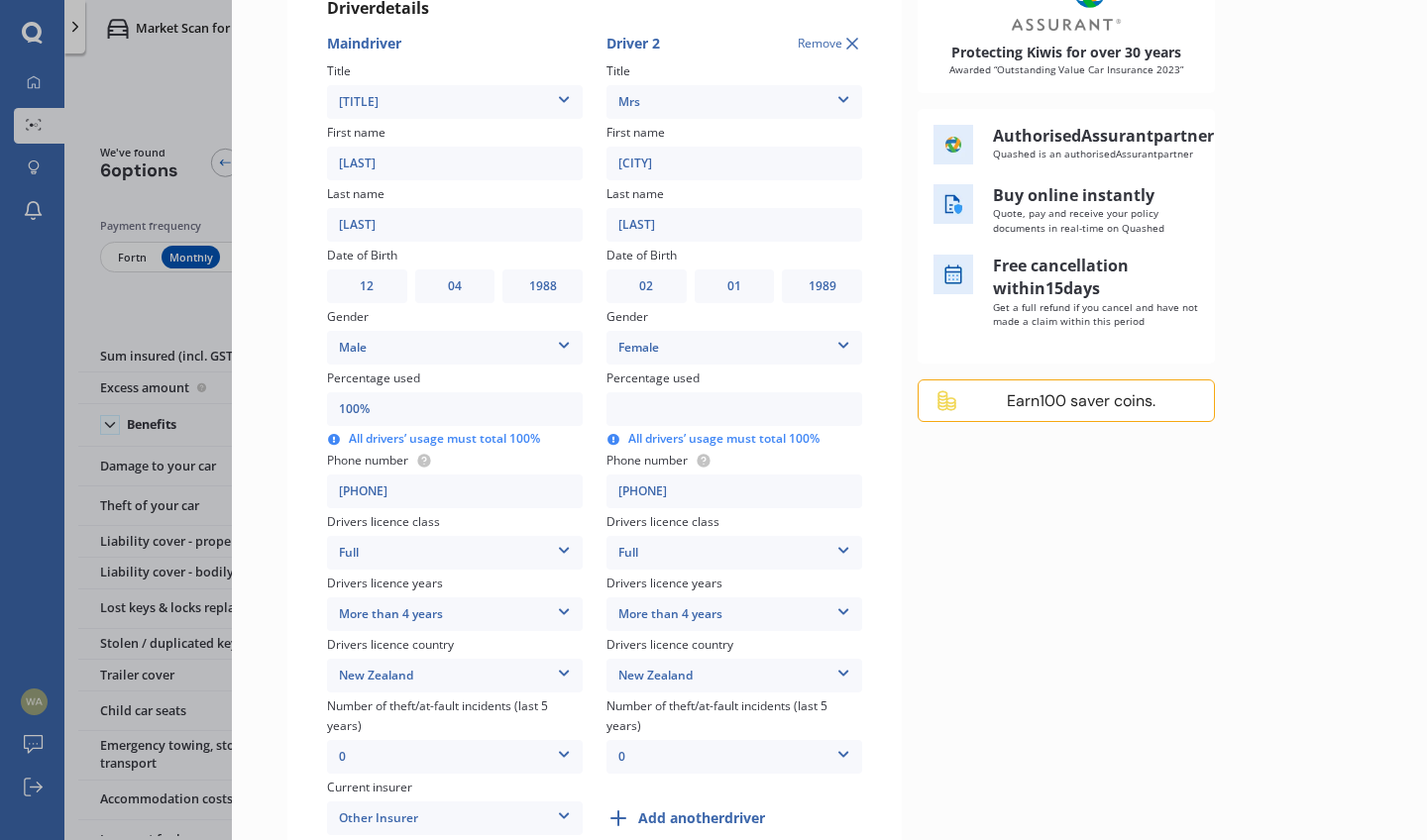 click on "Protecting Kiwis for over 30 years Awarded “Outstanding Value Car Insurance 2023” Authorised  Assurant  partner Quashed is an authorised  Assurant  partner Buy online instantly Quote, pay and receive your policy documents in real-time on Quashed Free cancellation within  15  days Get a full refund if you cancel and have not made a claim within this period Earn  100 saver coins." at bounding box center [1145, 418] 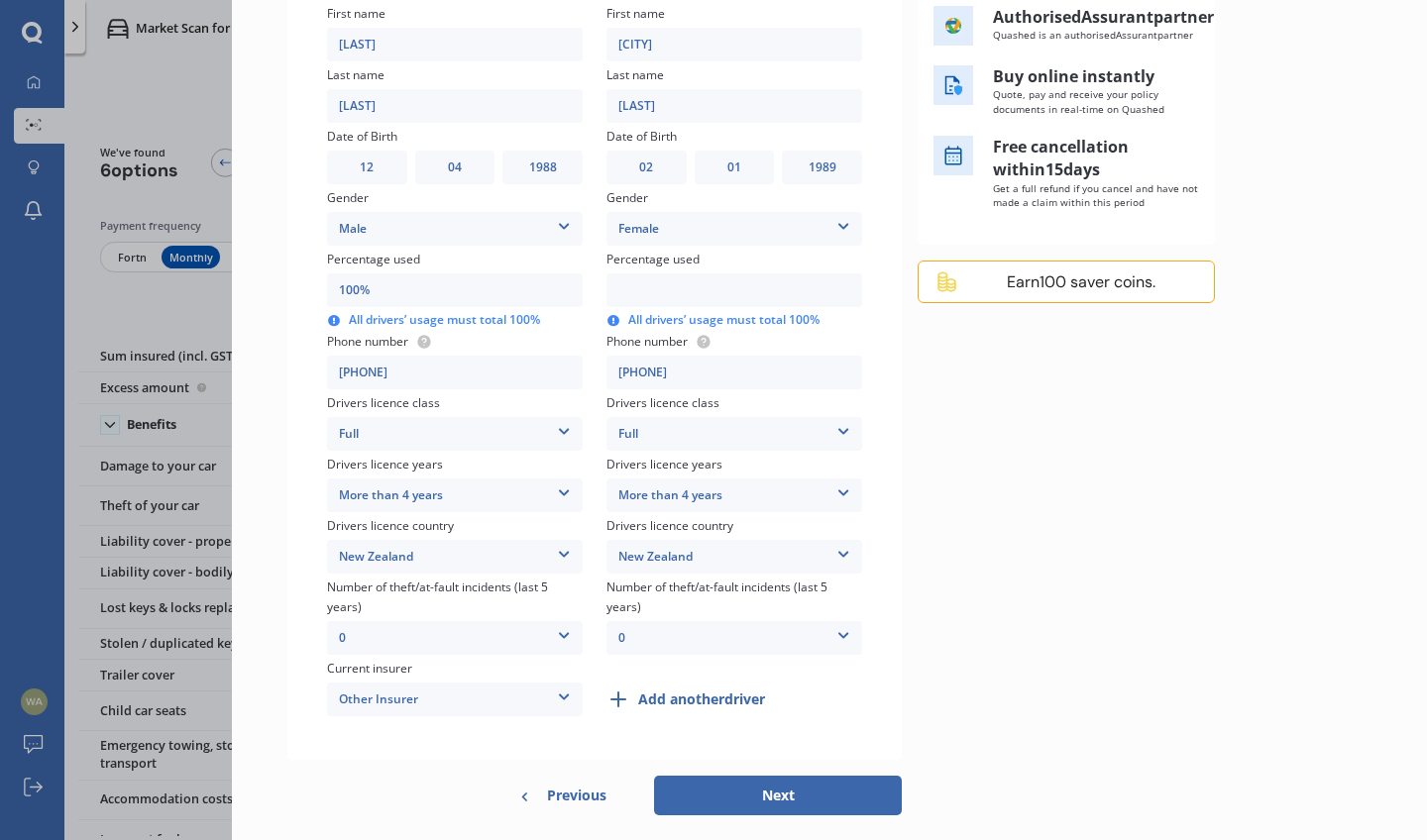 scroll, scrollTop: 433, scrollLeft: 0, axis: vertical 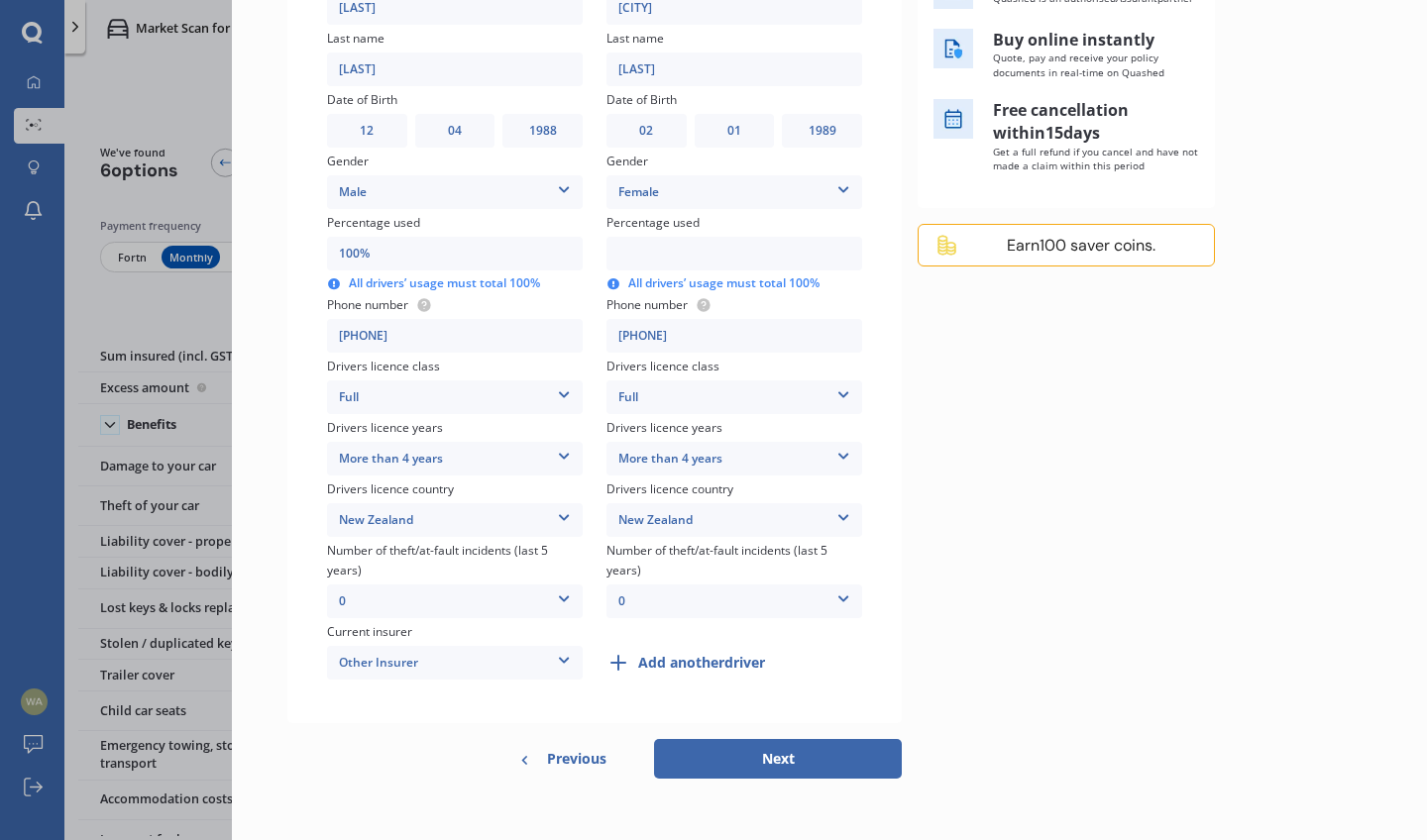 click on "Next" at bounding box center (778, 759) 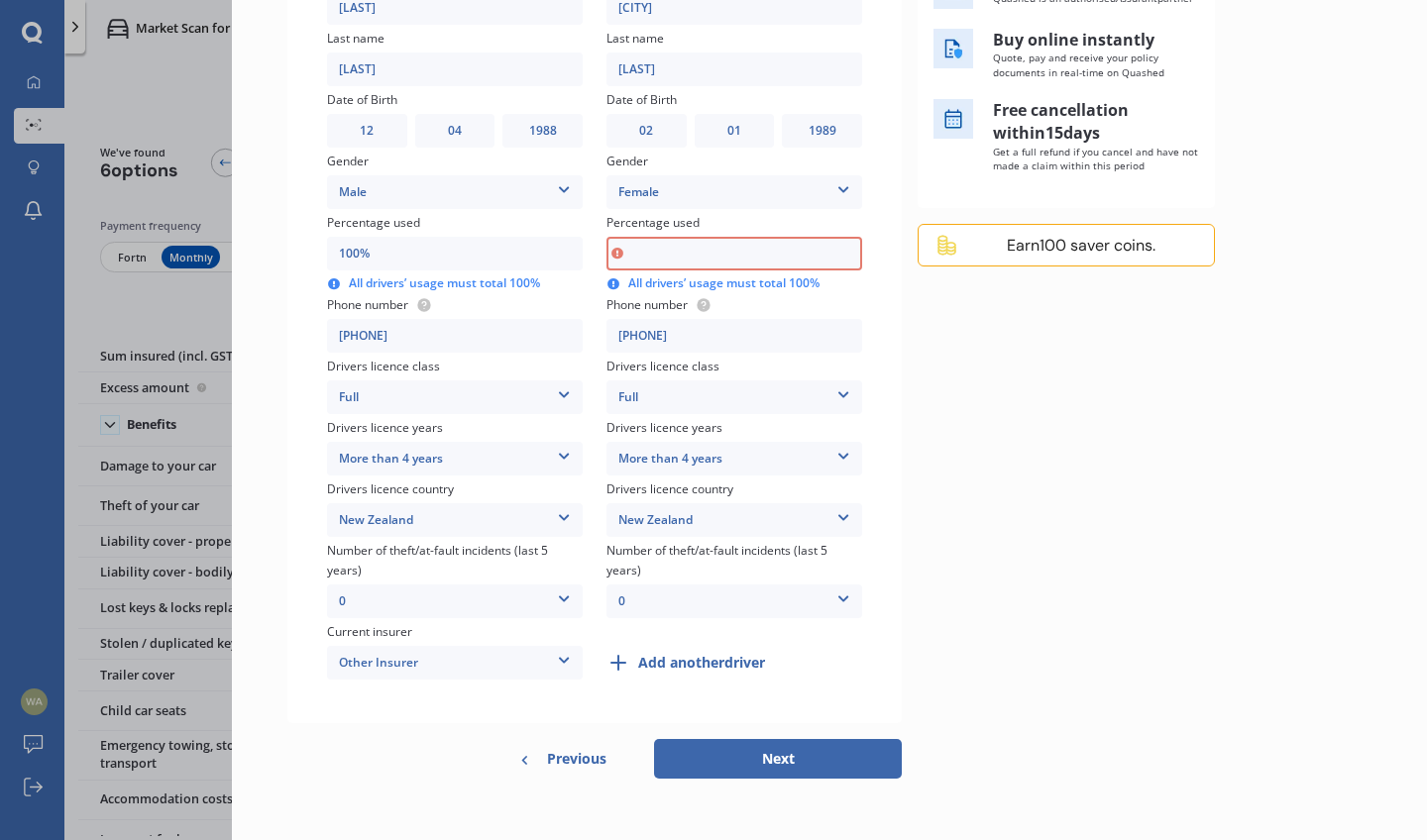 scroll, scrollTop: 258, scrollLeft: 0, axis: vertical 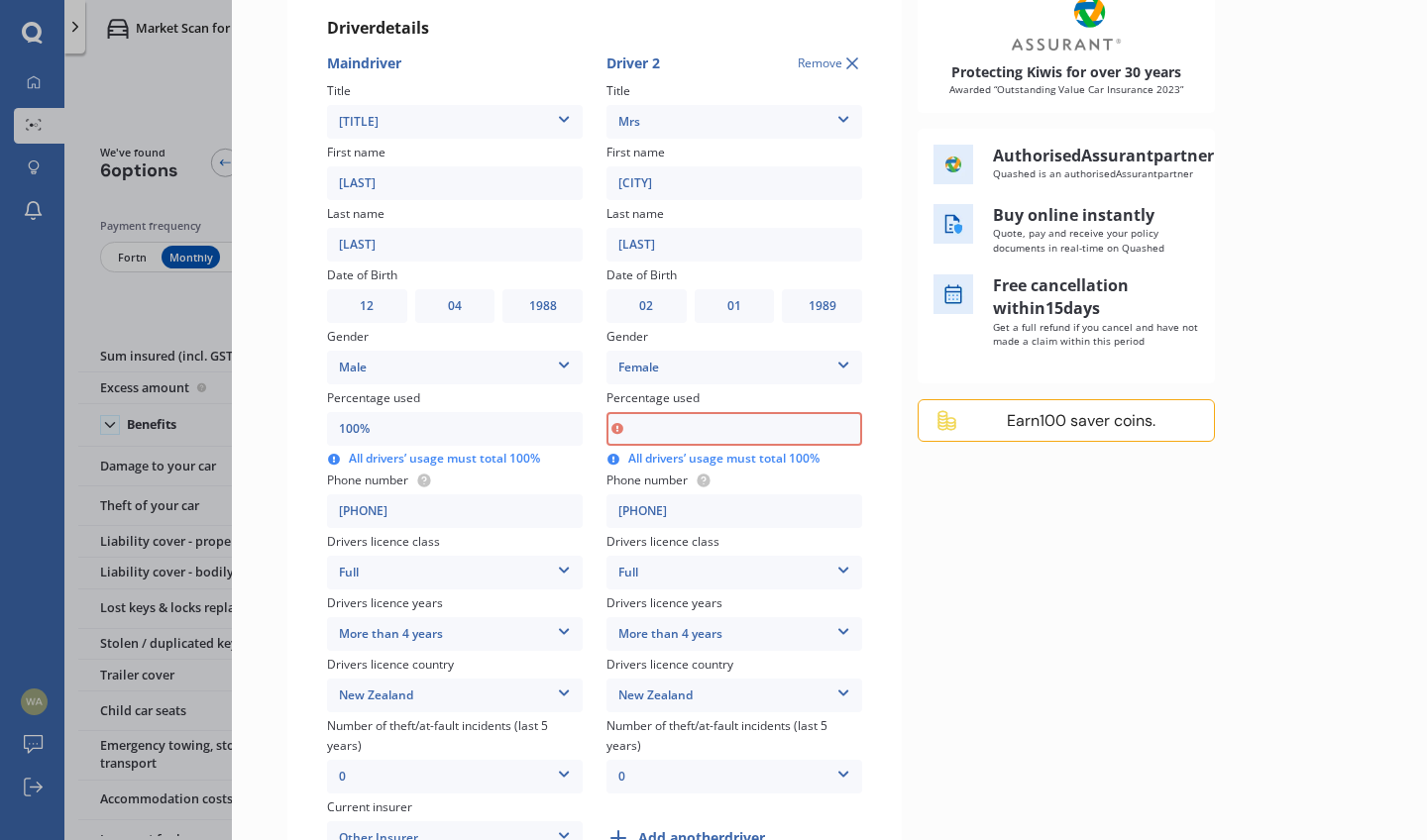 click at bounding box center (734, 429) 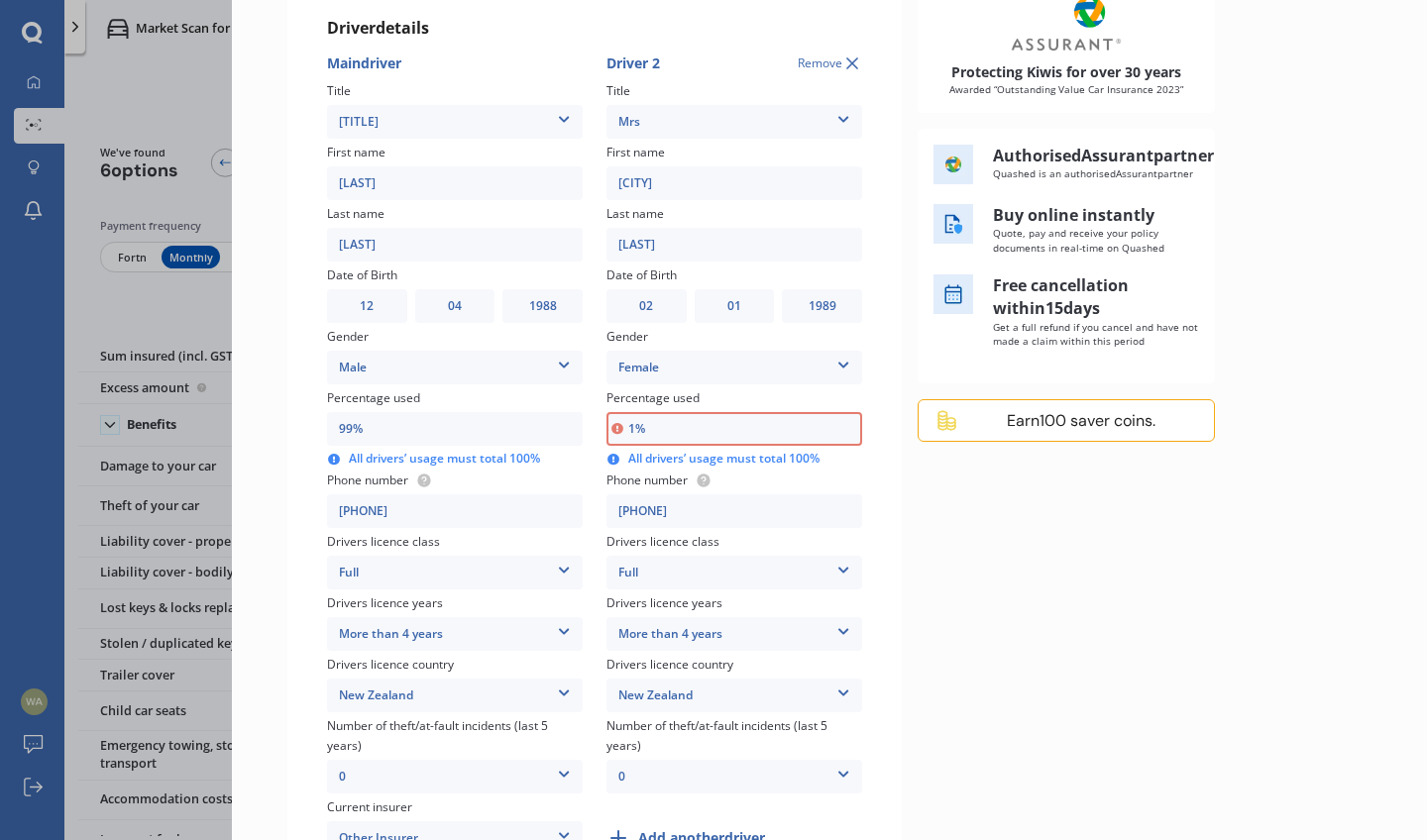type on "90%" 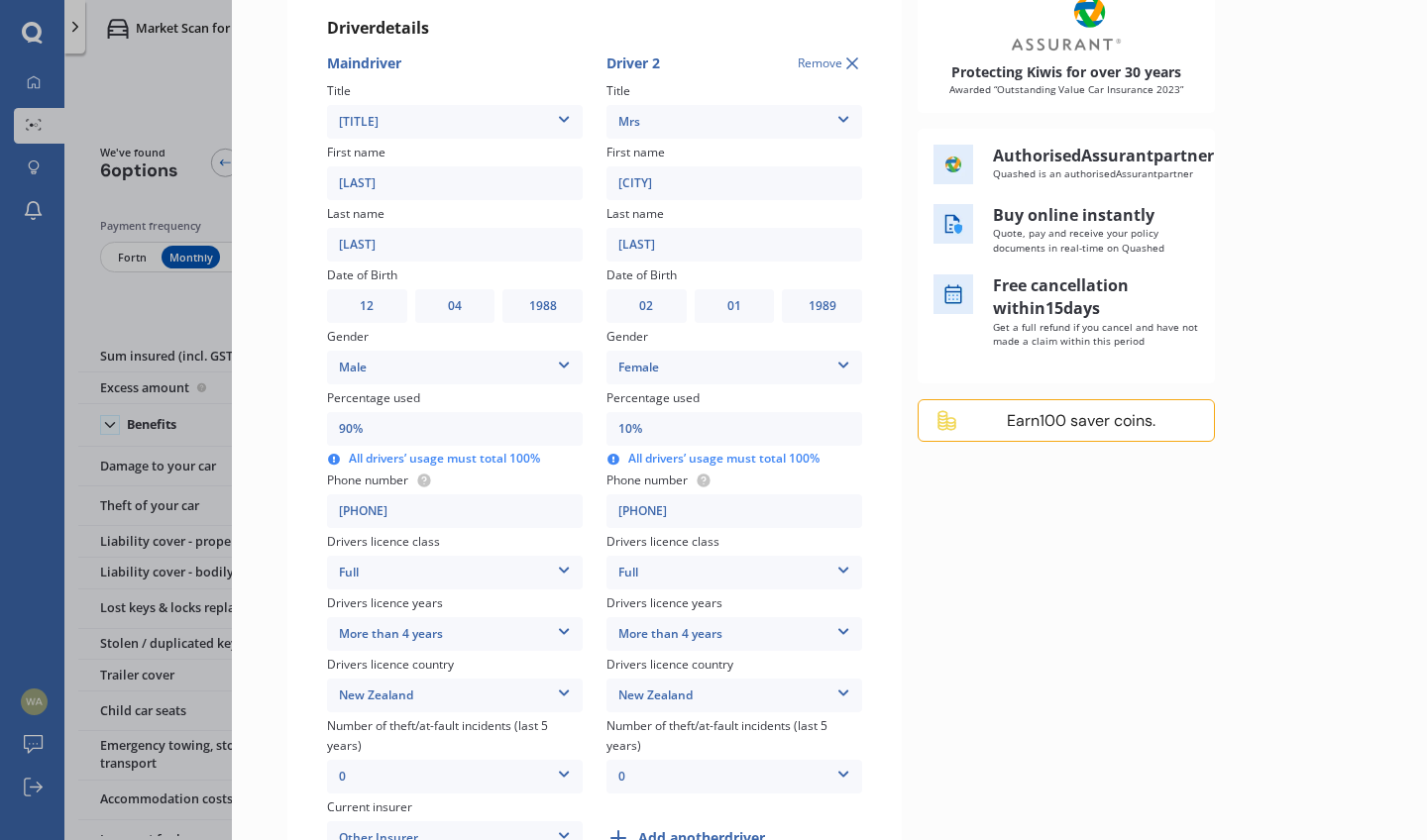 type on "10%" 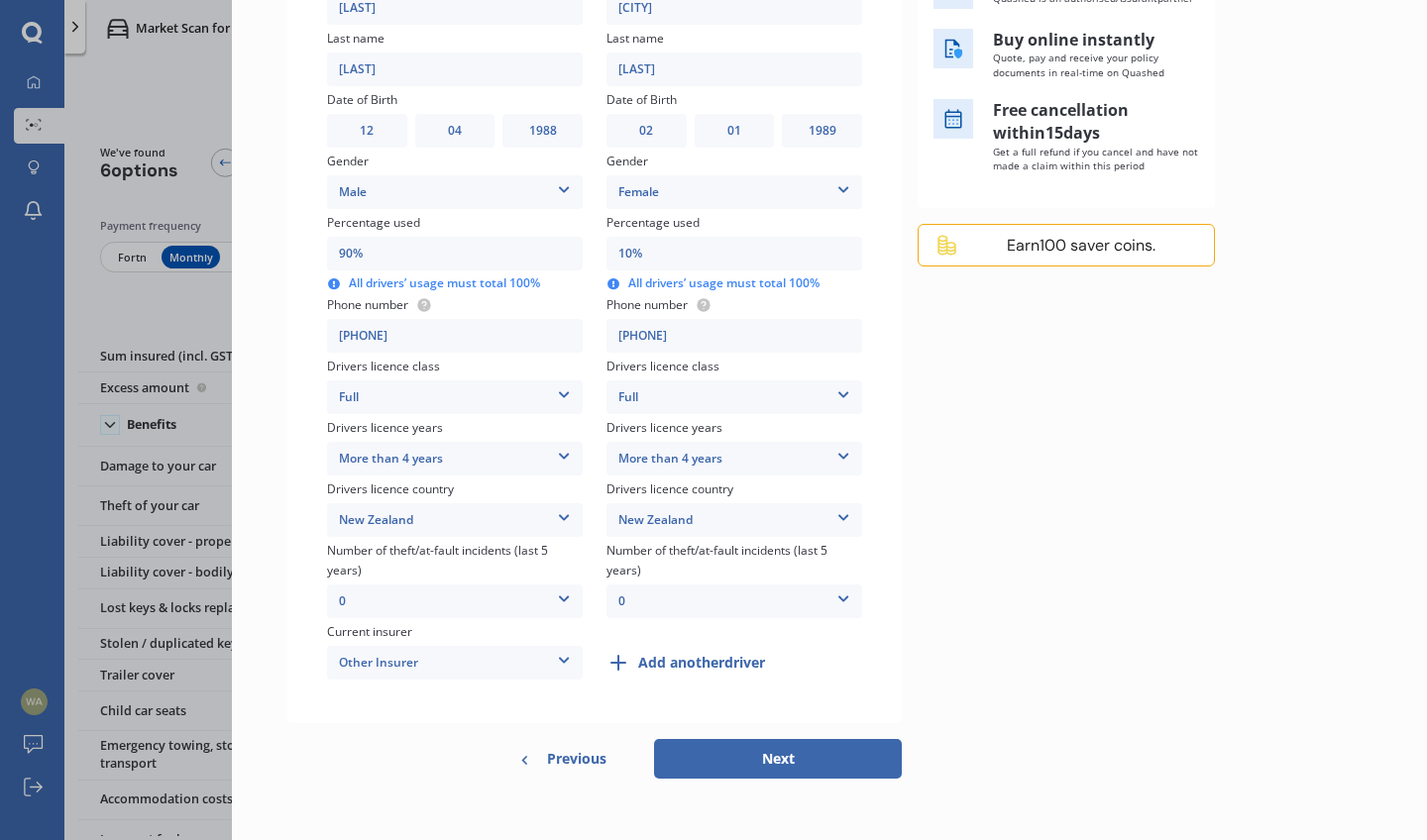 click on "Next" at bounding box center [778, 759] 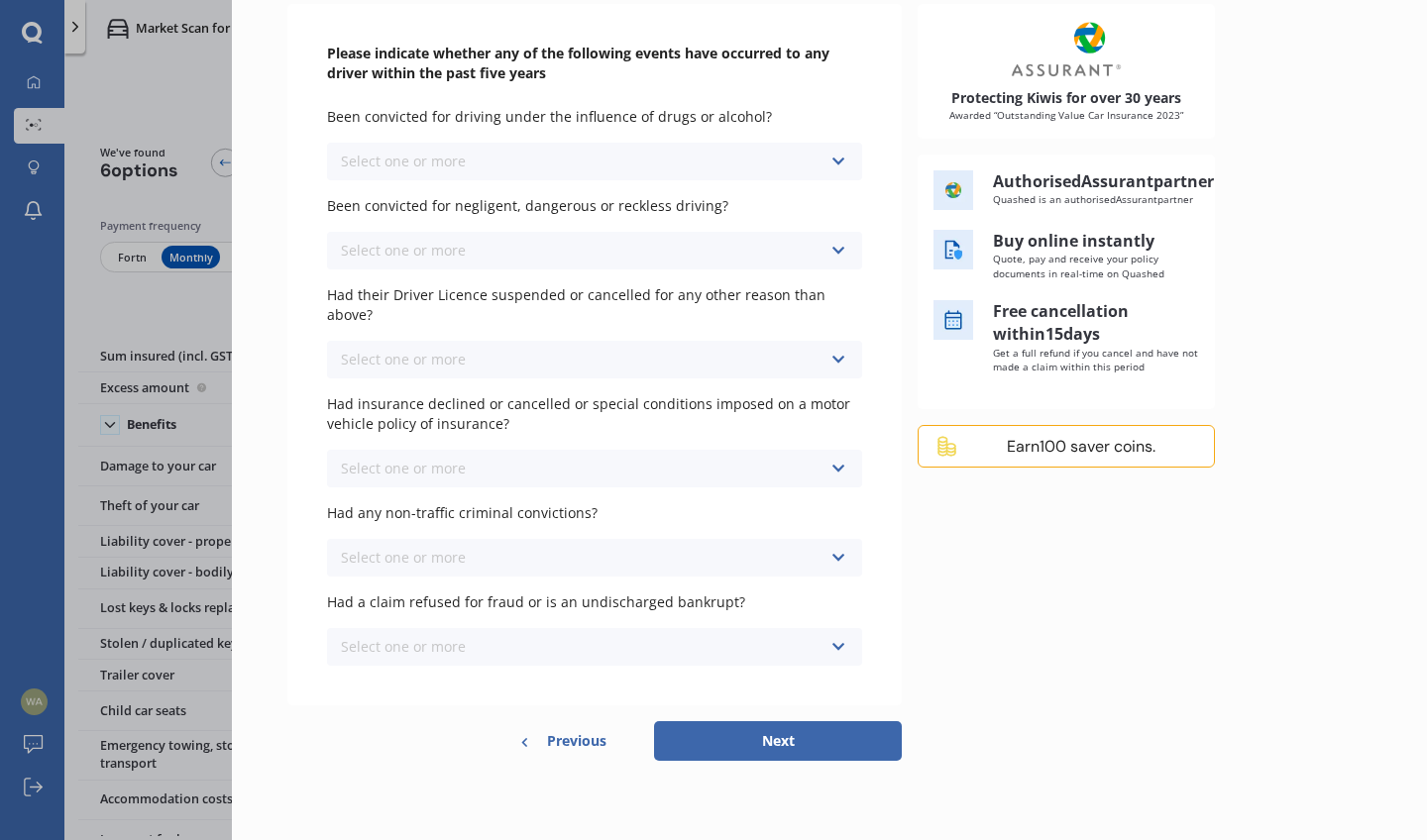 scroll, scrollTop: 0, scrollLeft: 0, axis: both 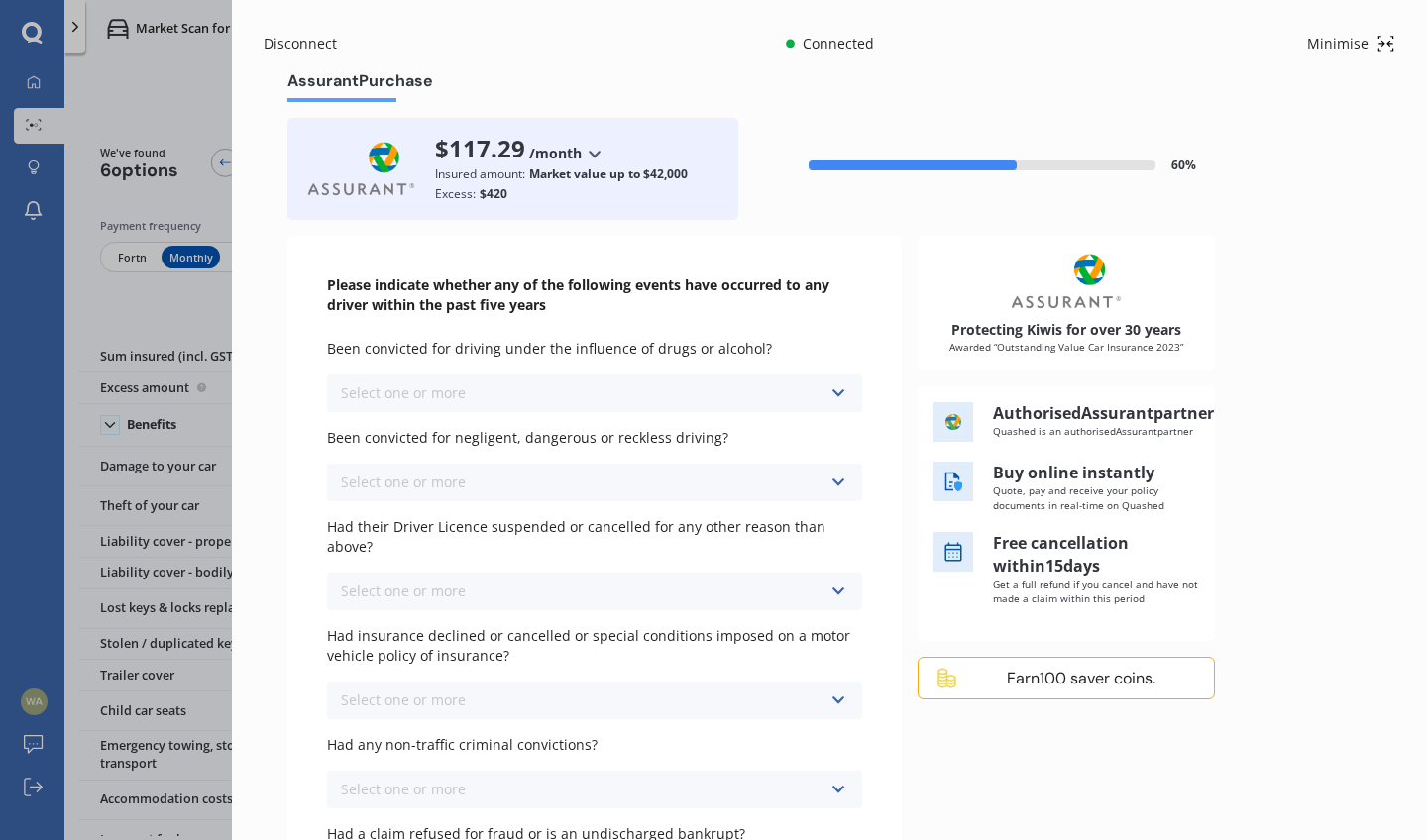 click at bounding box center [837, 393] 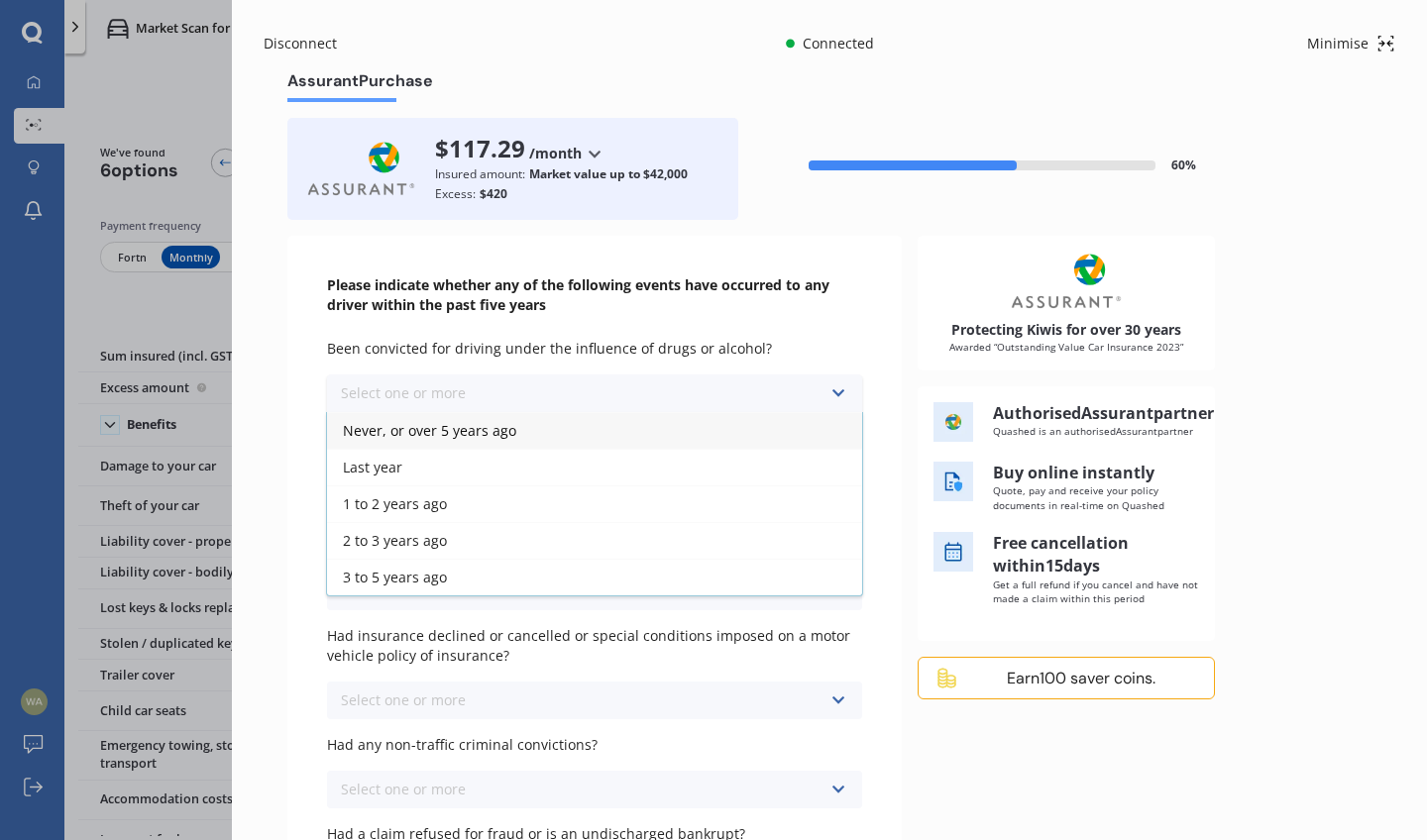 click on "Never, or over 5 years ago" at bounding box center (595, 430) 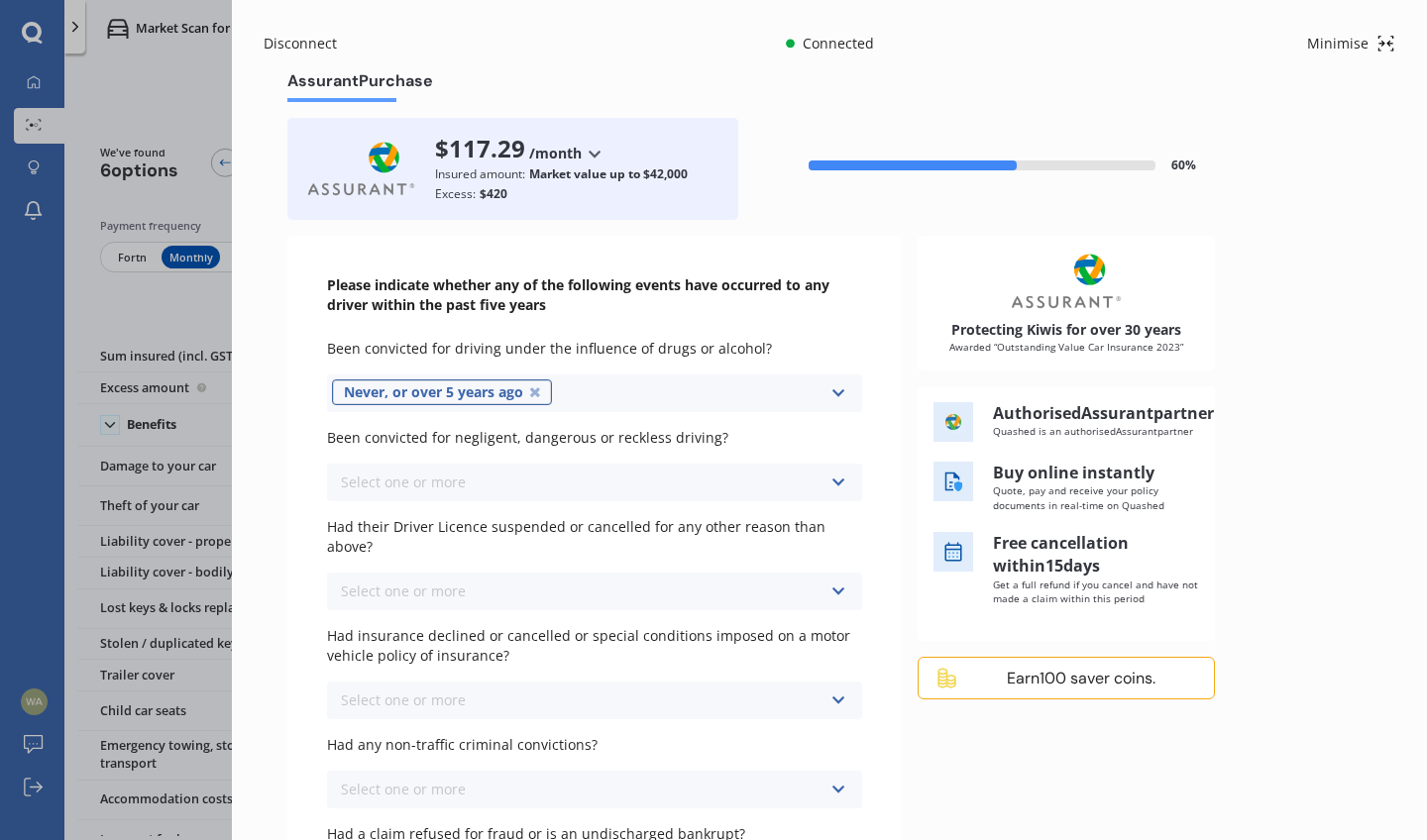 click on "Select one or more Never, or over 5 years ago Last year 1 to 2 years ago 2 to 3 years ago 3 to 5 years ago" at bounding box center (595, 482) 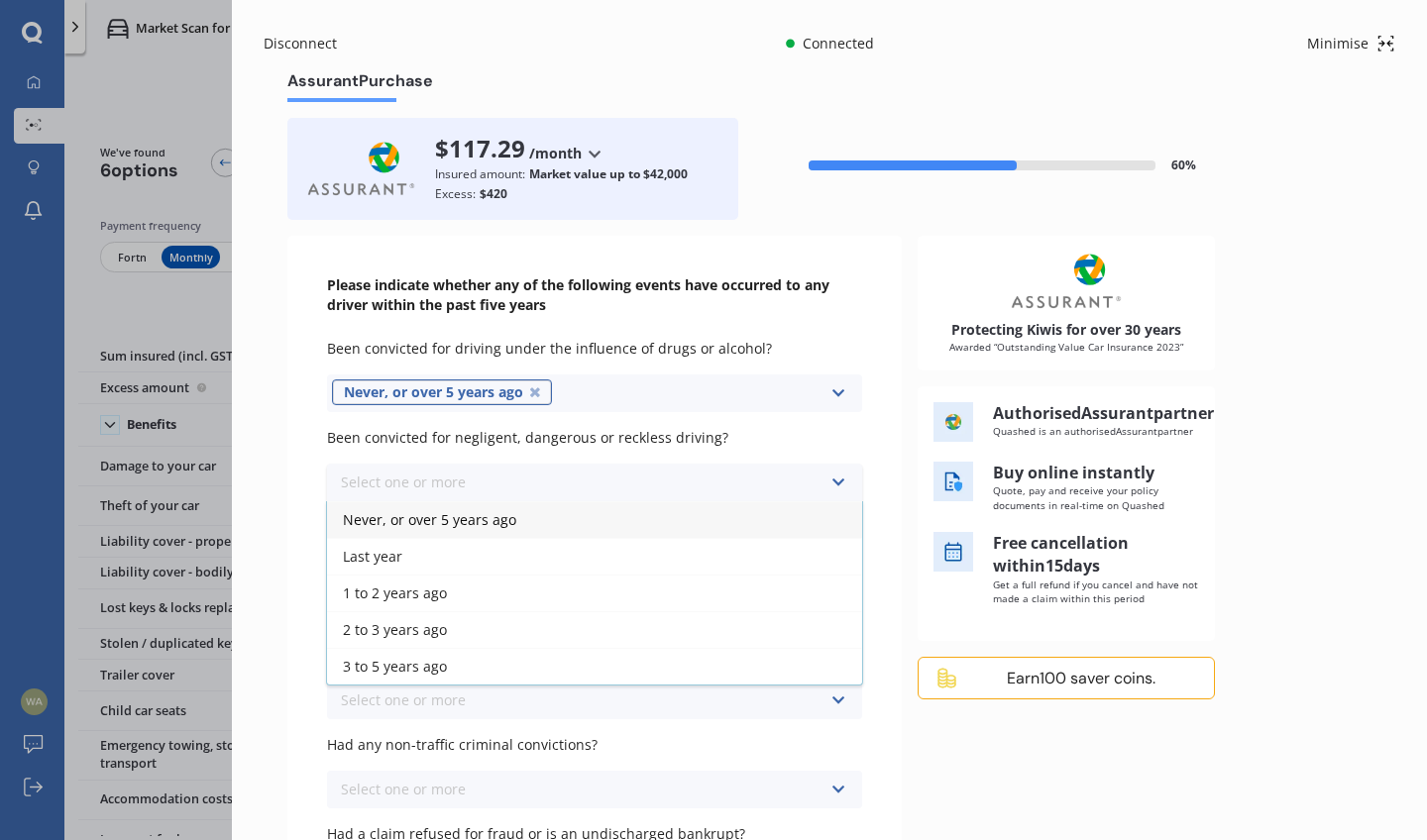 click on "Never, or over 5 years ago" at bounding box center [595, 519] 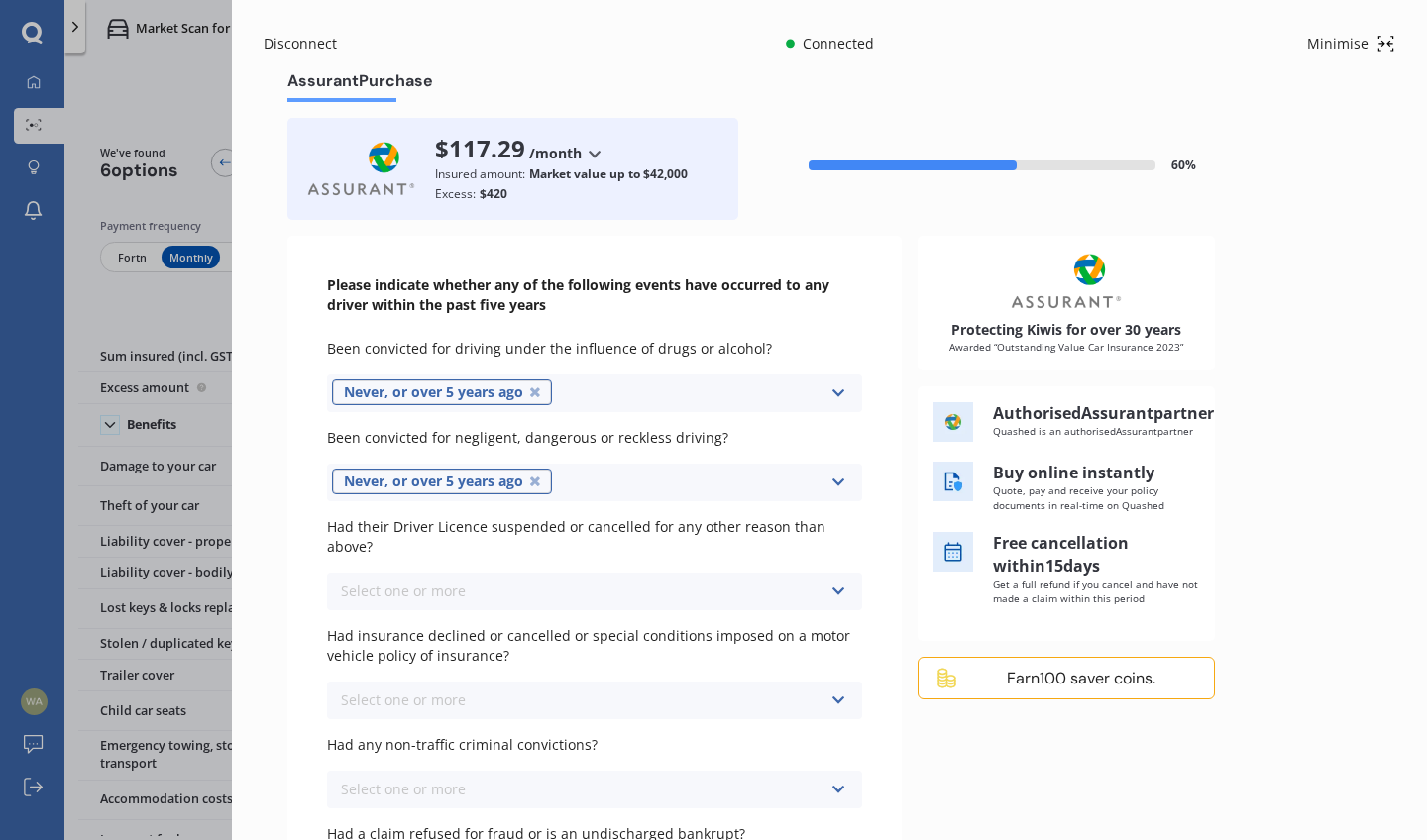 click on "Select one or more Never, or over 5 years ago Last year 1 to 2 years ago 2 to 3 years ago 3 to 5 years ago" at bounding box center [595, 591] 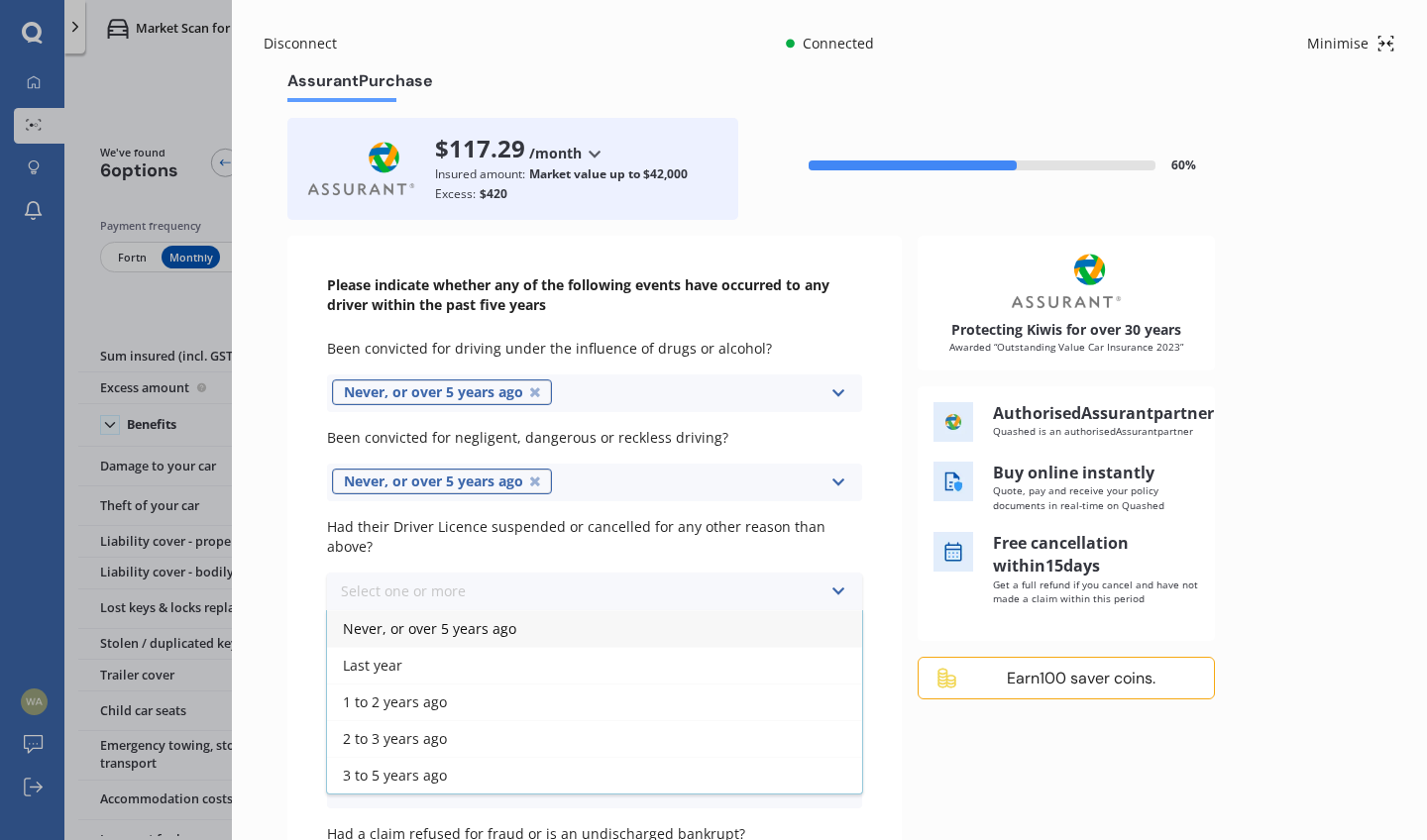 click on "Never, or over 5 years ago" at bounding box center [595, 628] 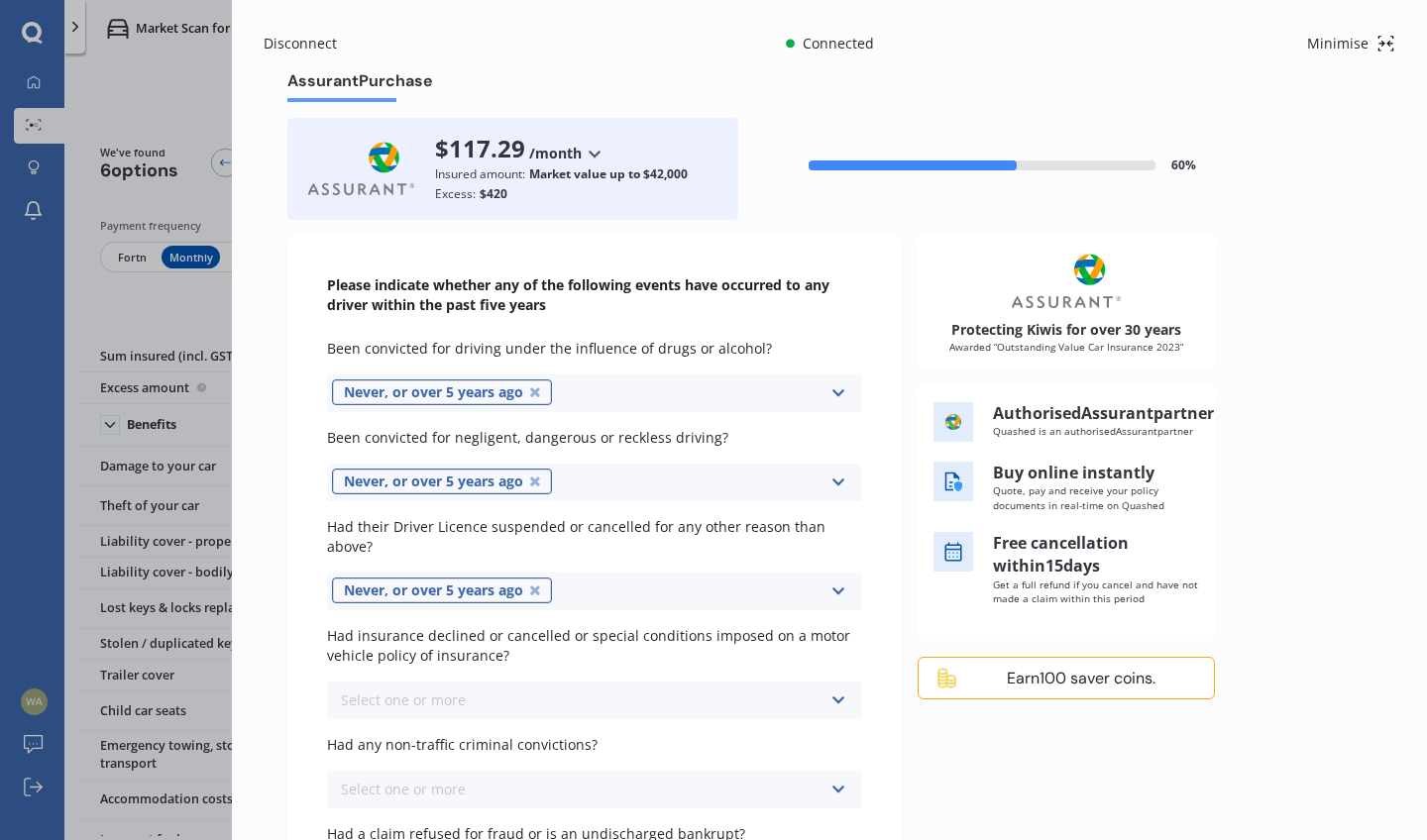 click on "Select one or more Never, or over 5 years ago Last year 1 to 2 years ago 2 to 3 years ago 3 to 5 years ago" at bounding box center [595, 700] 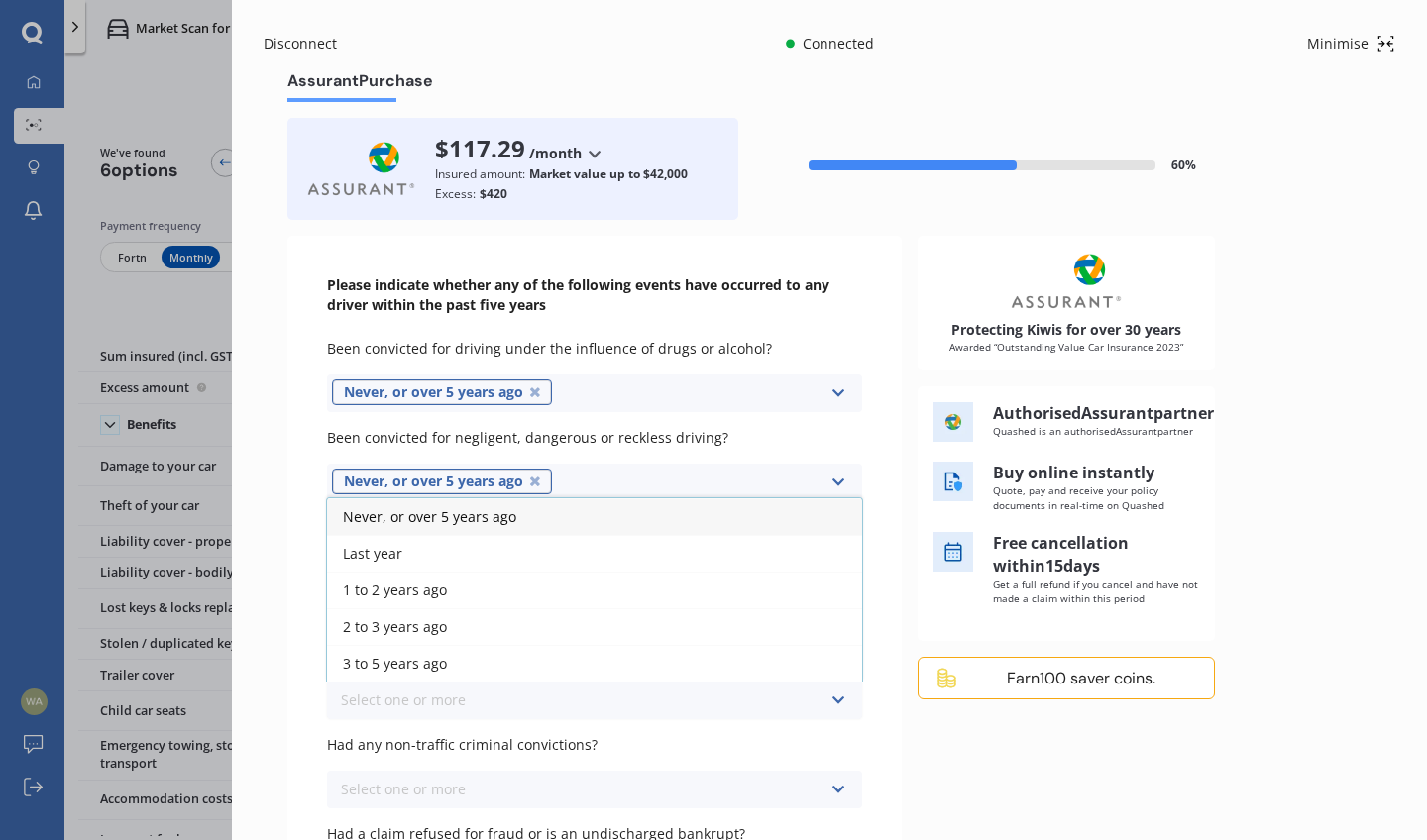 click on "Never, or over 5 years ago" at bounding box center [595, 516] 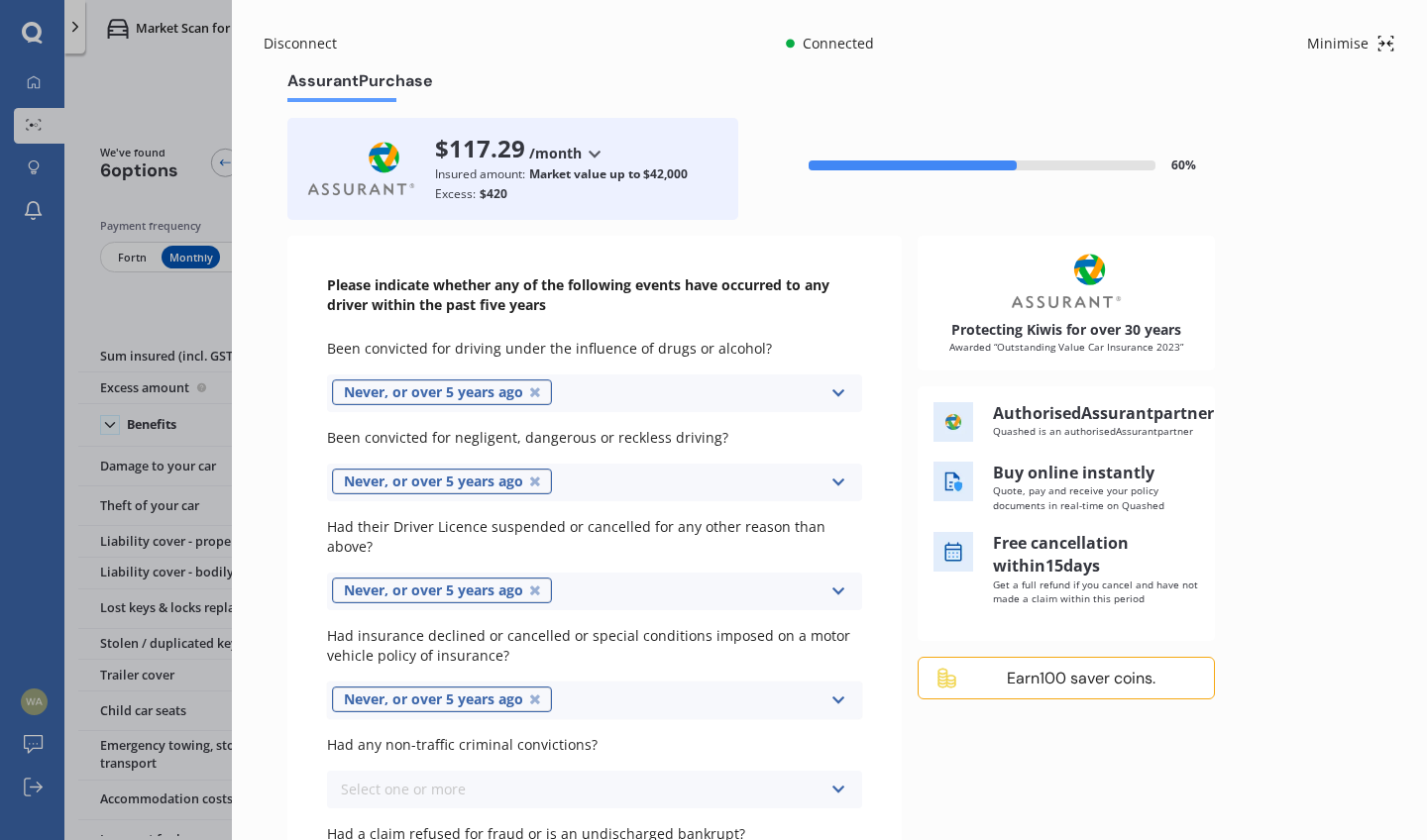 click on "Please indicate whether any of the following events have occurred to any driver within the past five years Been convicted for driving under the influence of drugs or alcohol? Never, or over 5 years ago Select one or more Last year 1 to 2 years ago 2 to 3 years ago 3 to 5 years ago Been convicted for negligent, dangerous or reckless driving? Never, or over 5 years ago Select one or more Last year 1 to 2 years ago 2 to 3 years ago 3 to 5 years ago Had their Driver Licence suspended or cancelled for any other reason than above? Never, or over 5 years ago Select one or more Last year 1 to 2 years ago 2 to 3 years ago 3 to 5 years ago Had insurance declined or cancelled or special conditions imposed on a motor vehicle policy of insurance? Never, or over 5 years ago Select one or more Last year 1 to 2 years ago 2 to 3 years ago 3 to 5 years ago Had any non-traffic criminal convictions? Select one or more Never, or over 5 years ago Last year 1 to 2 years ago 2 to 3 years ago 3 to 5 years ago Select one or more" at bounding box center [595, 586] 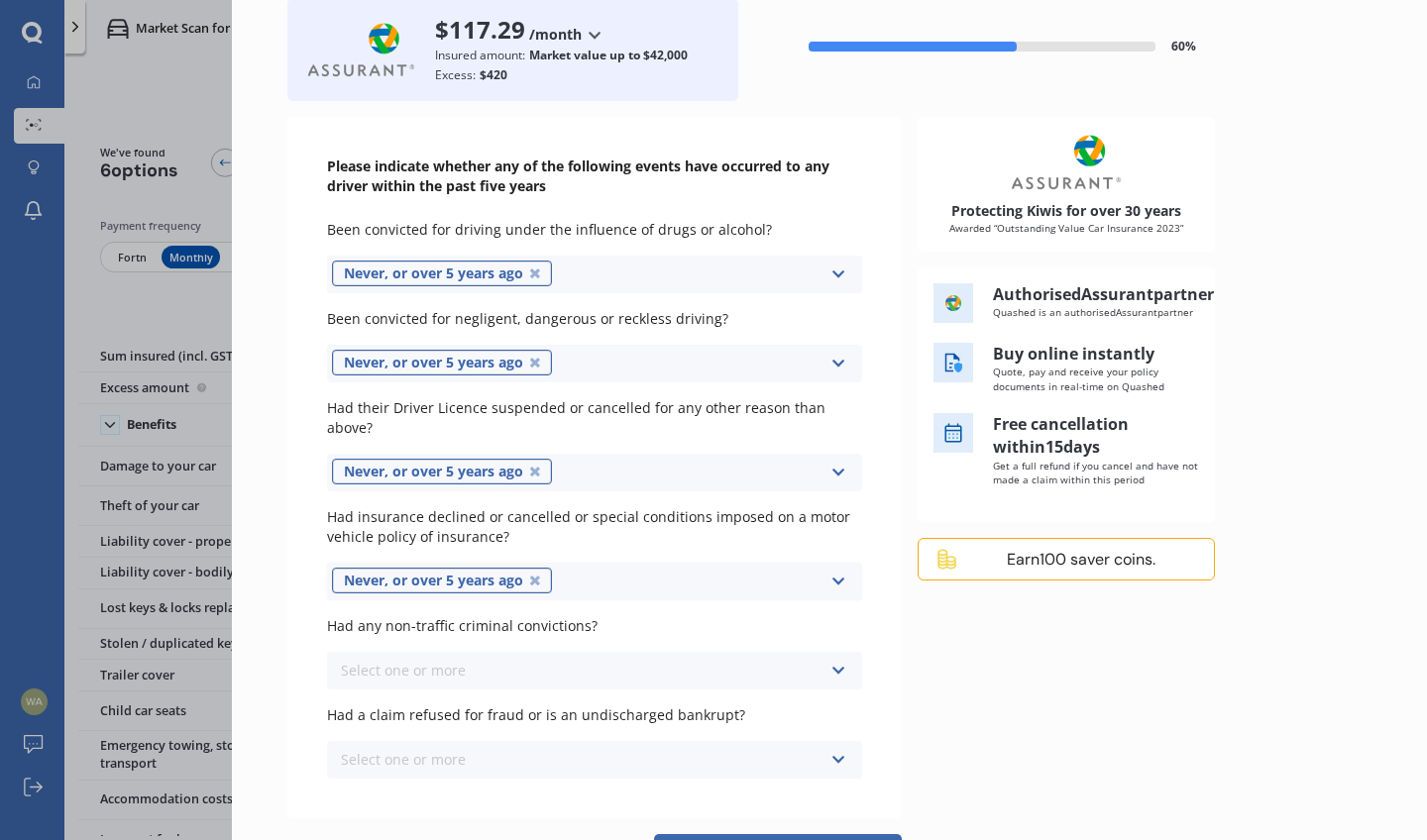 scroll, scrollTop: 200, scrollLeft: 0, axis: vertical 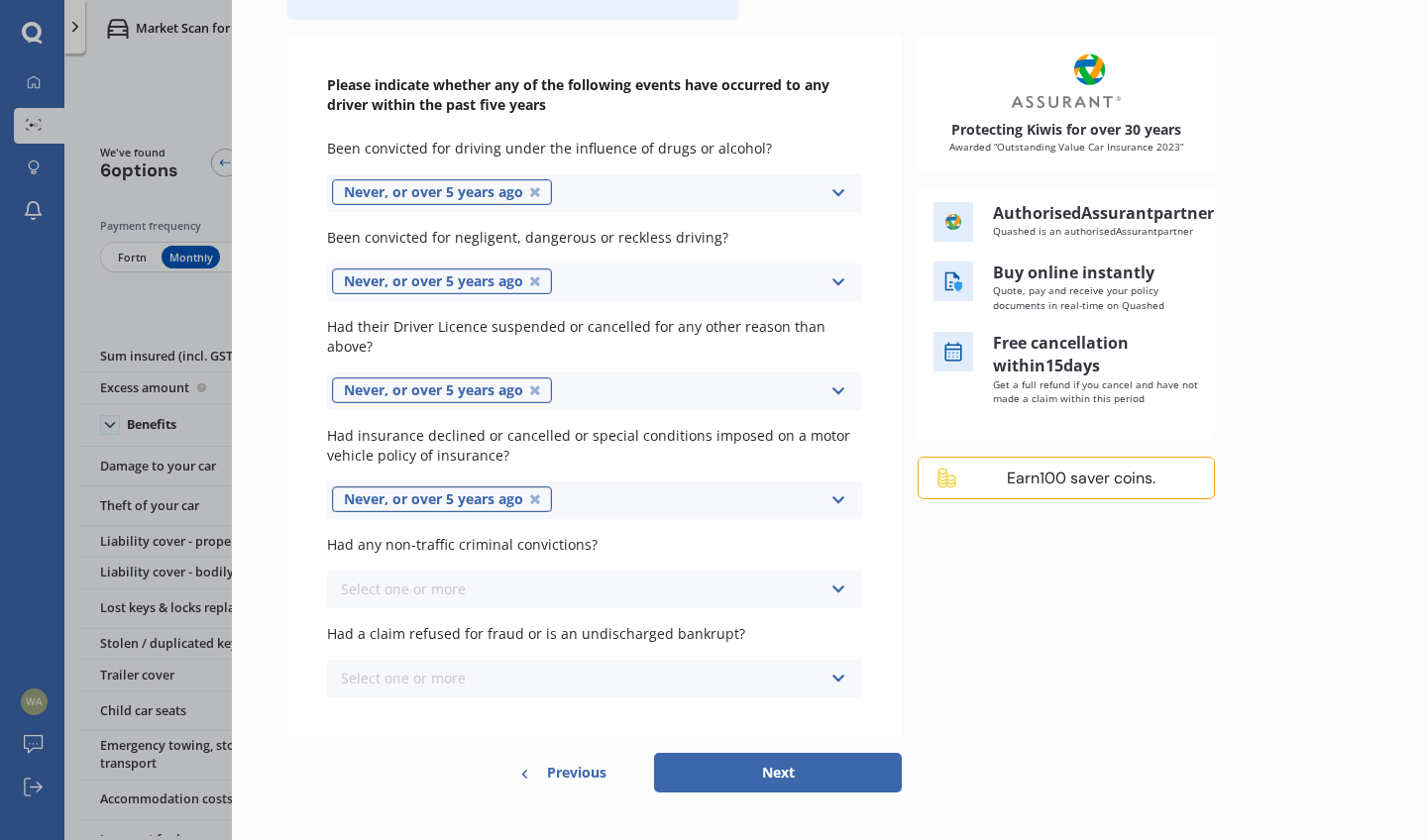click on "Select one or more Never, or over 5 years ago Last year 1 to 2 years ago 2 to 3 years ago 3 to 5 years ago" at bounding box center [595, 589] 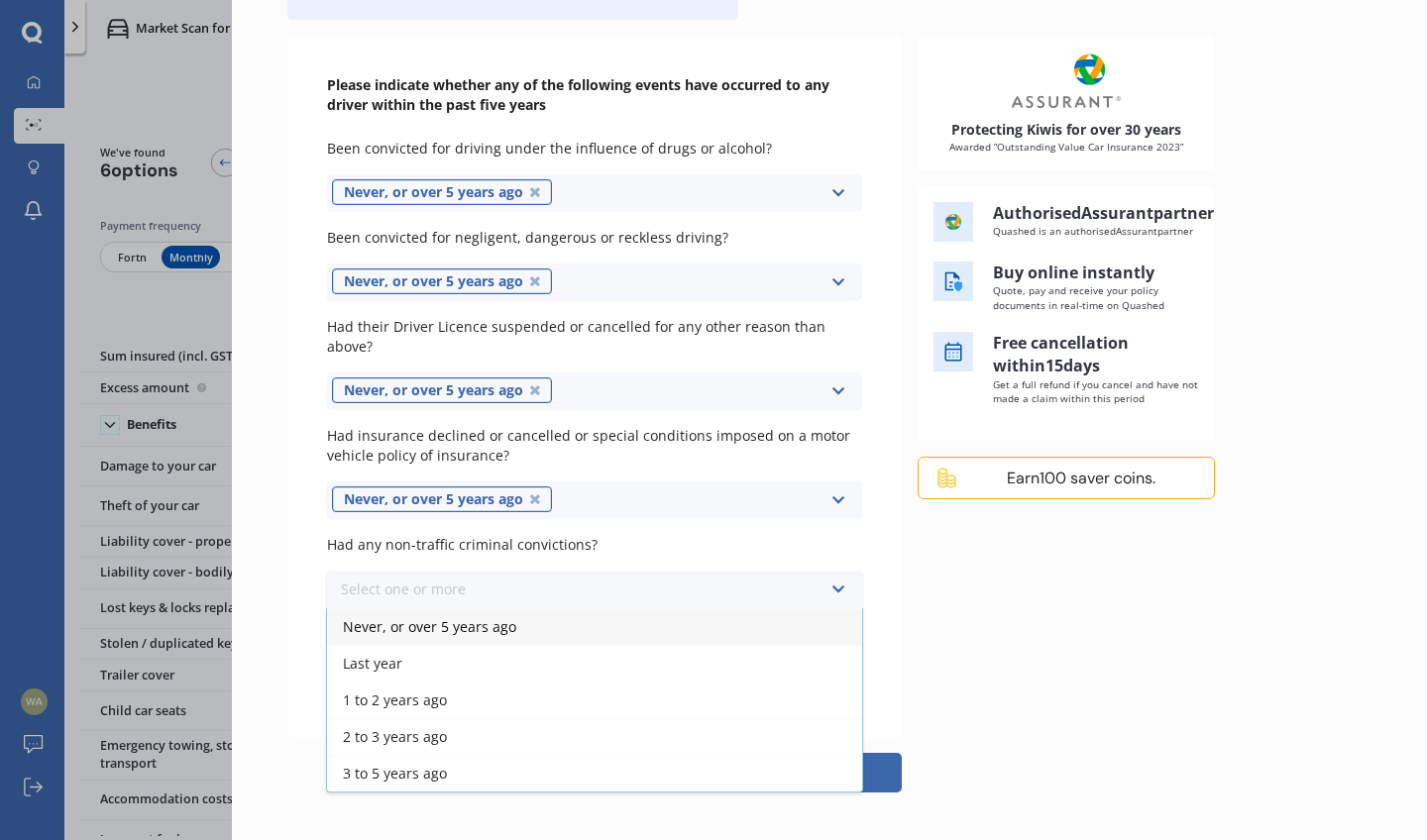 click on "Never, or over 5 years ago" at bounding box center (595, 626) 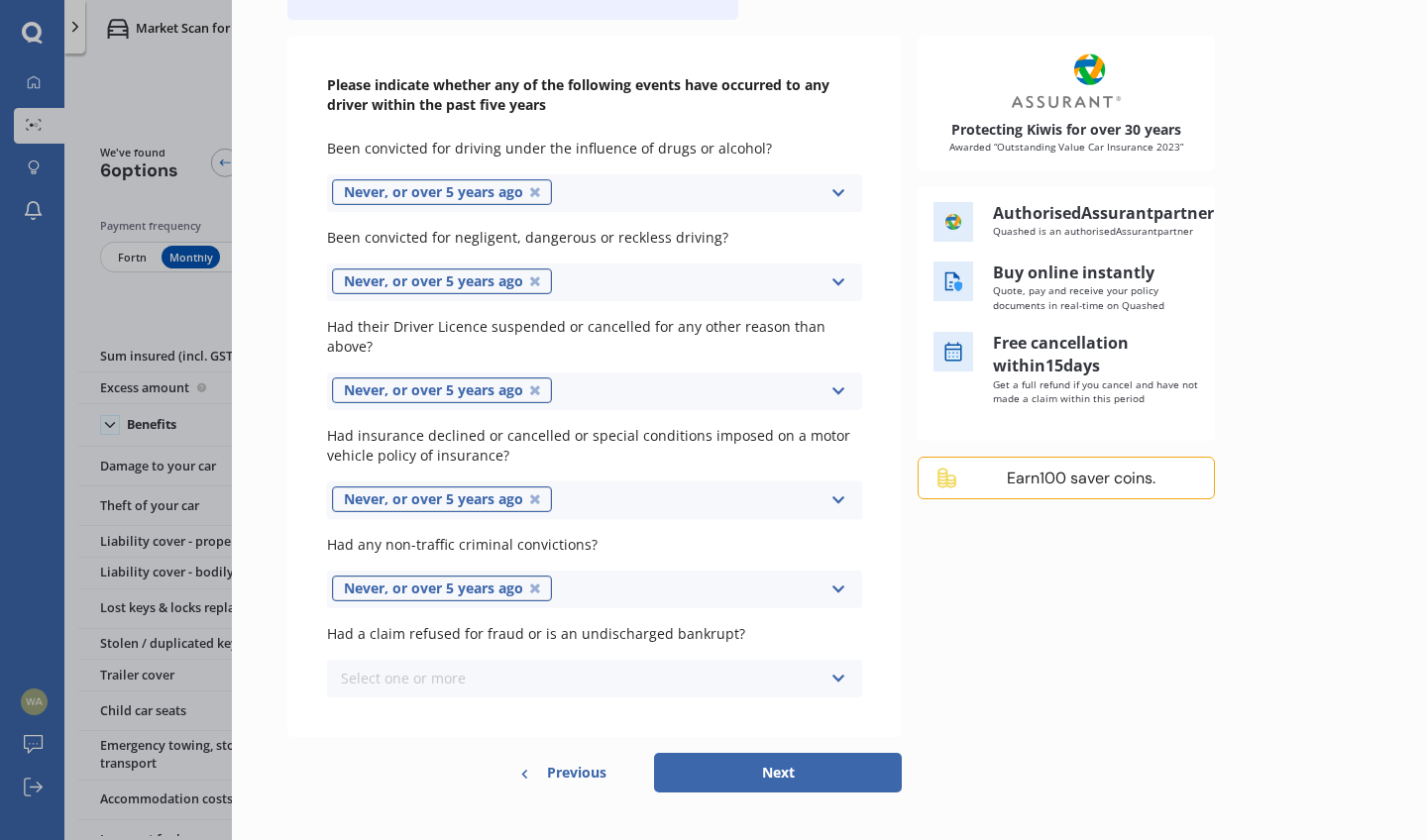 click on "Select one or more Never, or over 5 years ago Last year 1 to 2 years ago 2 to 3 years ago 3 to 5 years ago" at bounding box center (595, 679) 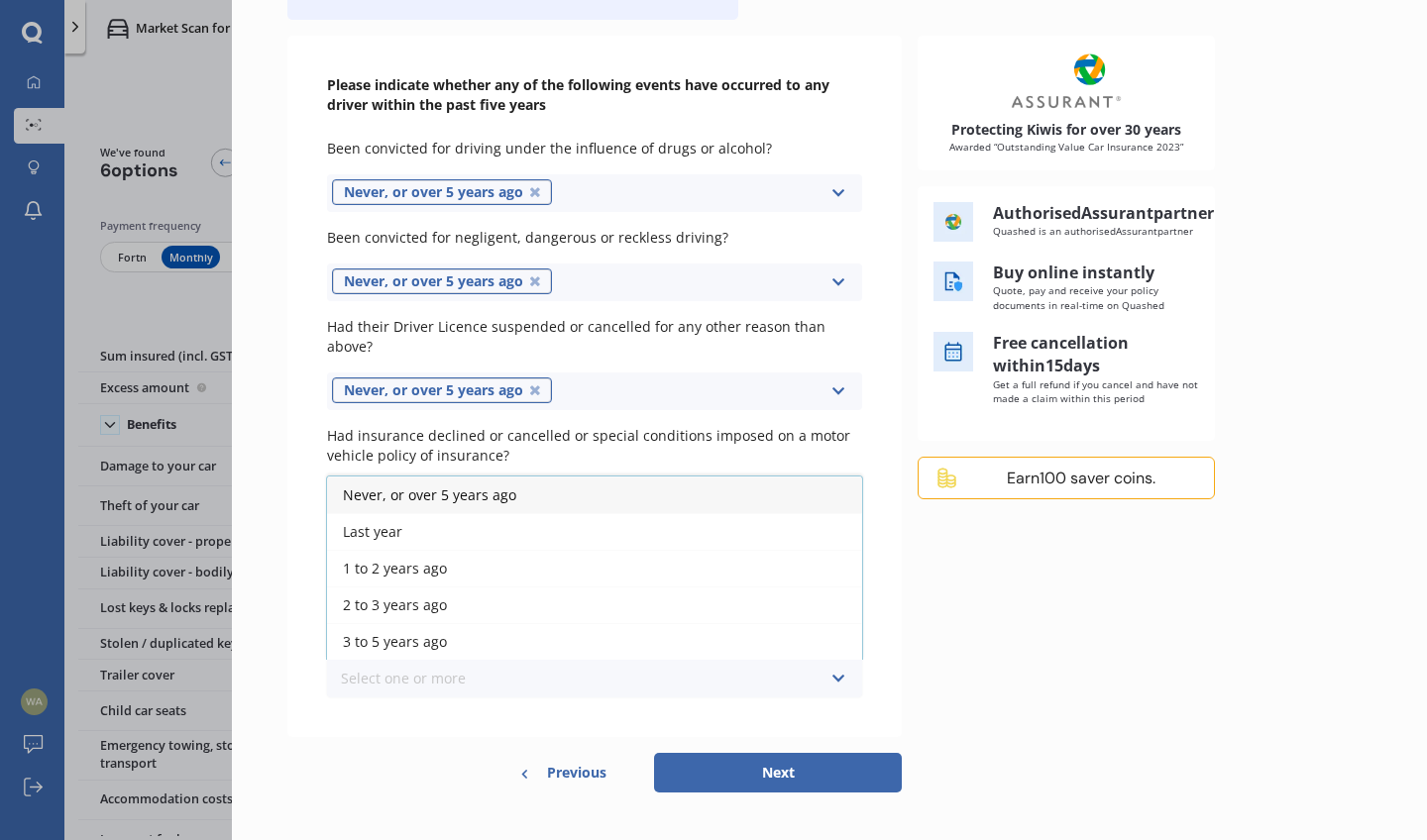 click on "Never, or over 5 years ago" at bounding box center [595, 494] 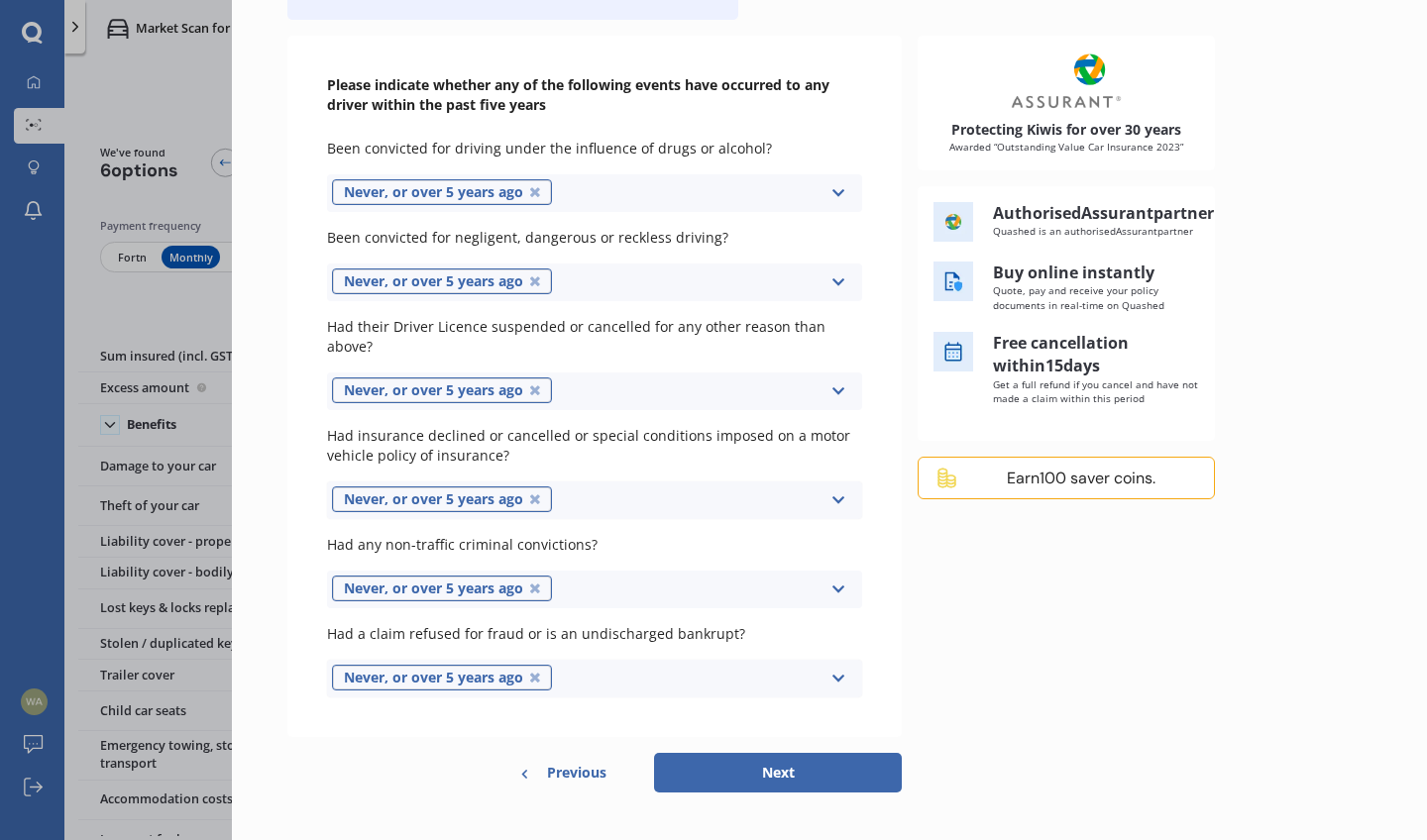 click on "Next" at bounding box center [778, 773] 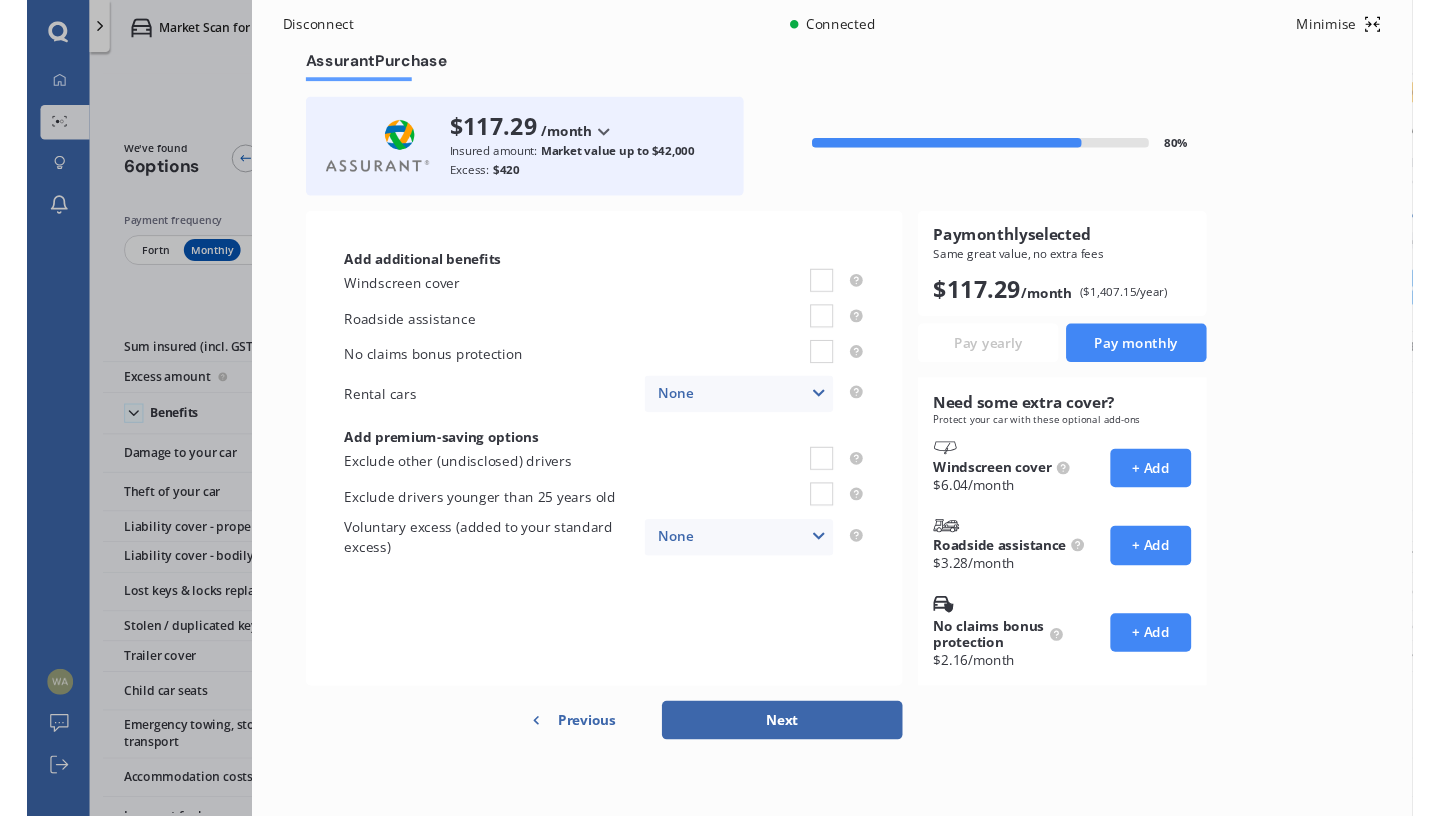scroll, scrollTop: 0, scrollLeft: 0, axis: both 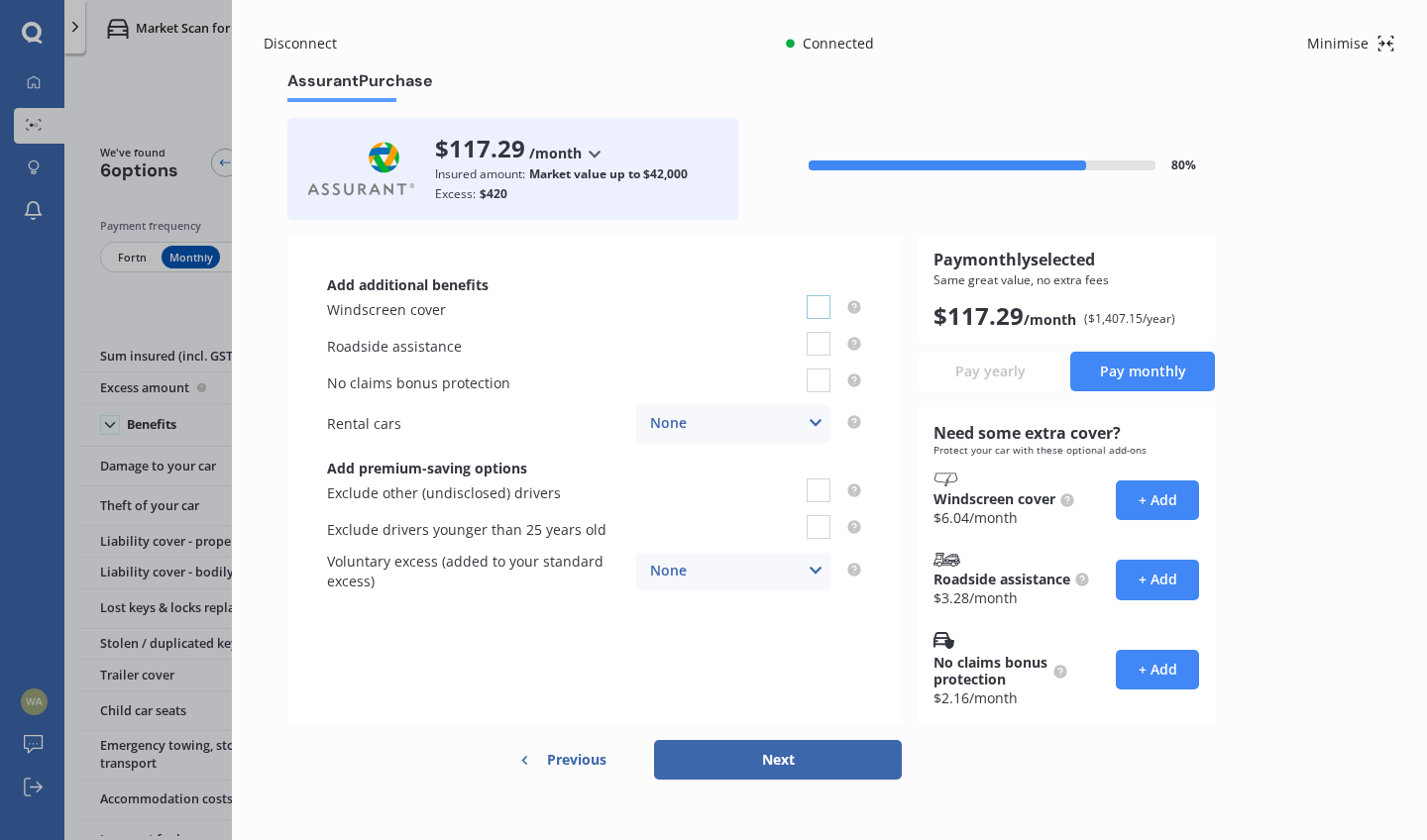 click at bounding box center [819, 295] 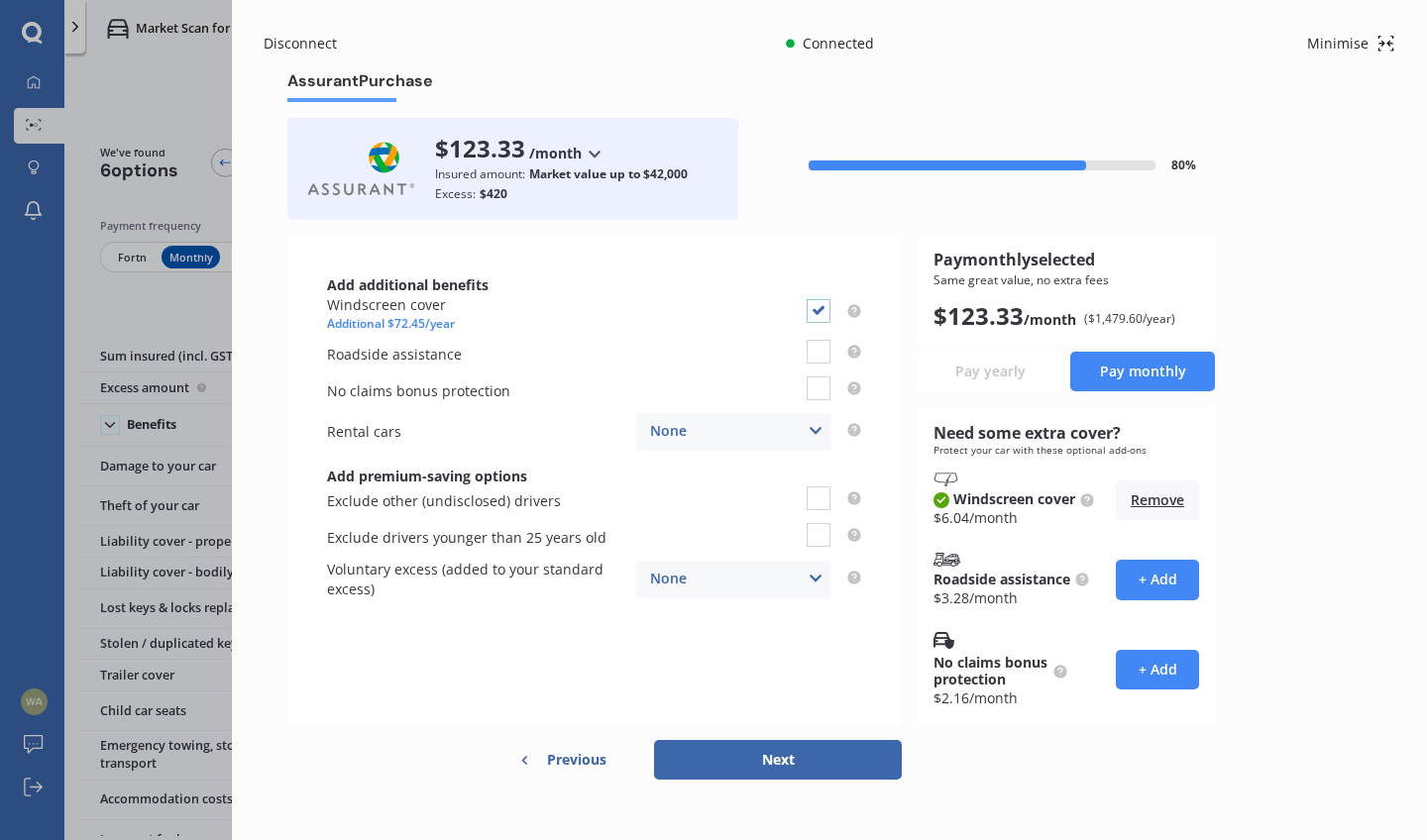 checkbox on "true" 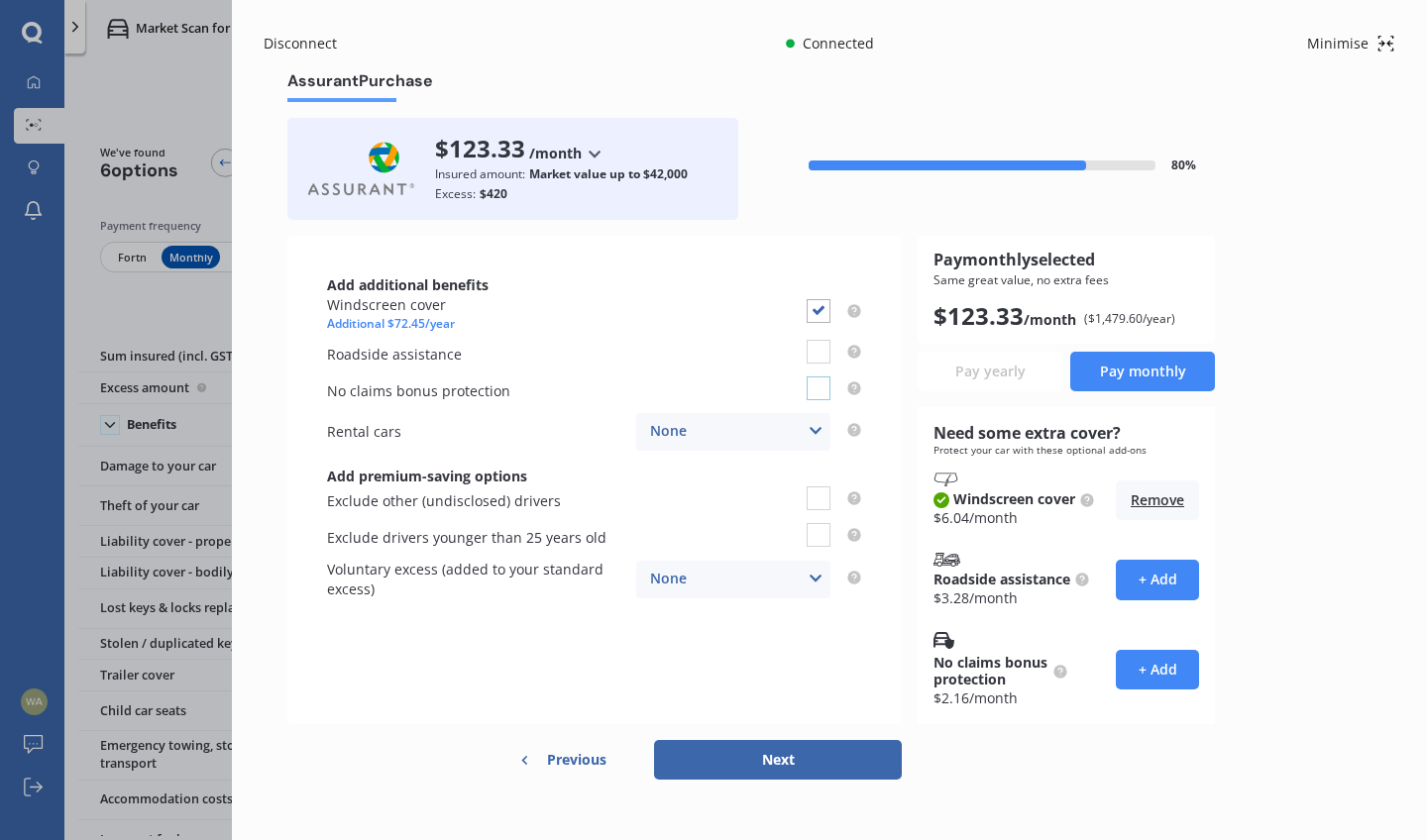 click at bounding box center (819, 376) 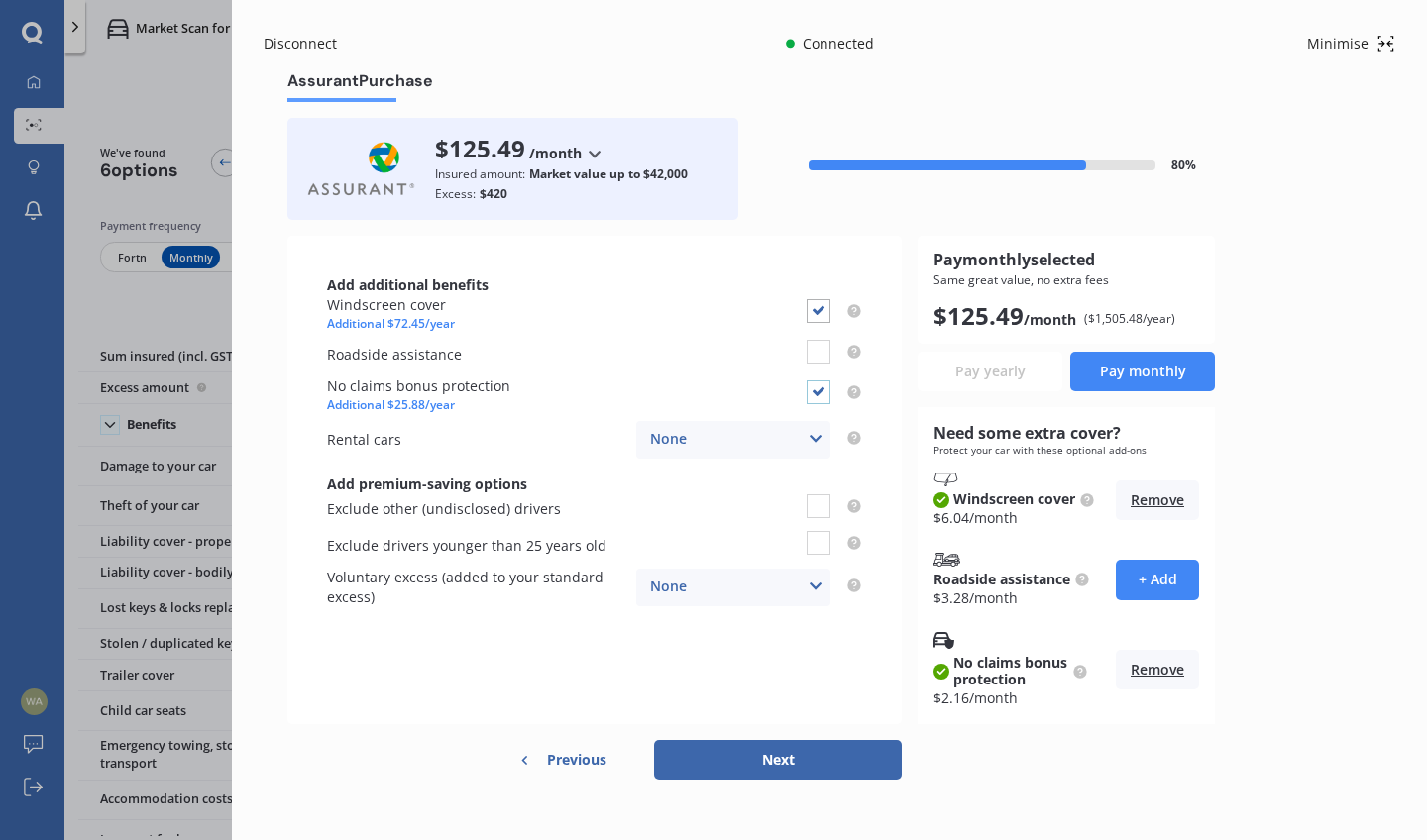click at bounding box center (819, 380) 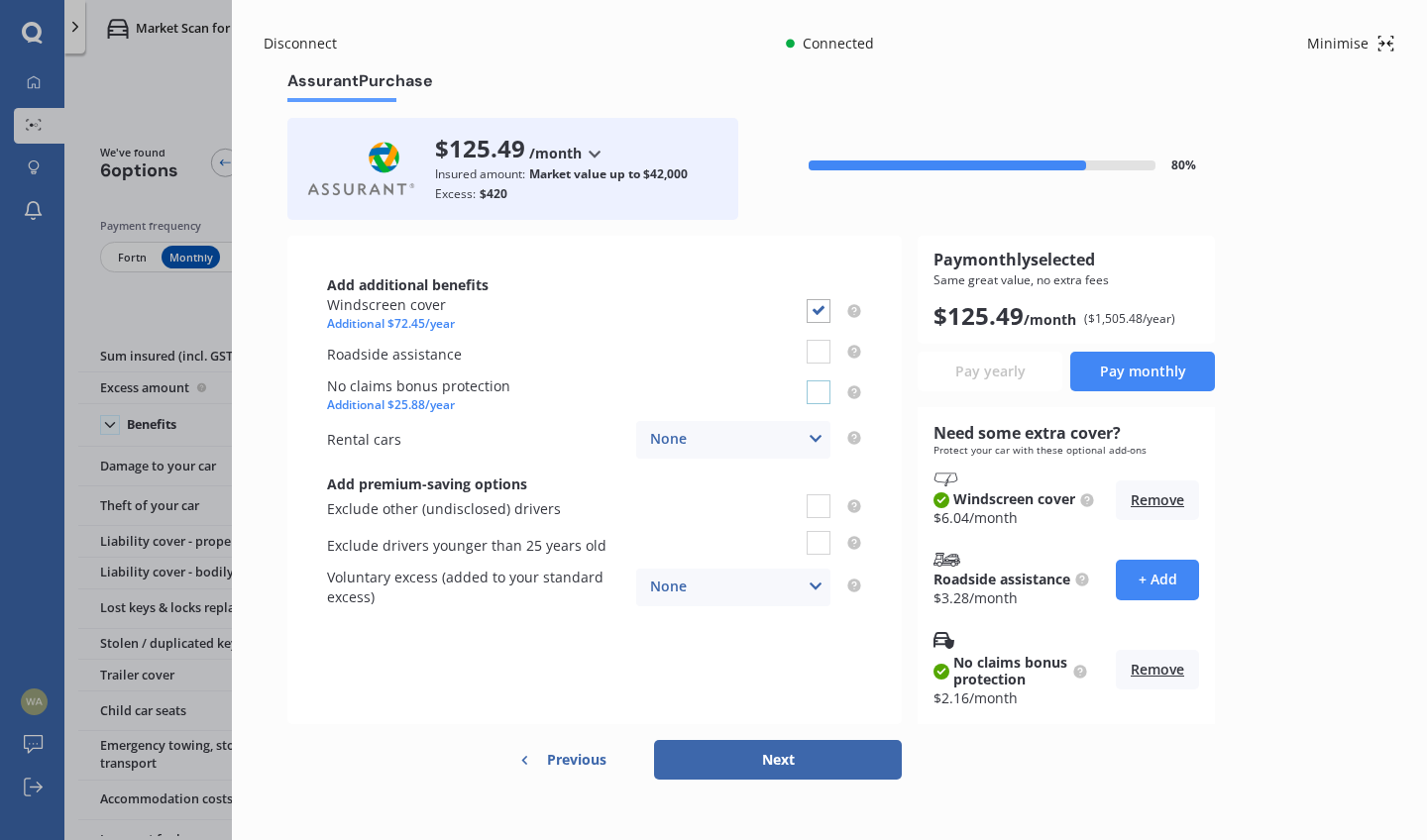 checkbox on "false" 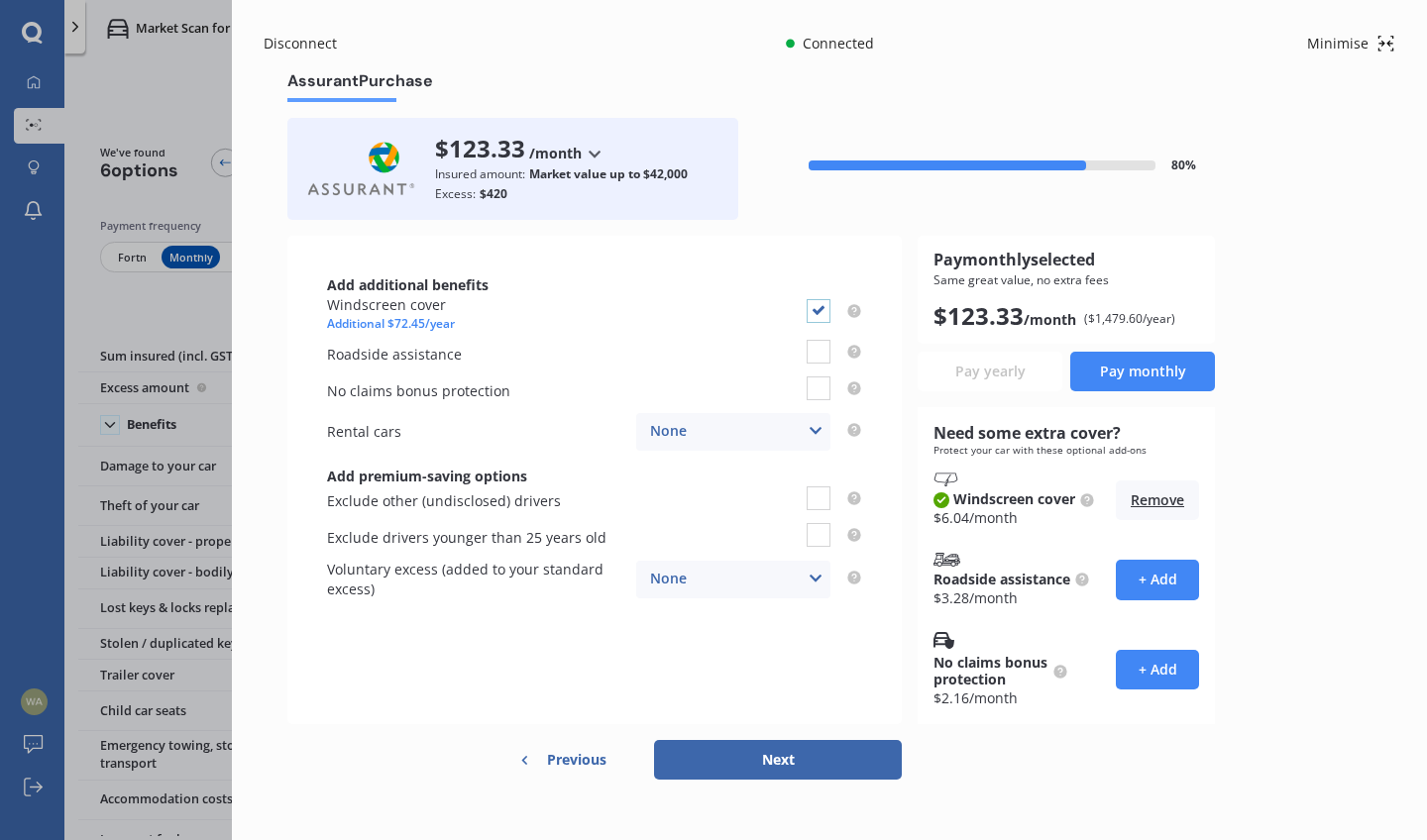 click at bounding box center (819, 299) 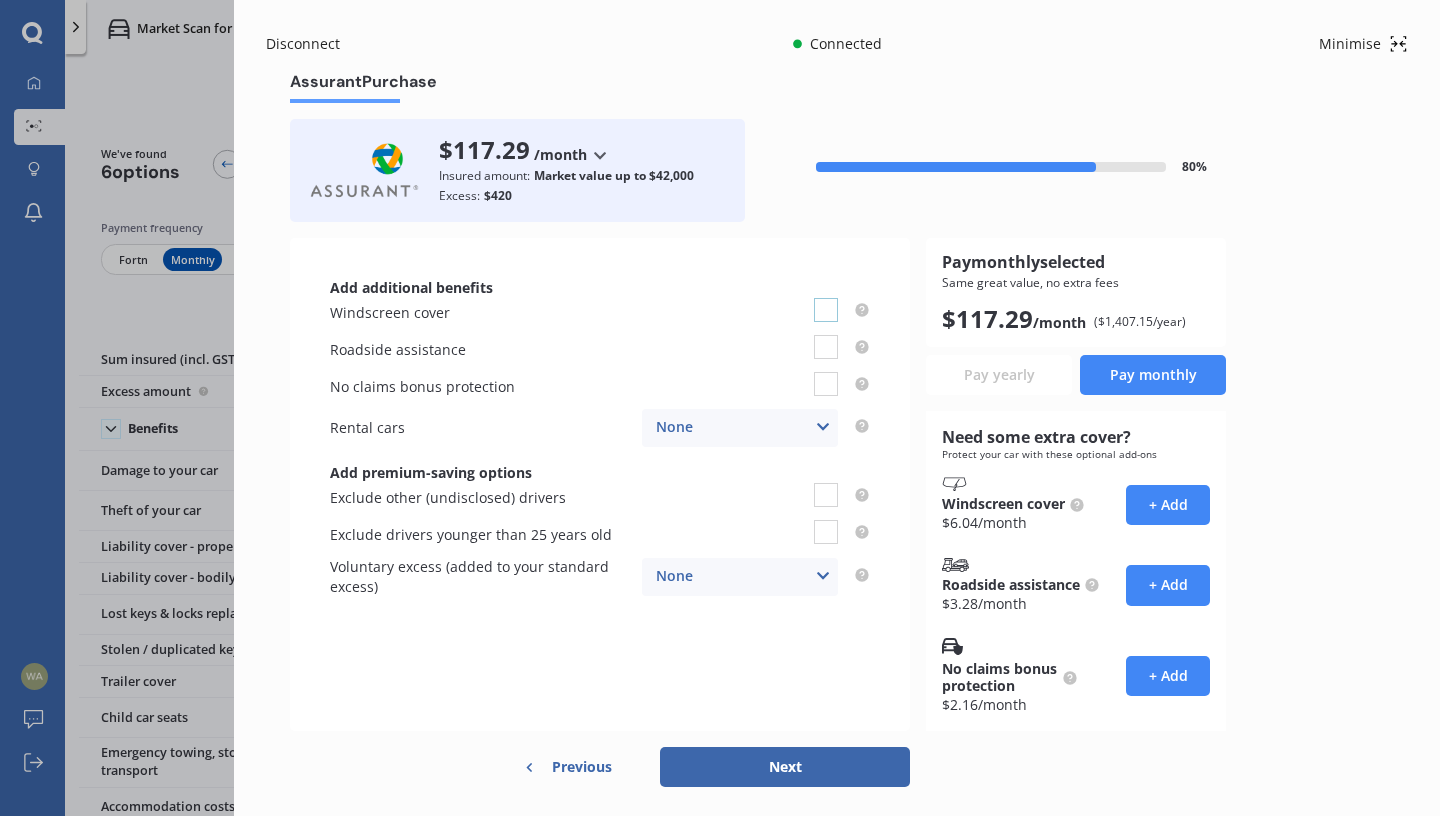 click at bounding box center (826, 298) 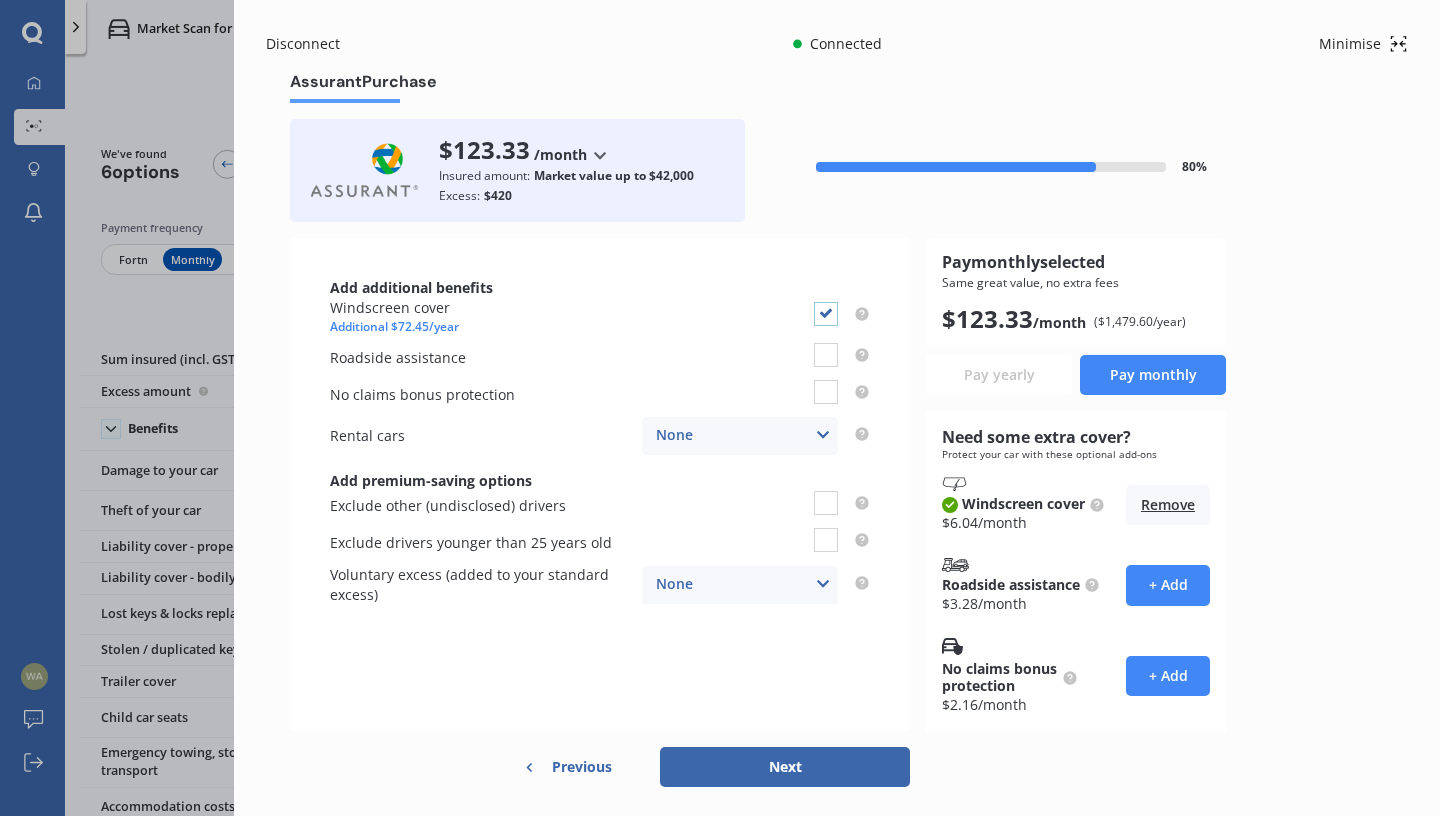 click at bounding box center (826, 302) 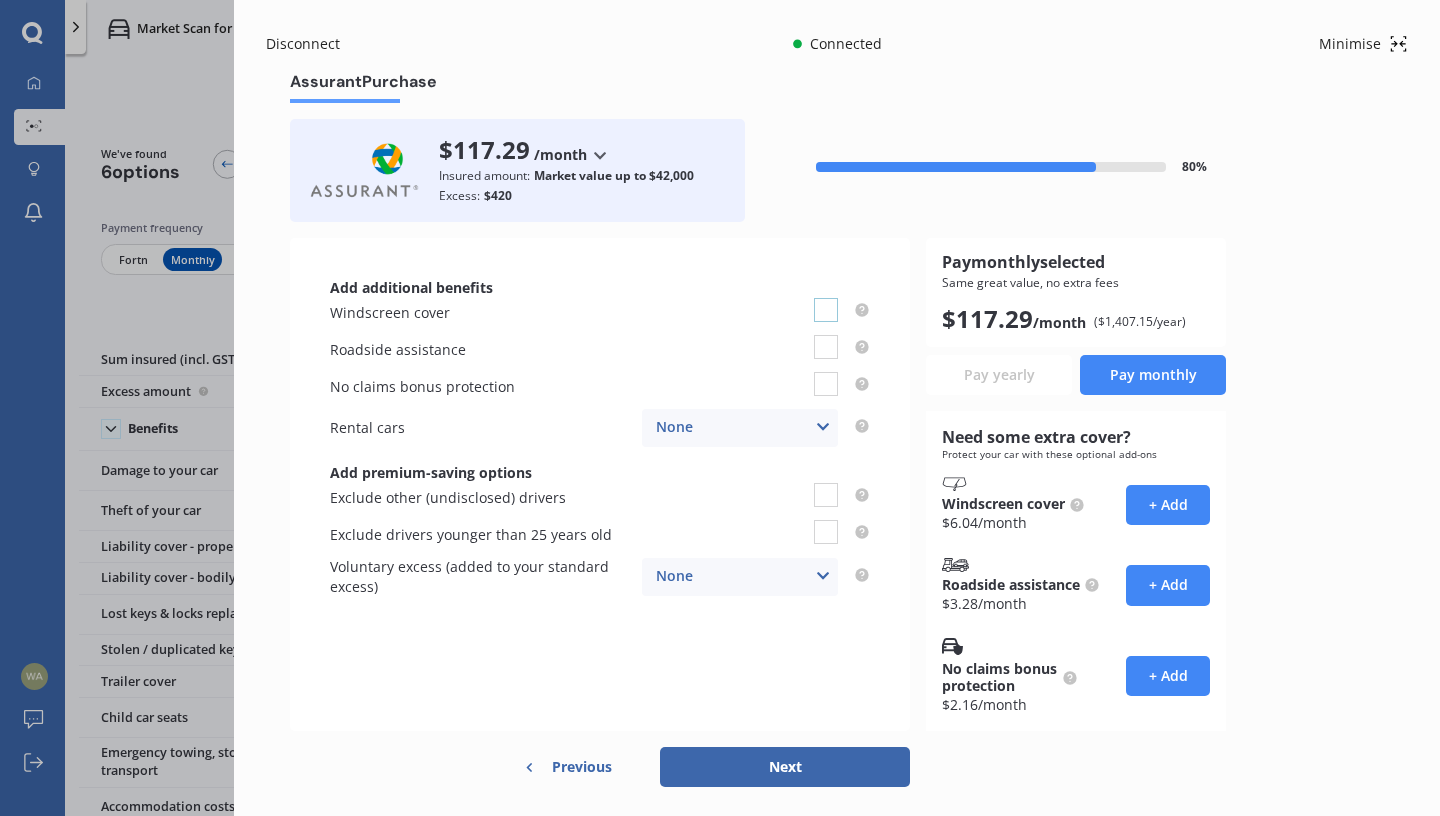 click at bounding box center [826, 298] 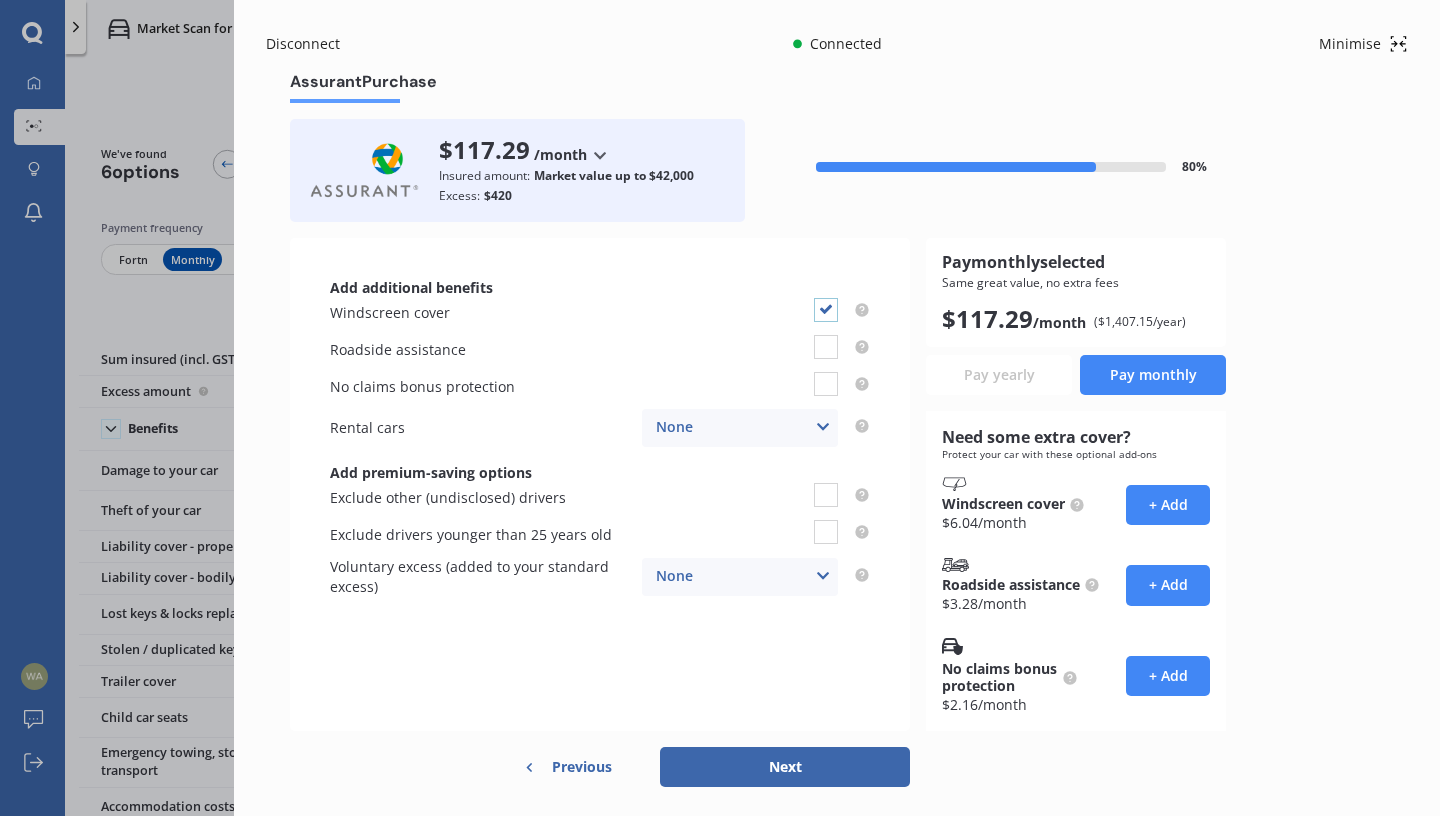 checkbox on "true" 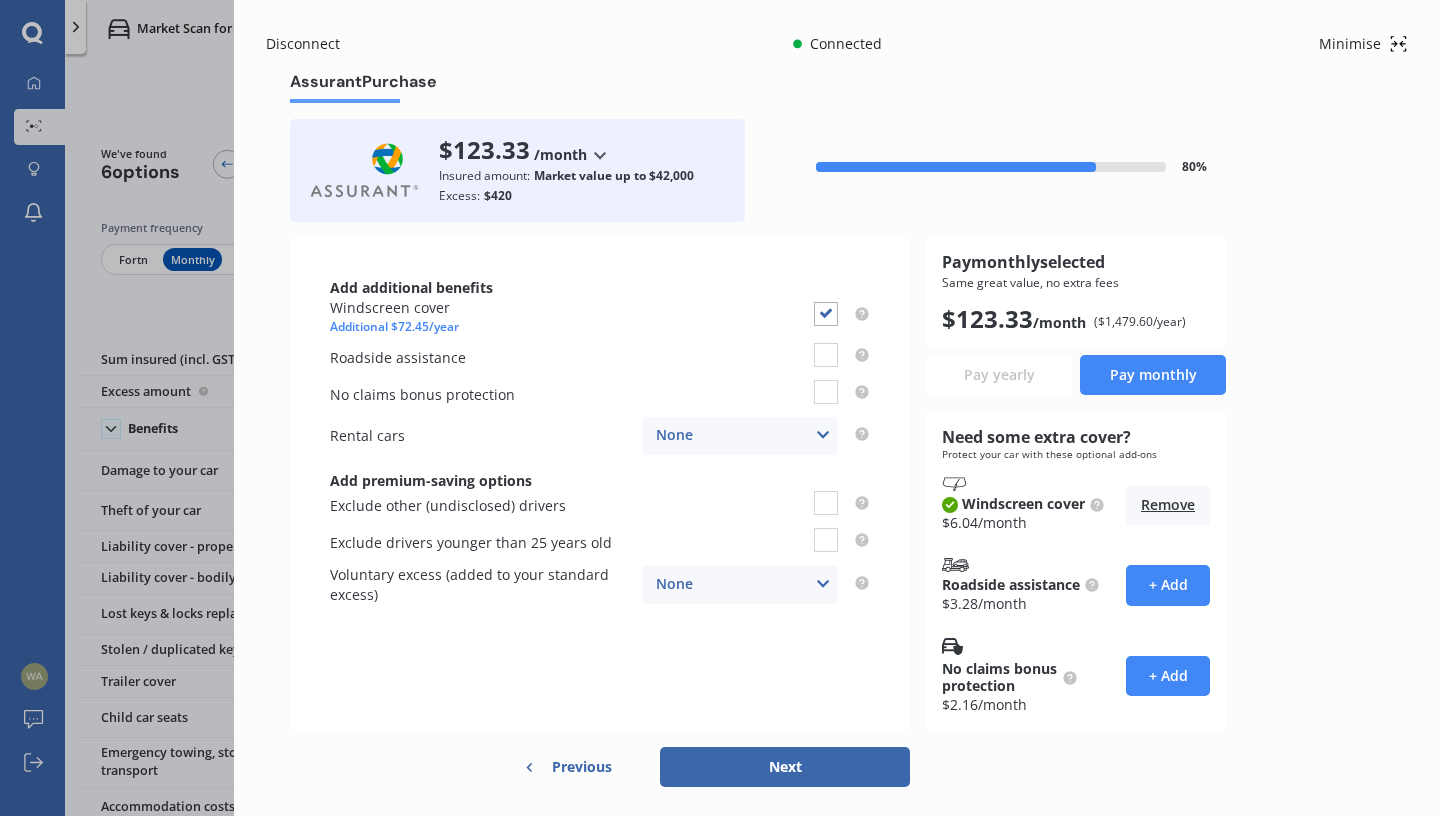 click on "Next" at bounding box center [785, 767] 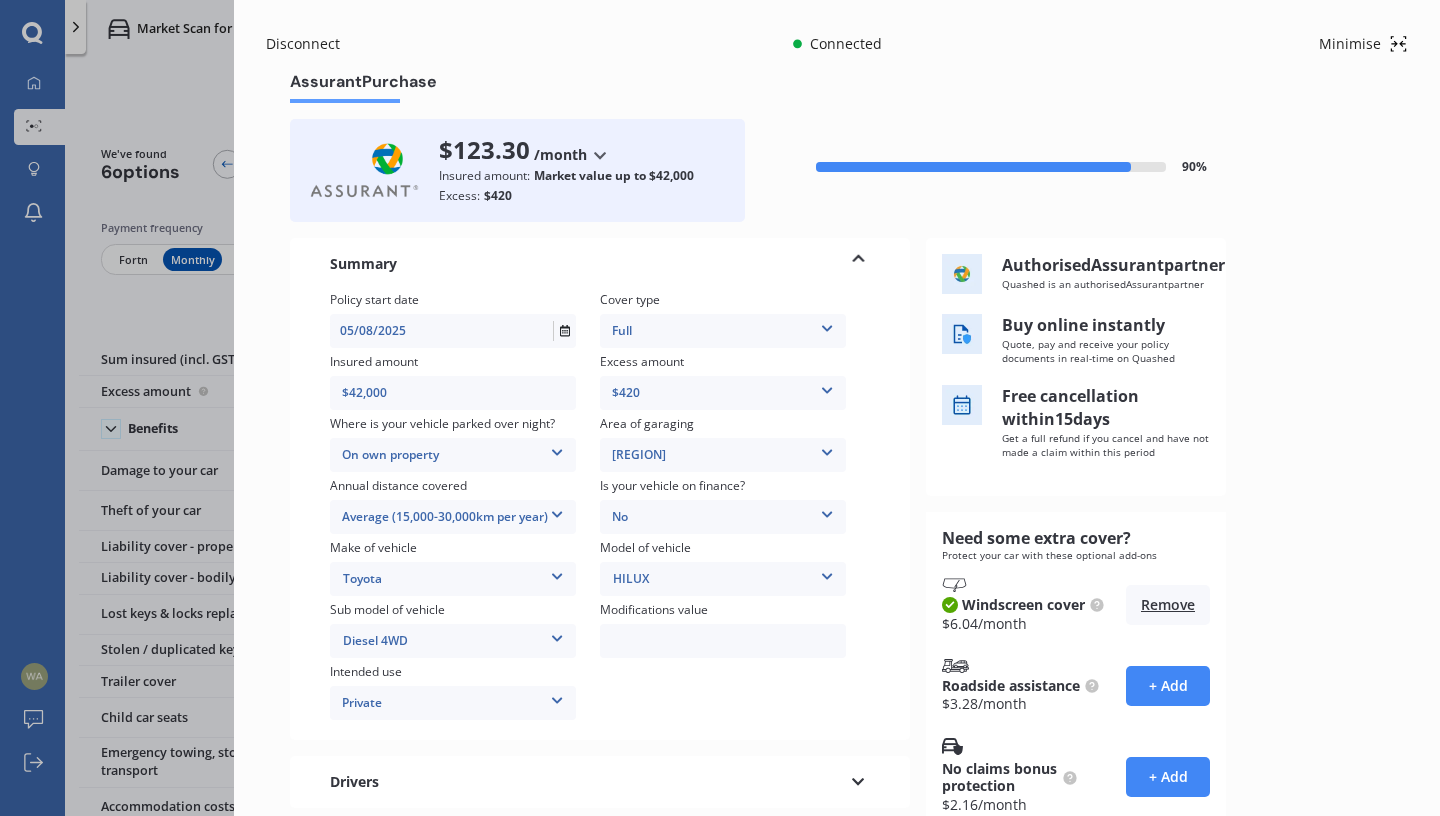 scroll, scrollTop: 250, scrollLeft: 0, axis: vertical 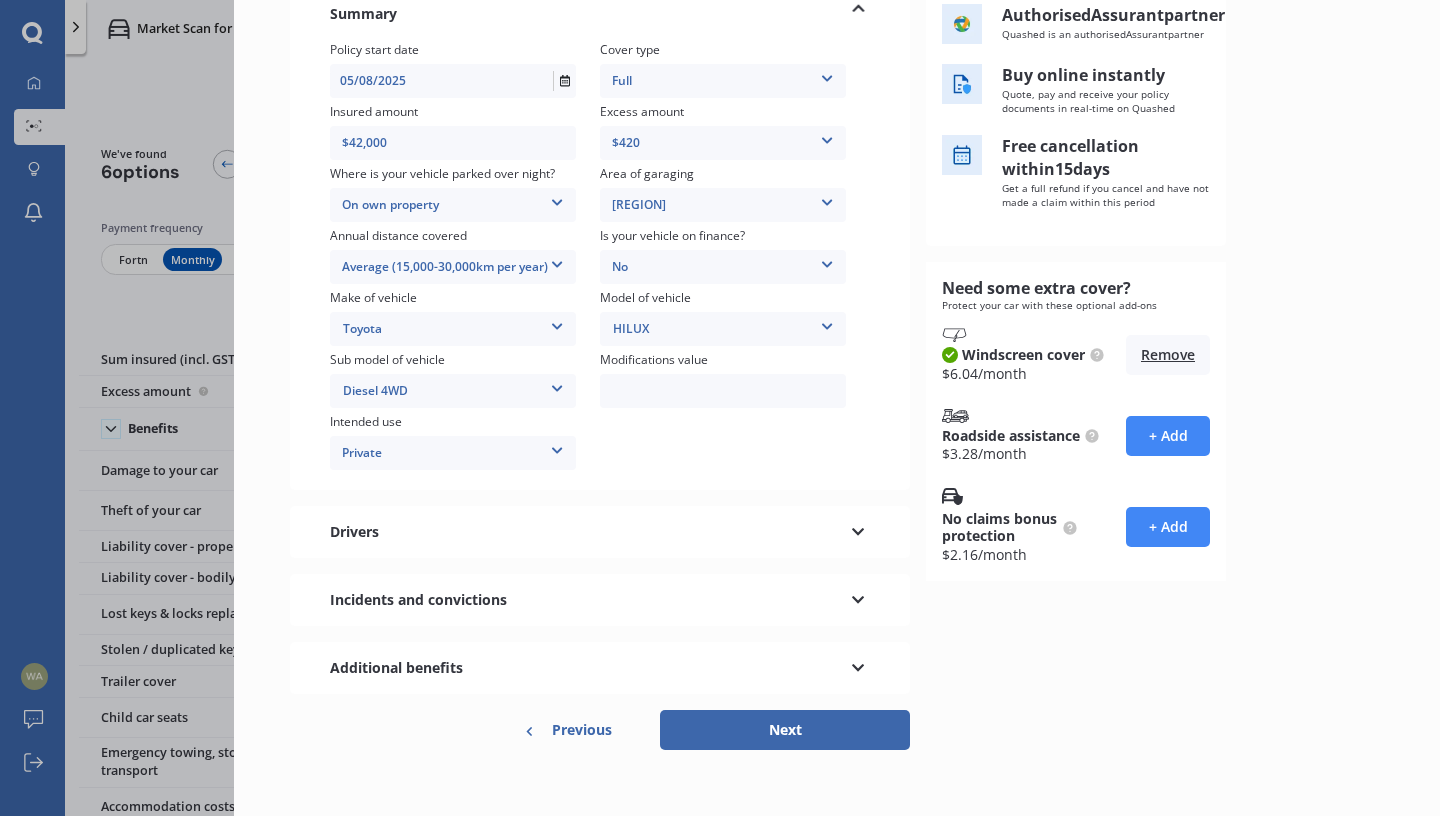 click on "Next" at bounding box center [785, 730] 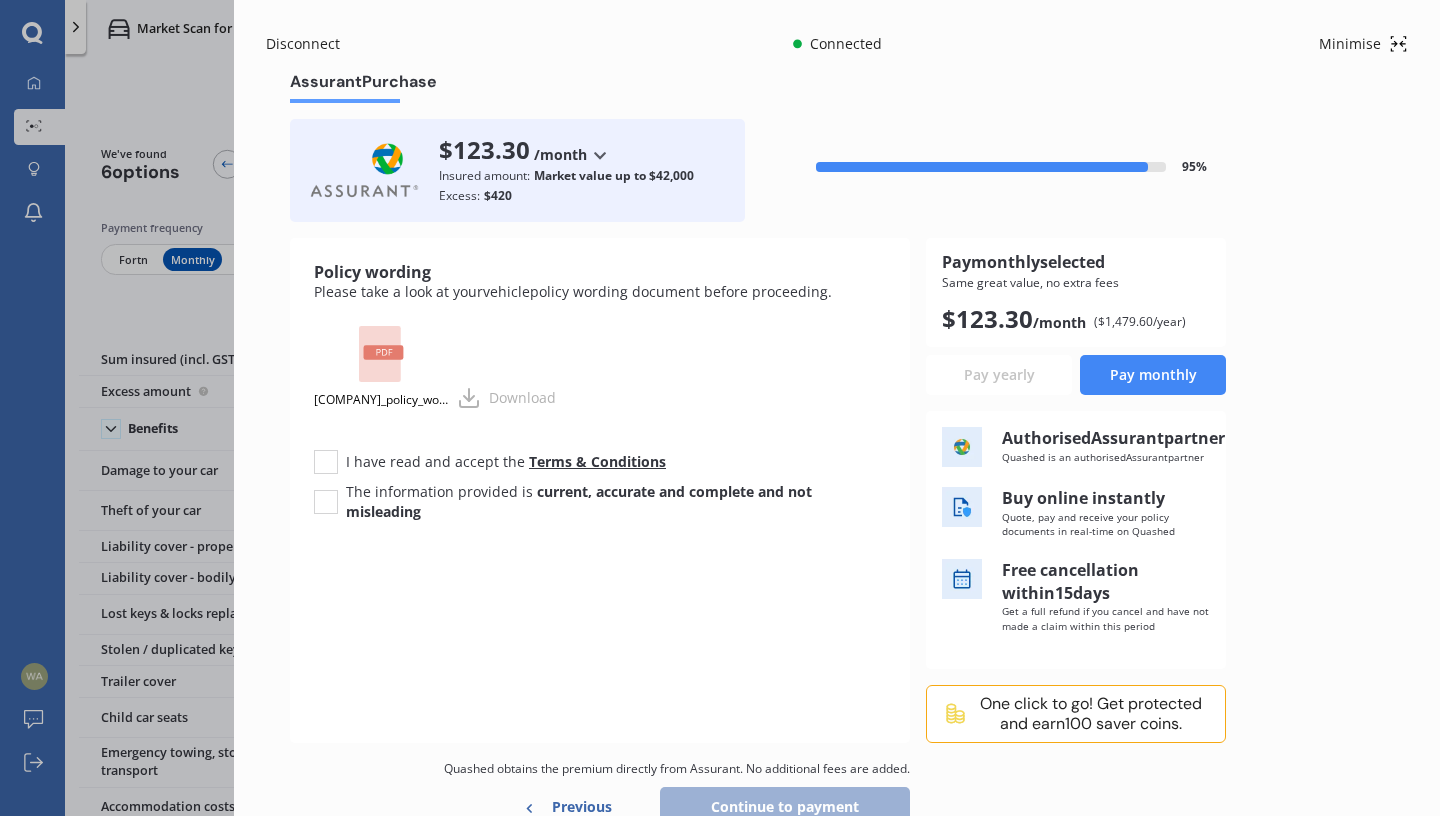 scroll, scrollTop: 0, scrollLeft: 0, axis: both 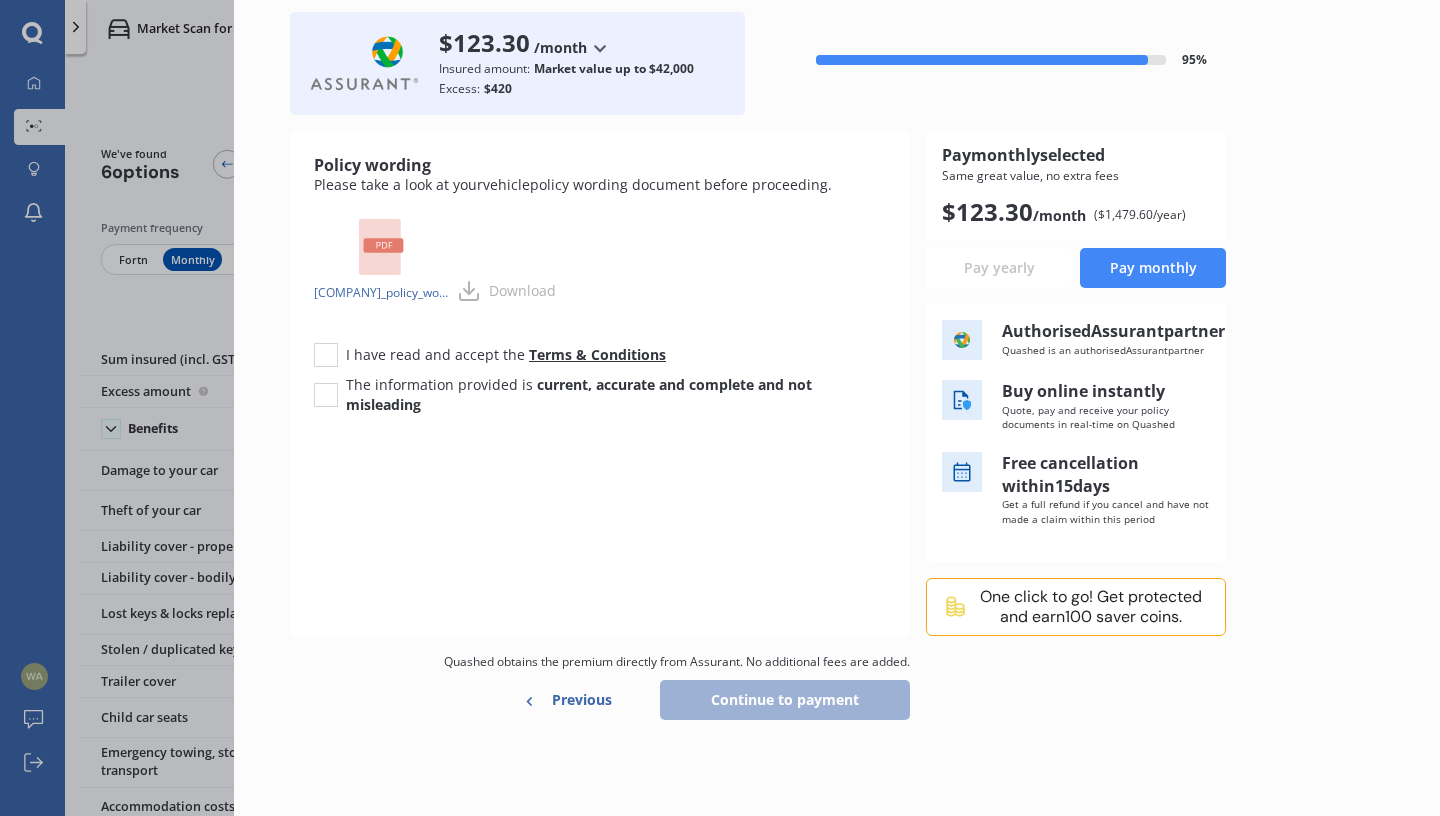 click 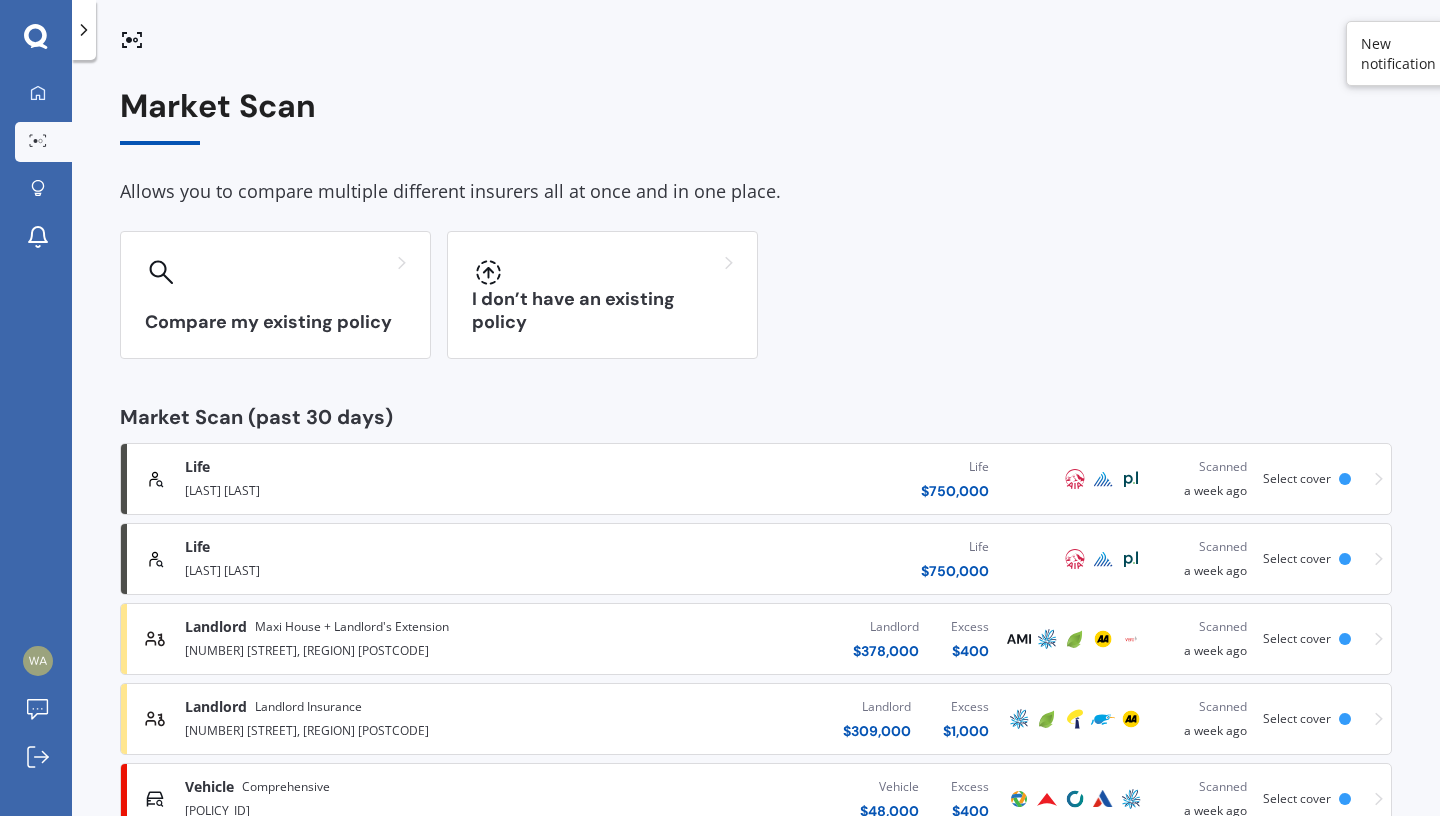 click at bounding box center [1372, 43] 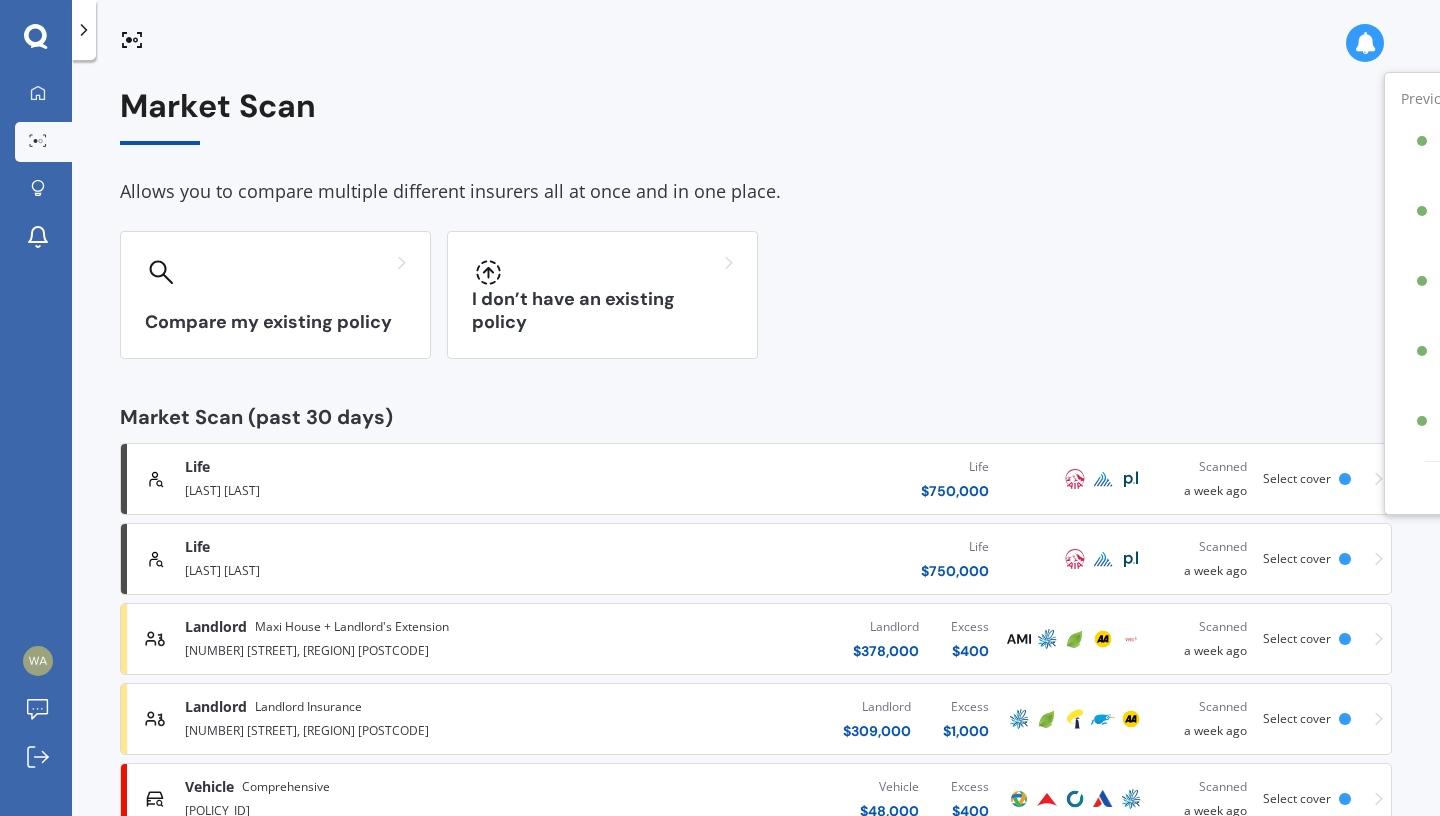 click on "Compare my existing policy I don’t have an existing policy" at bounding box center (756, 295) 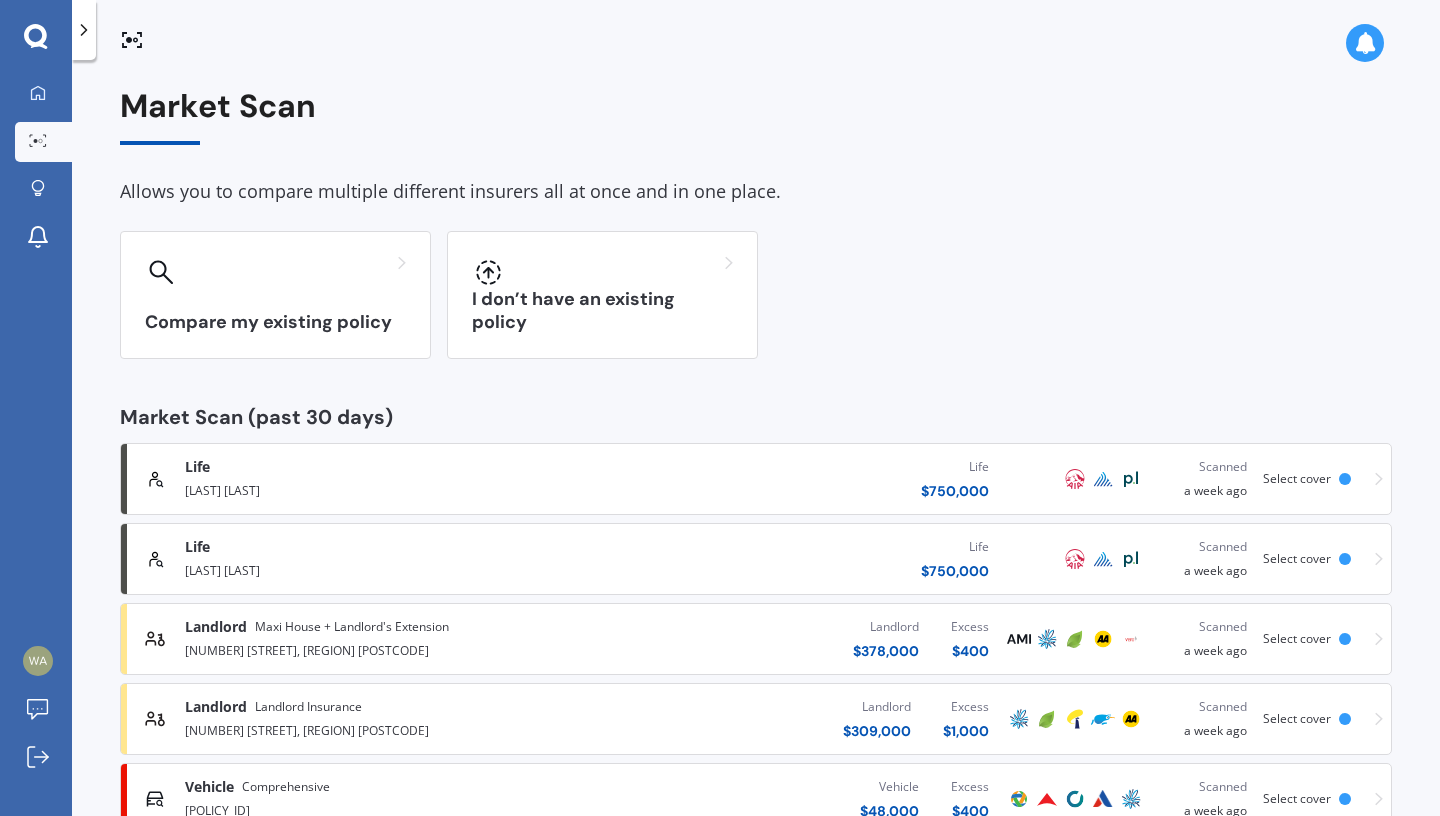 scroll, scrollTop: 141, scrollLeft: 0, axis: vertical 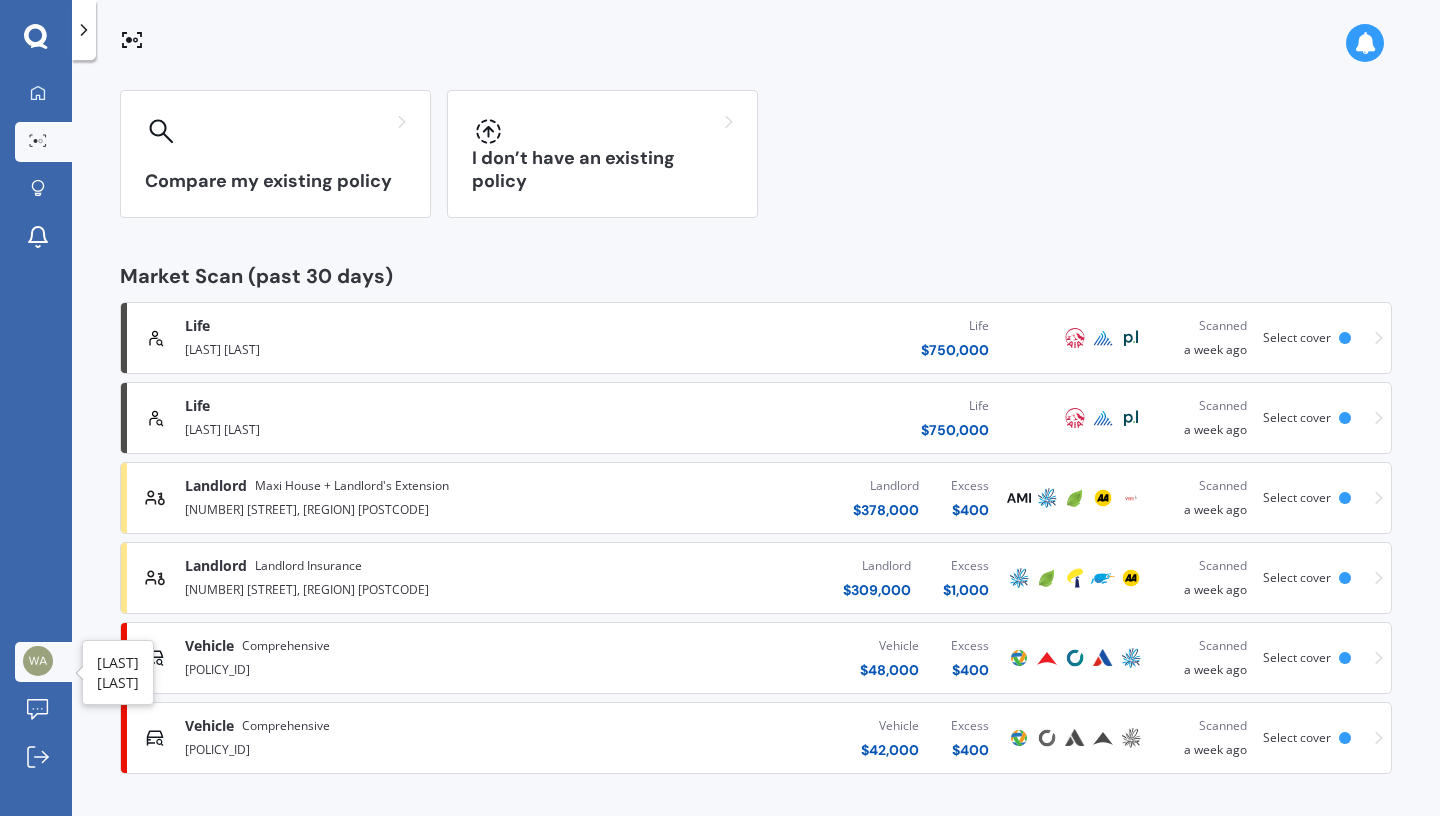 click at bounding box center [38, 661] 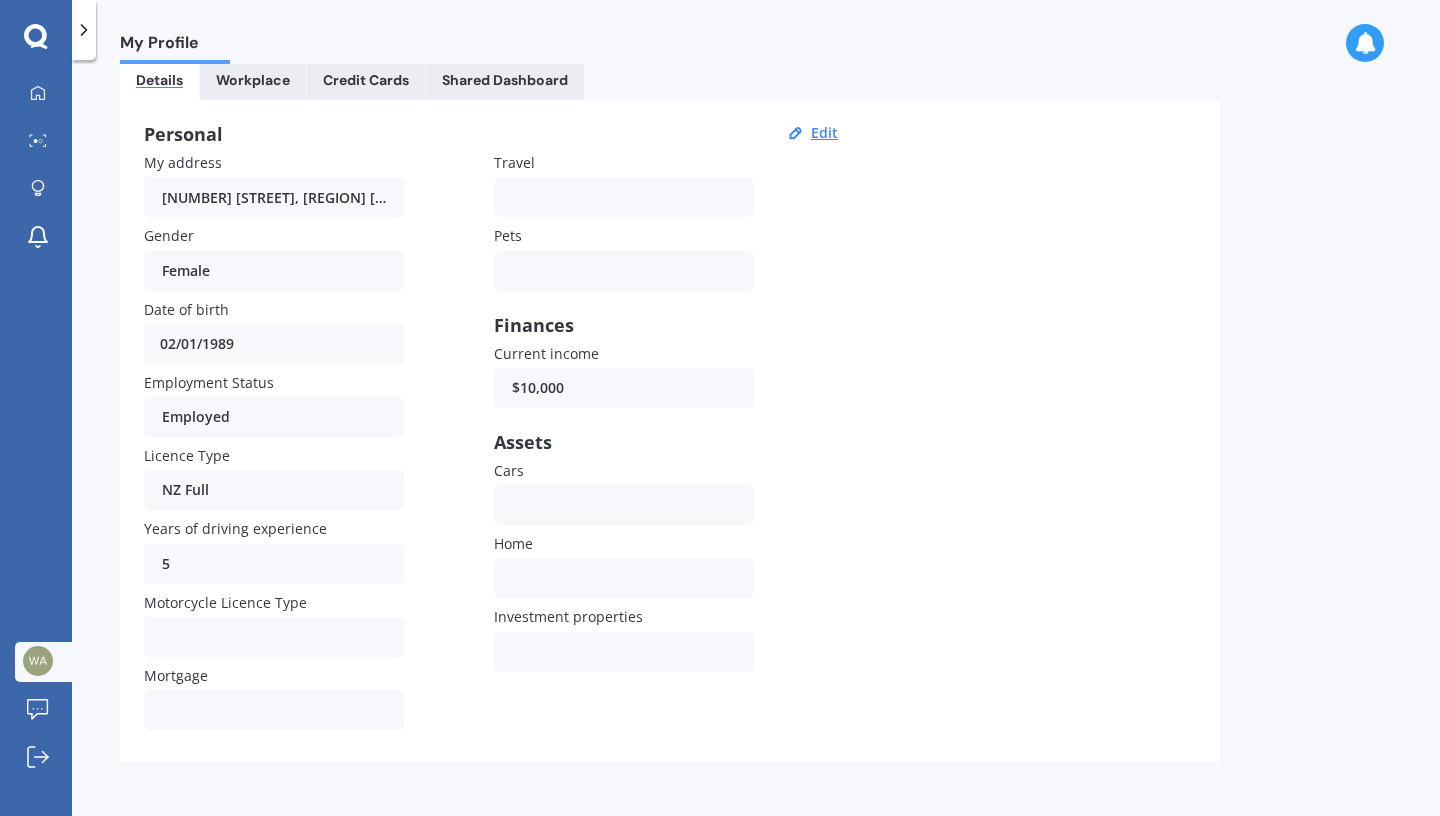 scroll, scrollTop: 0, scrollLeft: 0, axis: both 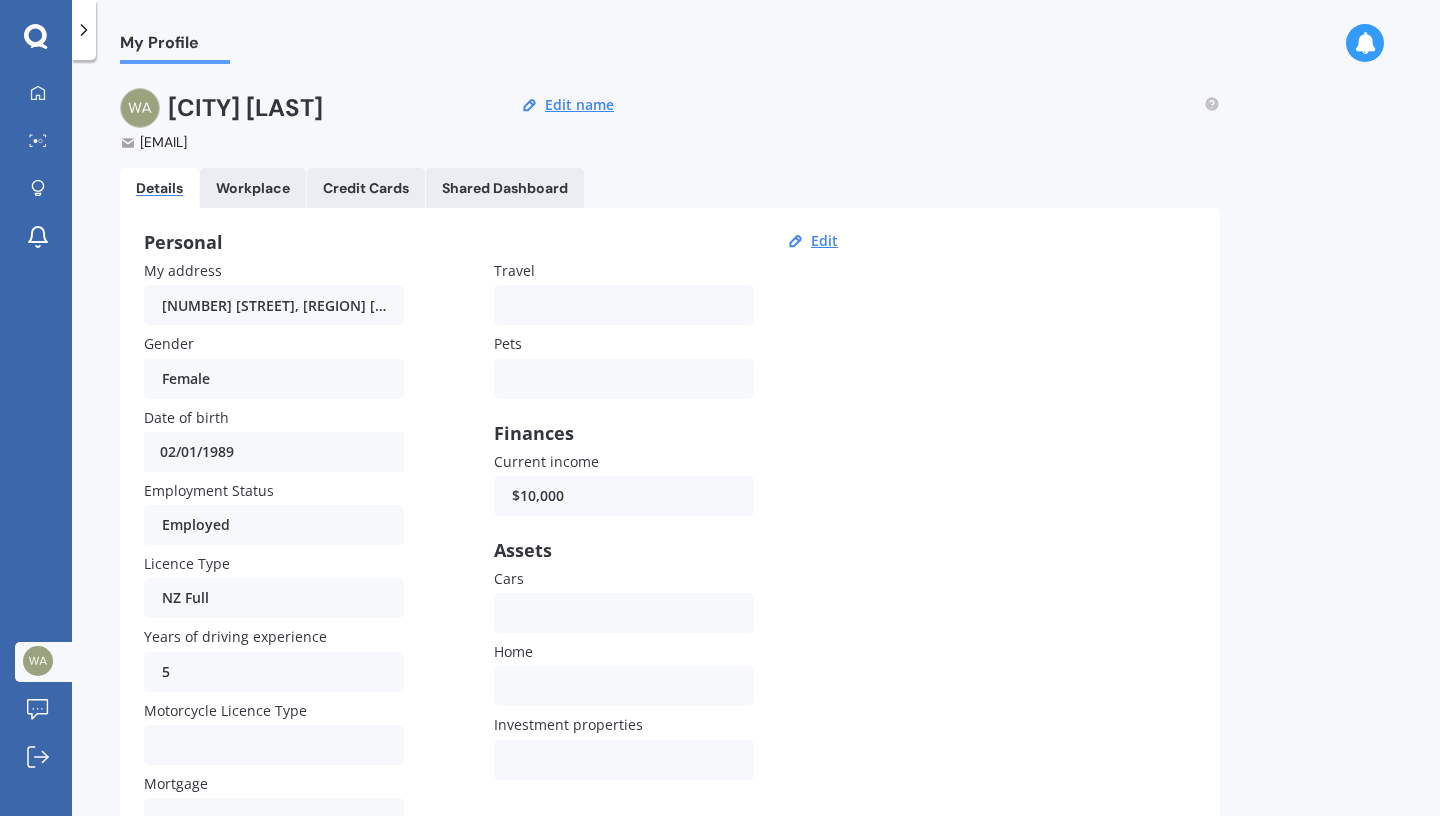 click 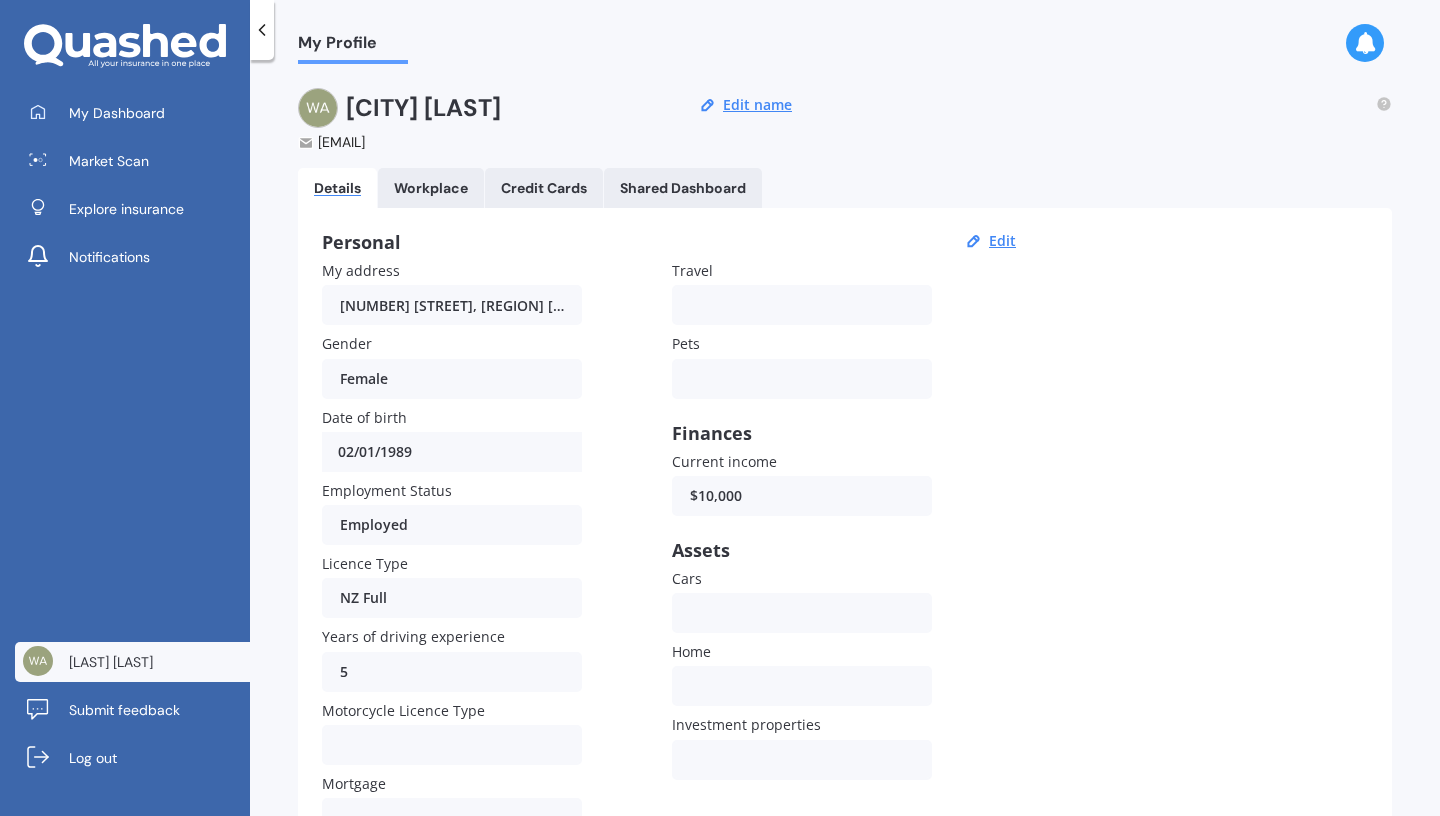 click on "[LAST] [LAST]" at bounding box center (111, 662) 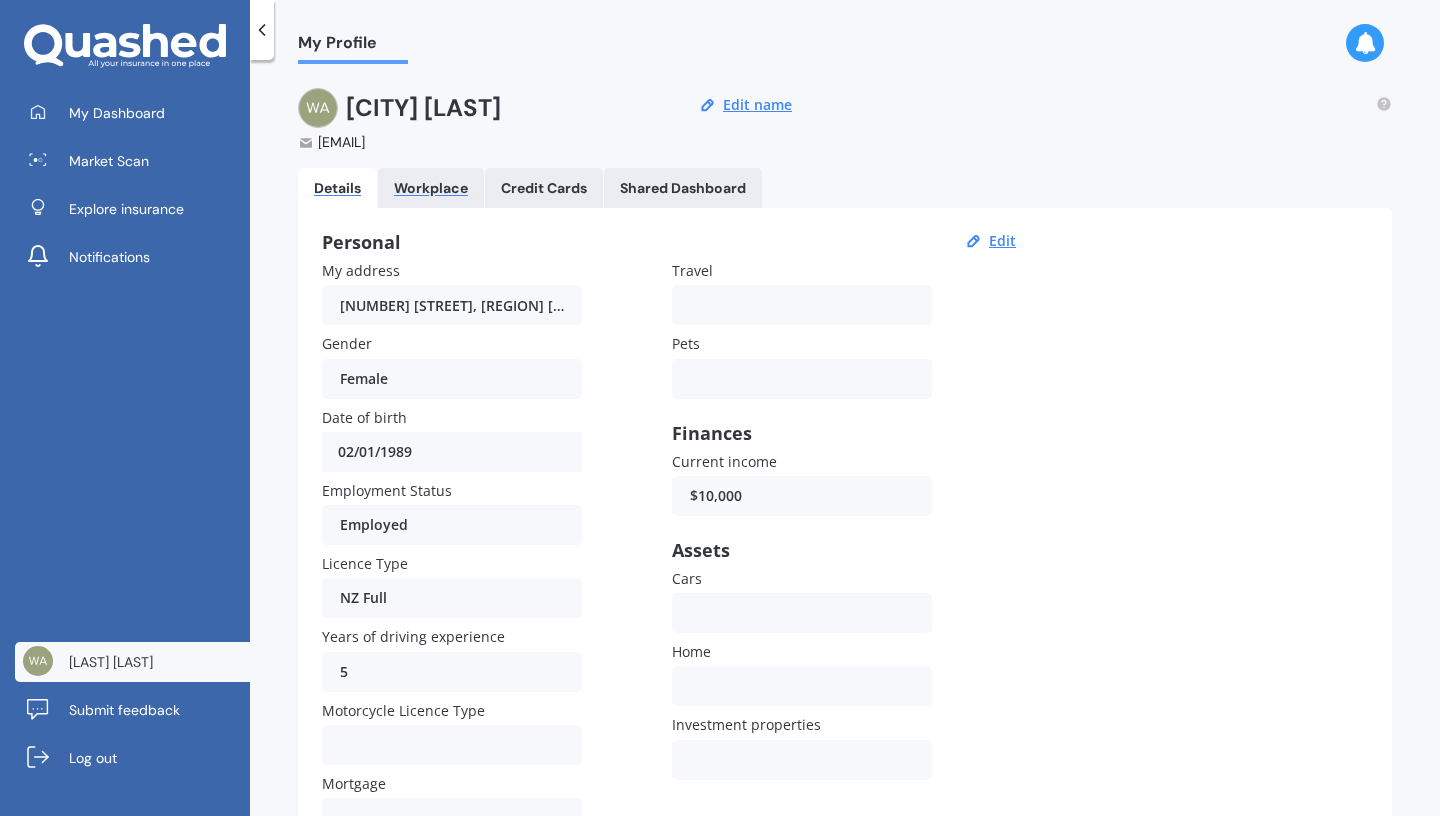 click on "Workplace" at bounding box center (431, 188) 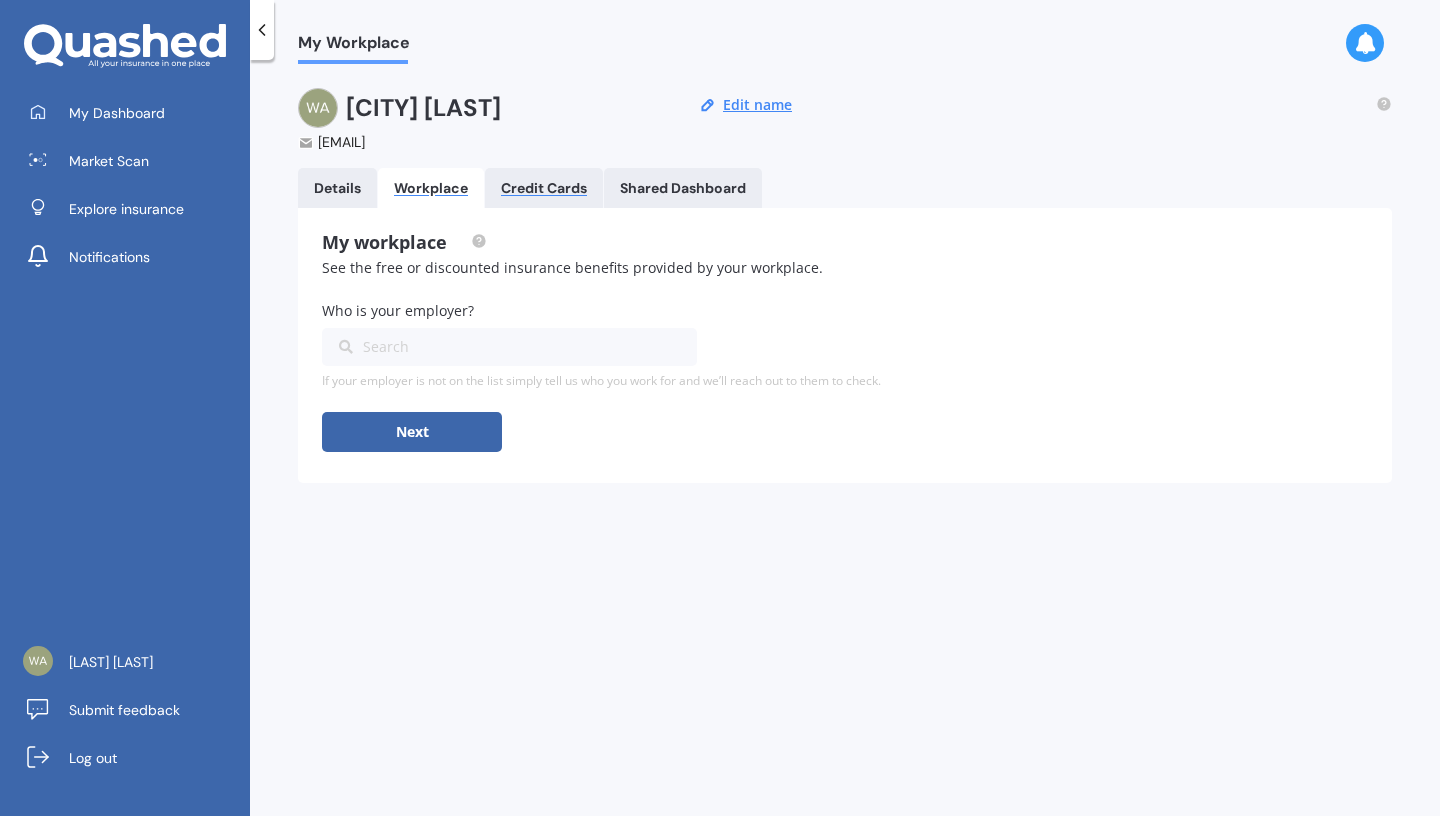 click on "Credit Cards" at bounding box center (544, 188) 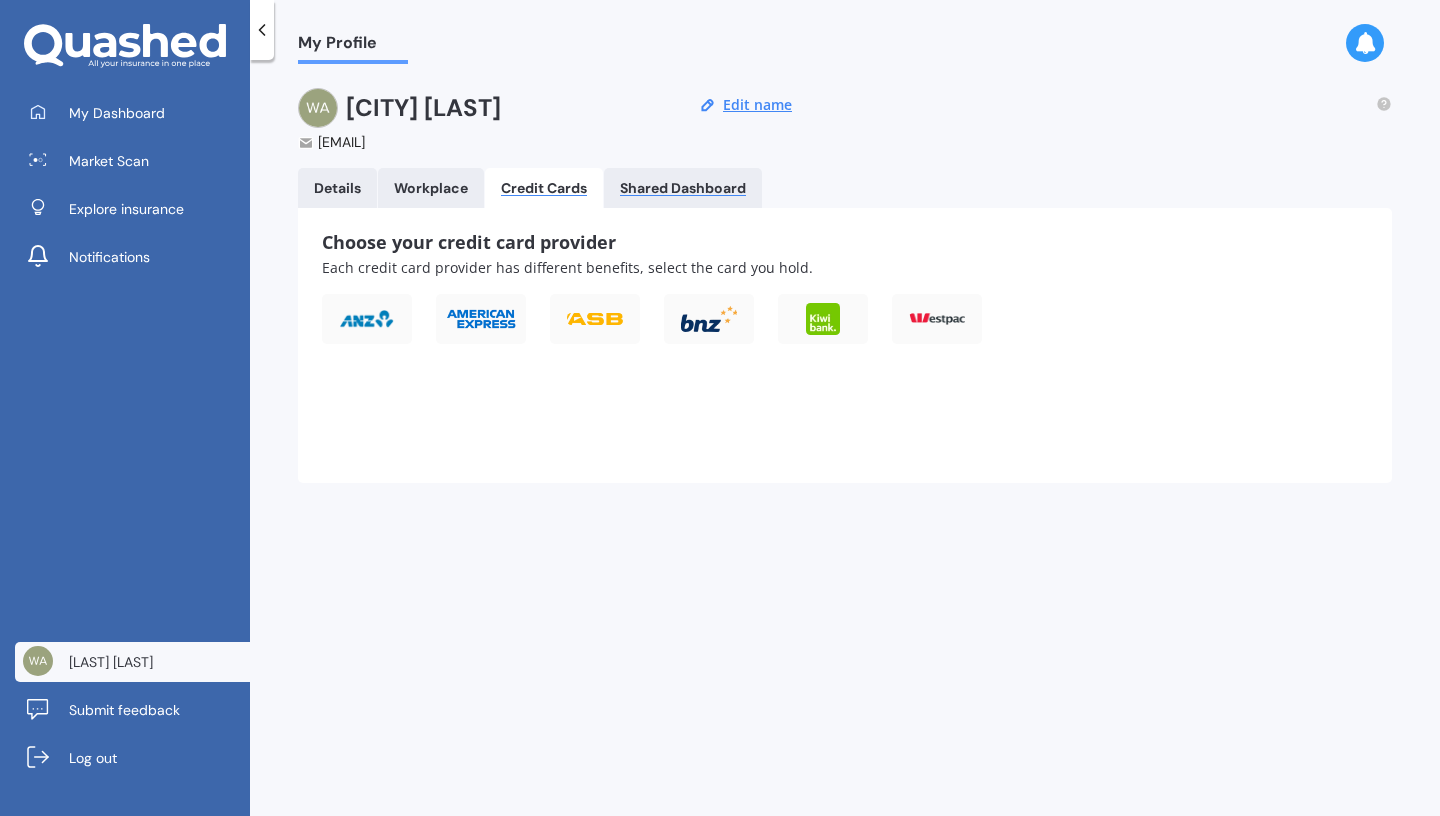 click on "Shared Dashboard" at bounding box center (683, 188) 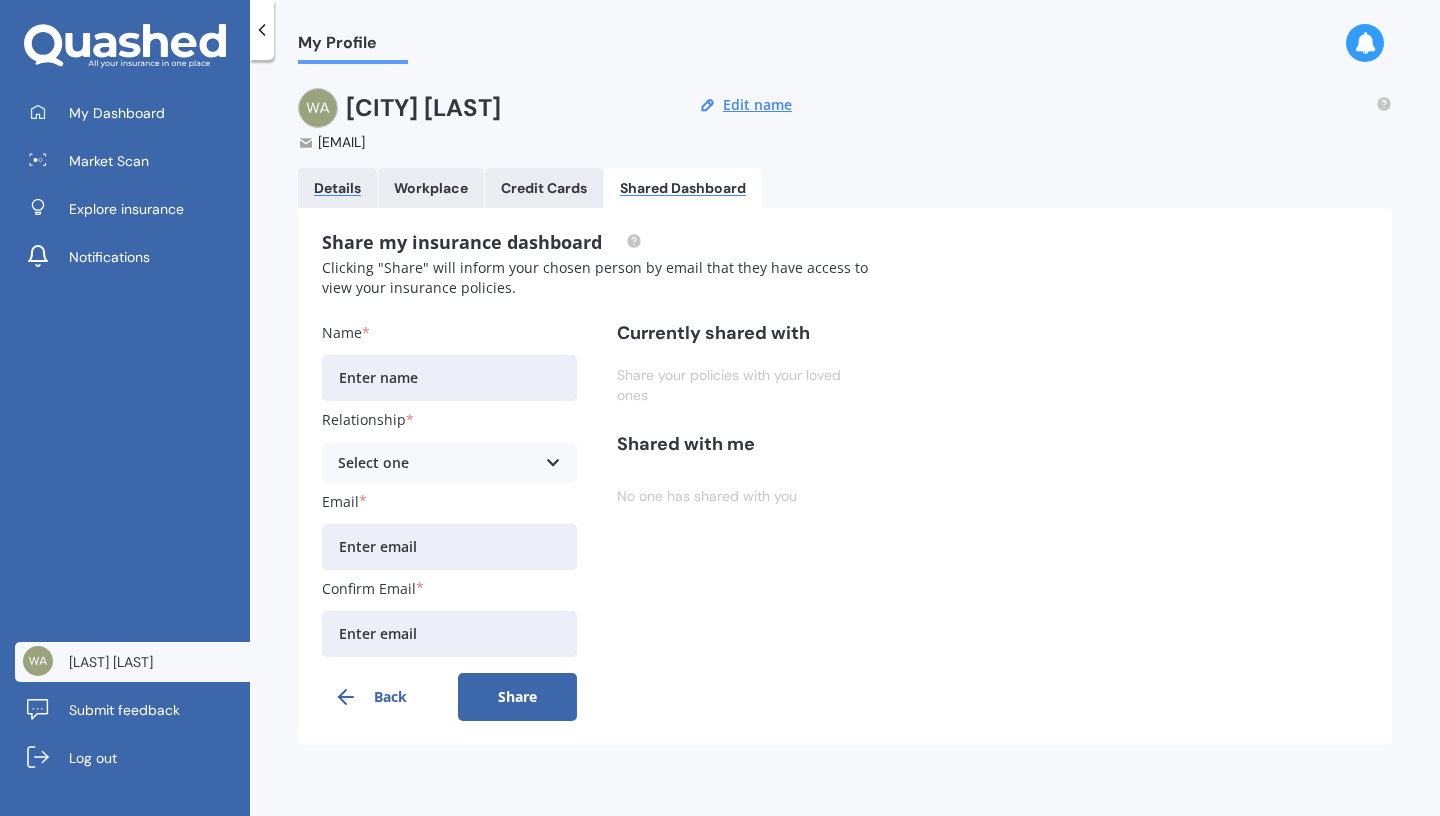 click on "Details" at bounding box center [337, 188] 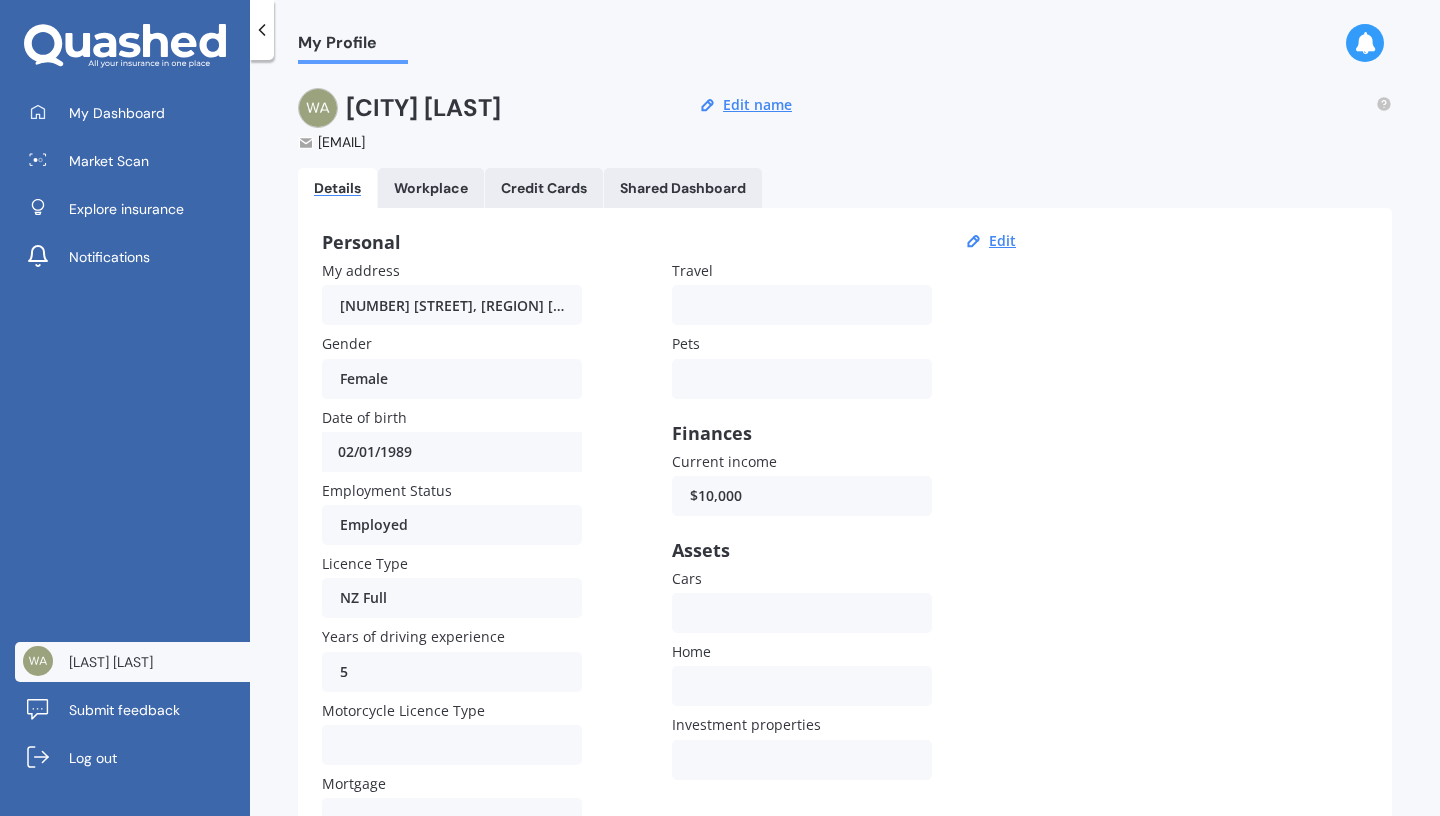scroll, scrollTop: 108, scrollLeft: 0, axis: vertical 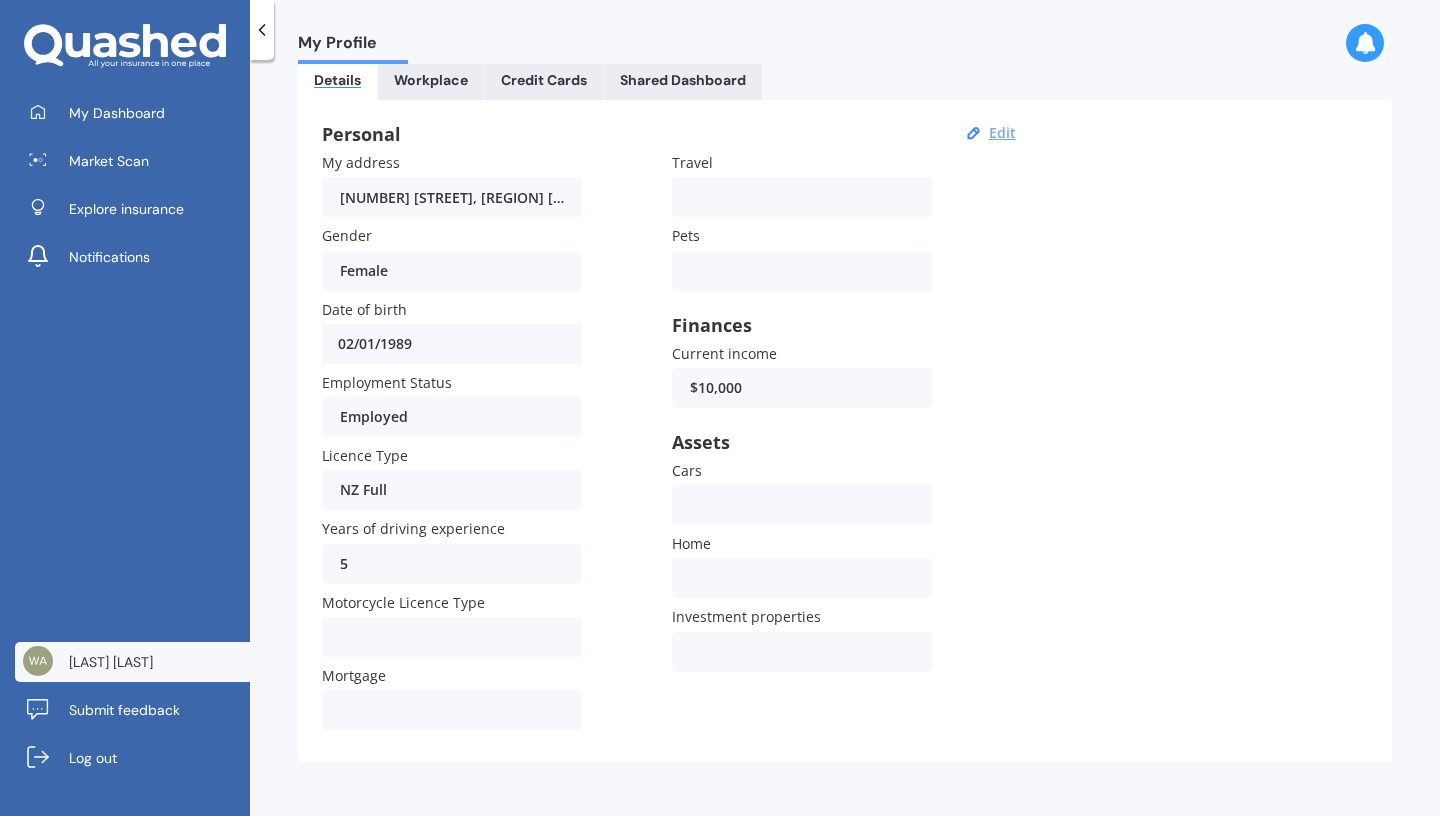 click on "Edit" at bounding box center [1002, 133] 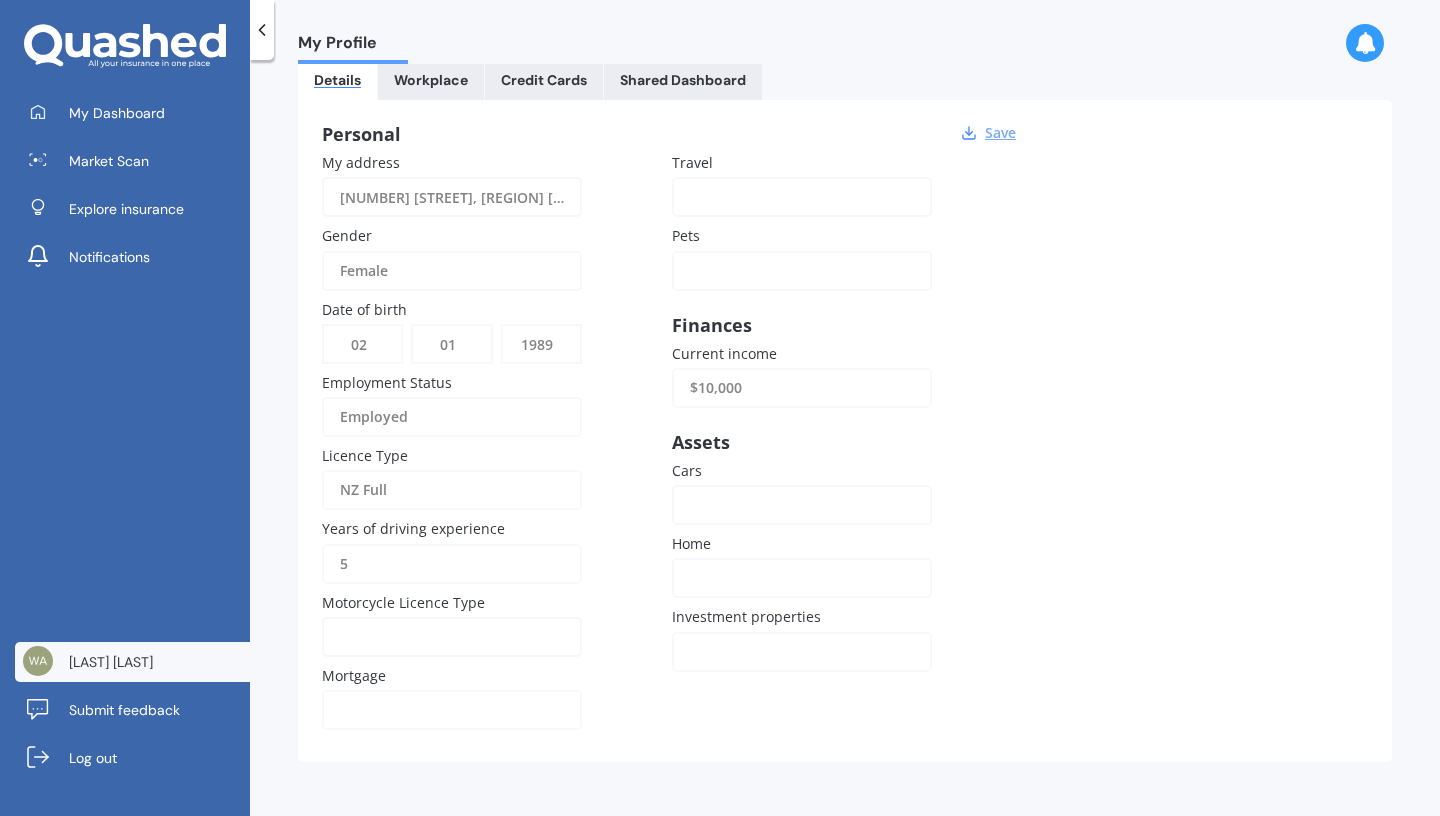click on "Save" at bounding box center (1000, 133) 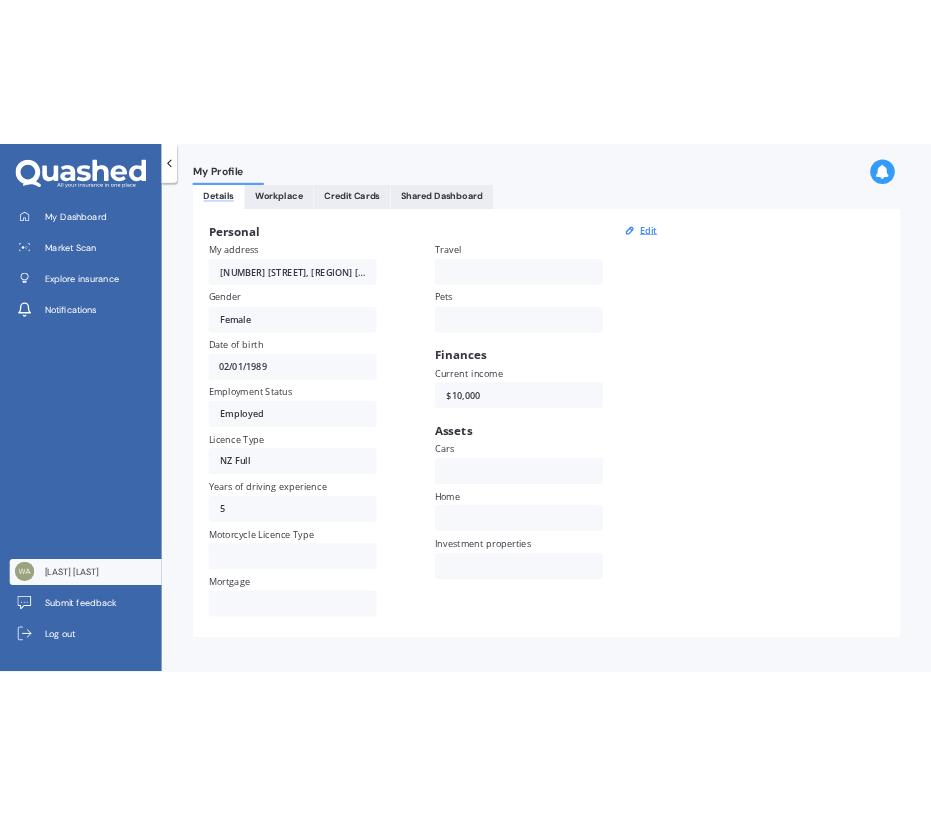 scroll, scrollTop: 0, scrollLeft: 0, axis: both 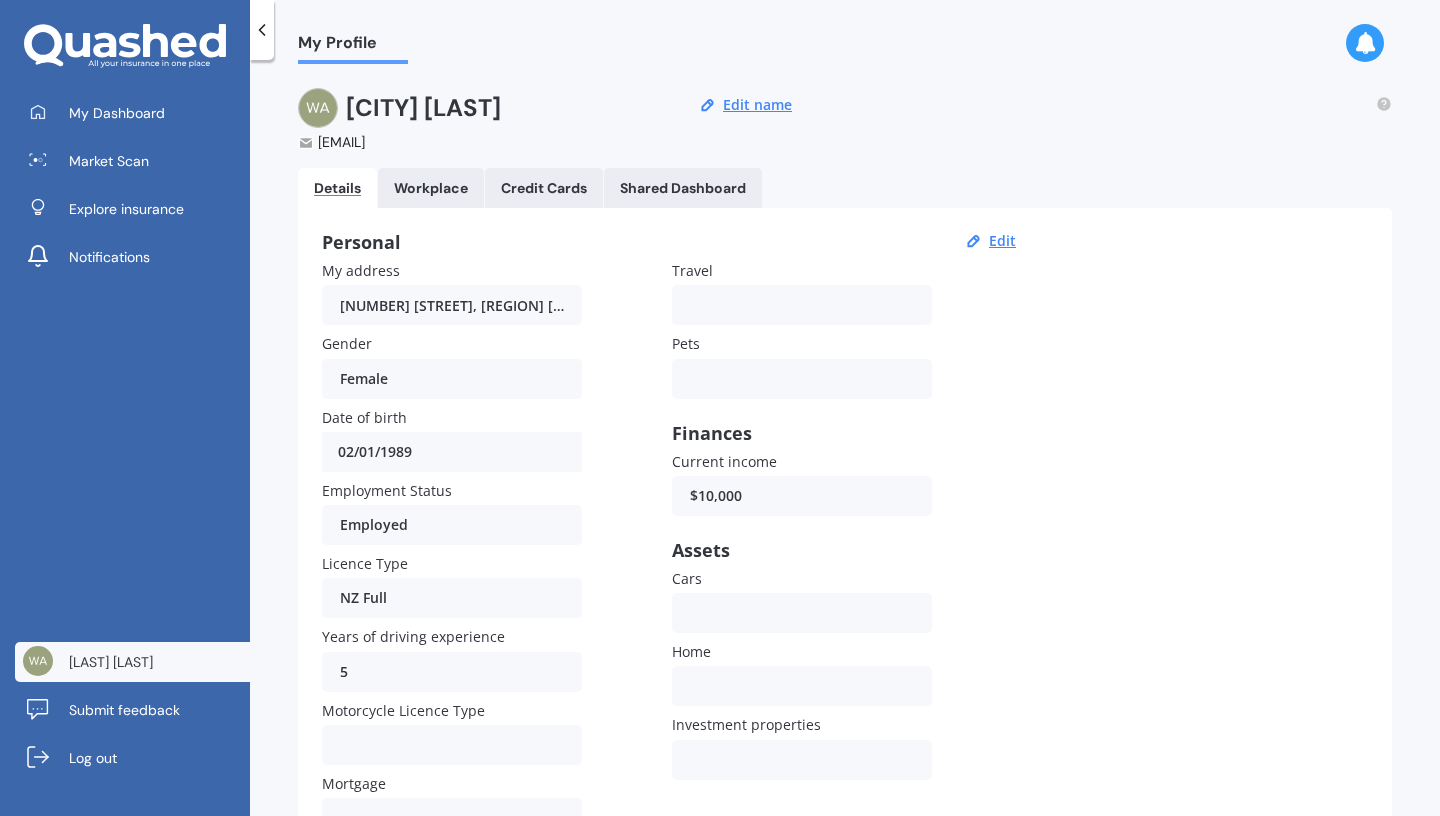 click 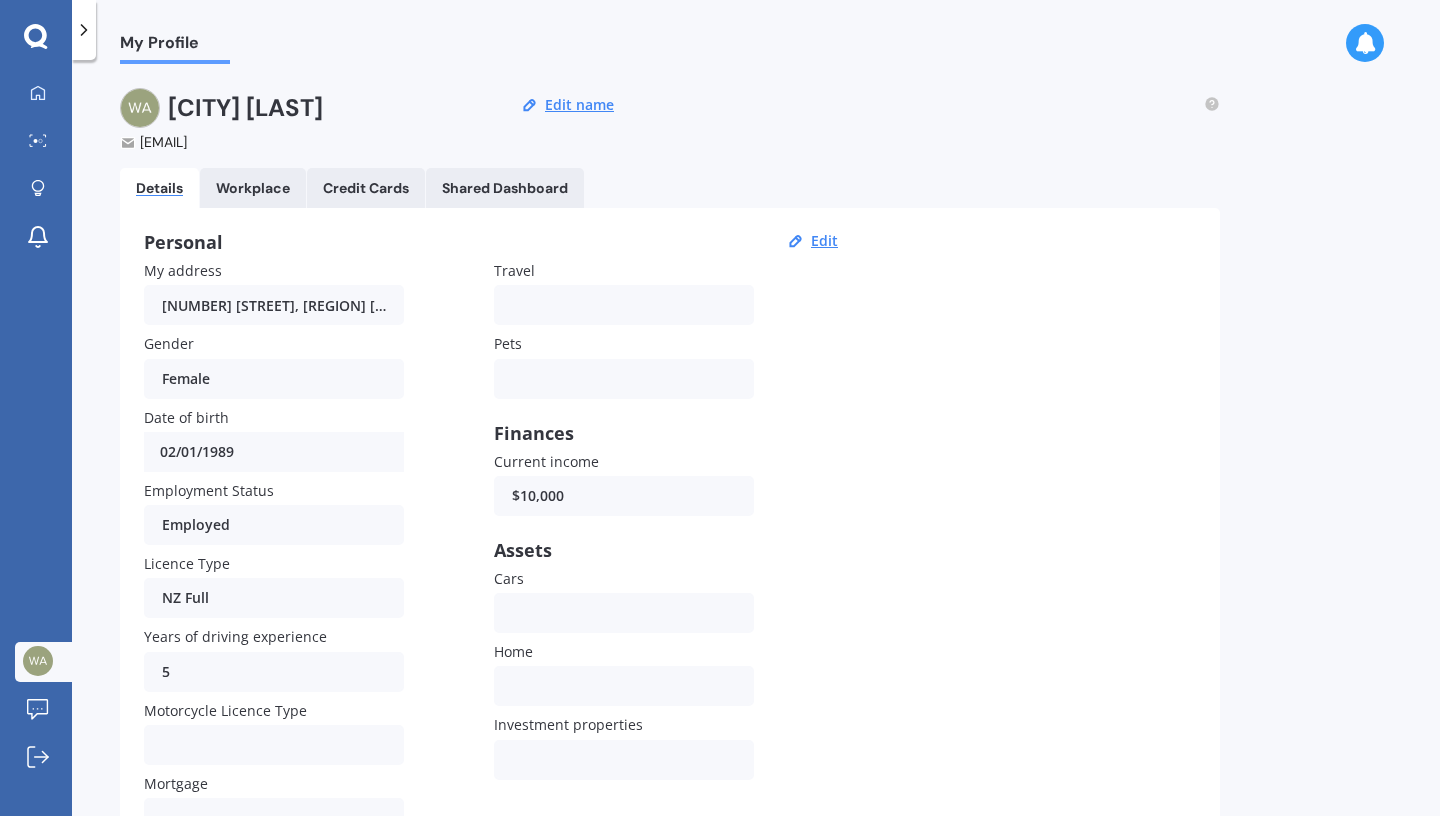 click at bounding box center (84, 30) 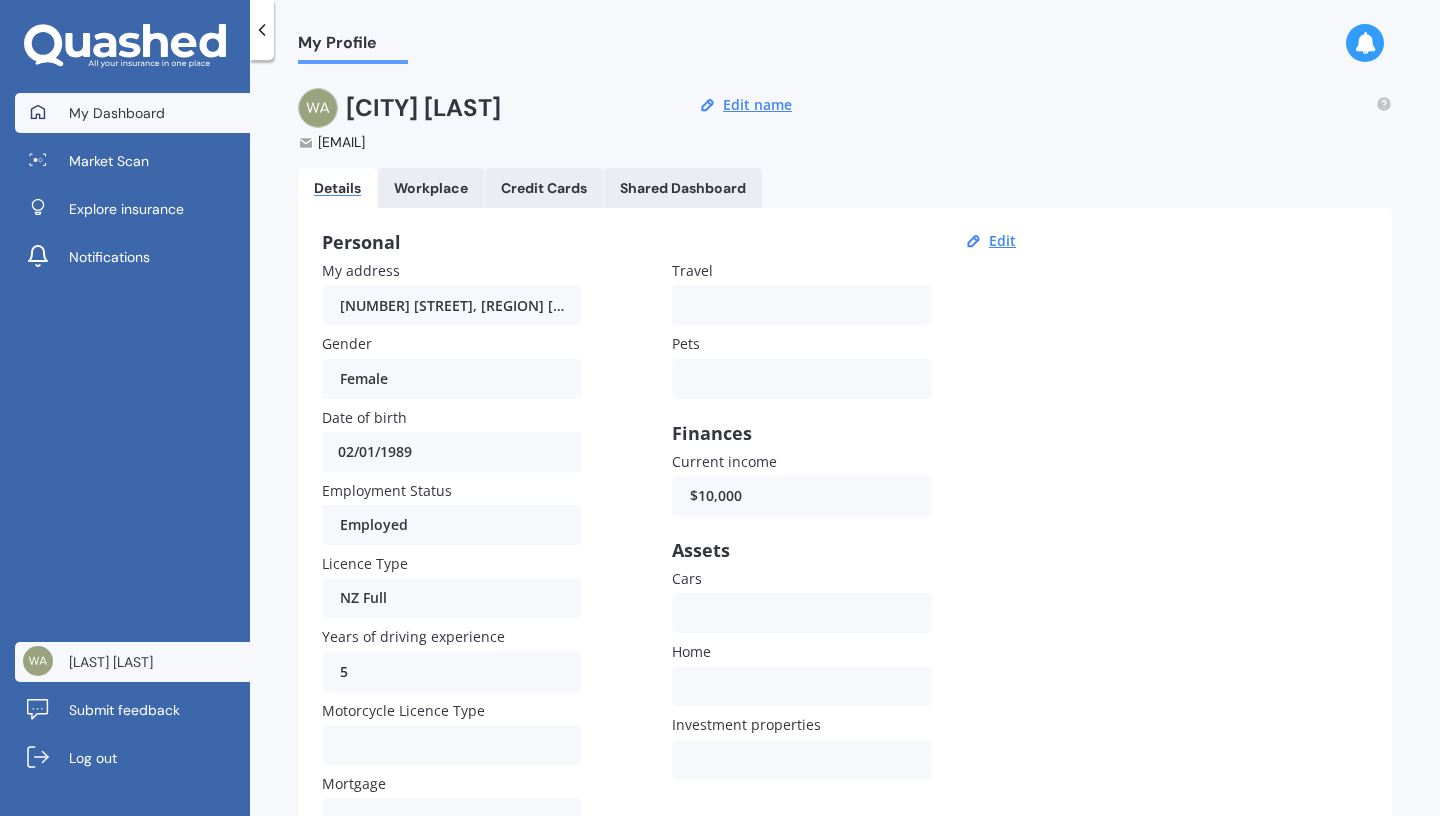 click on "My Dashboard" at bounding box center [117, 113] 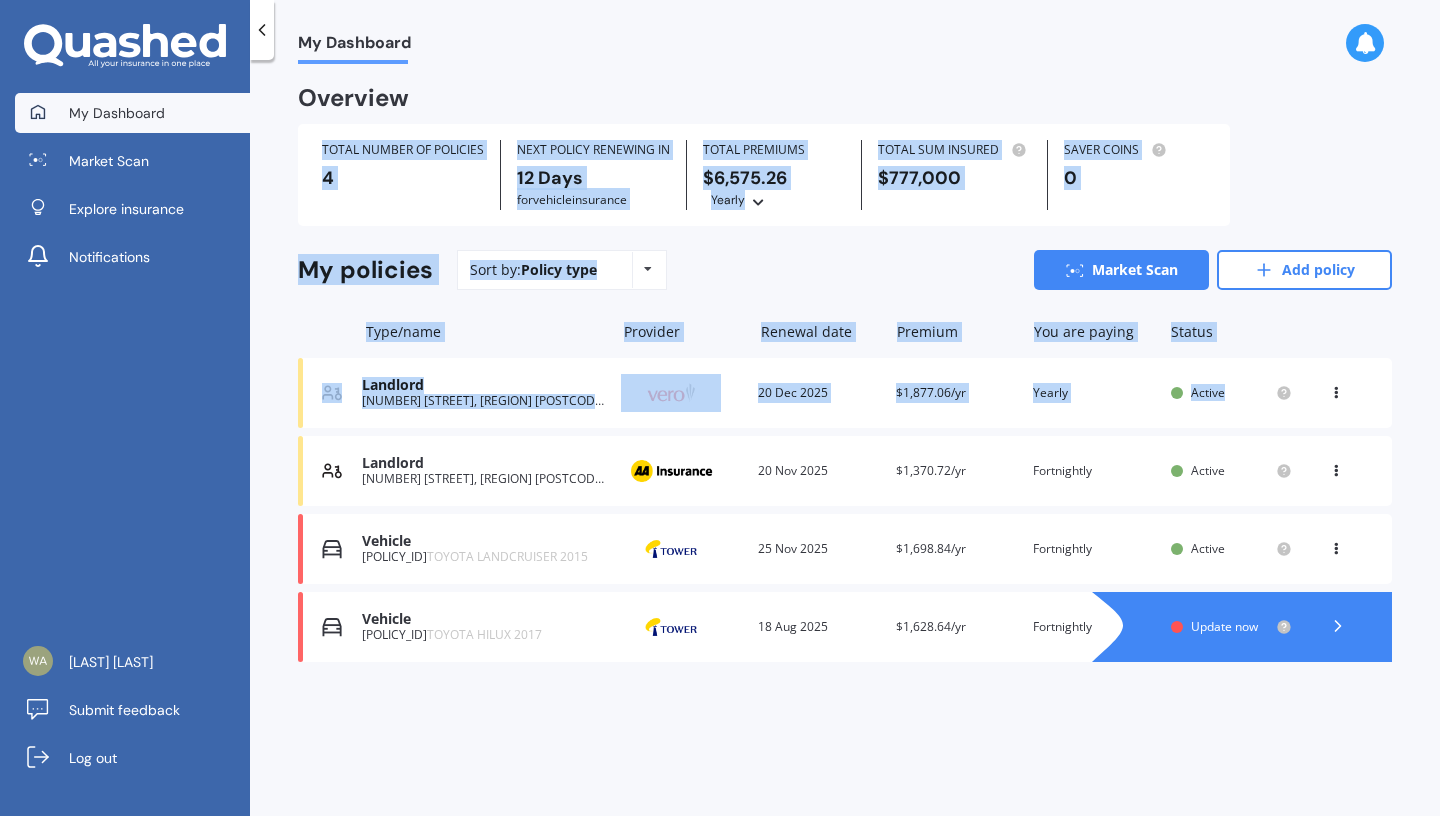 drag, startPoint x: 1439, startPoint y: 137, endPoint x: 1439, endPoint y: 430, distance: 293 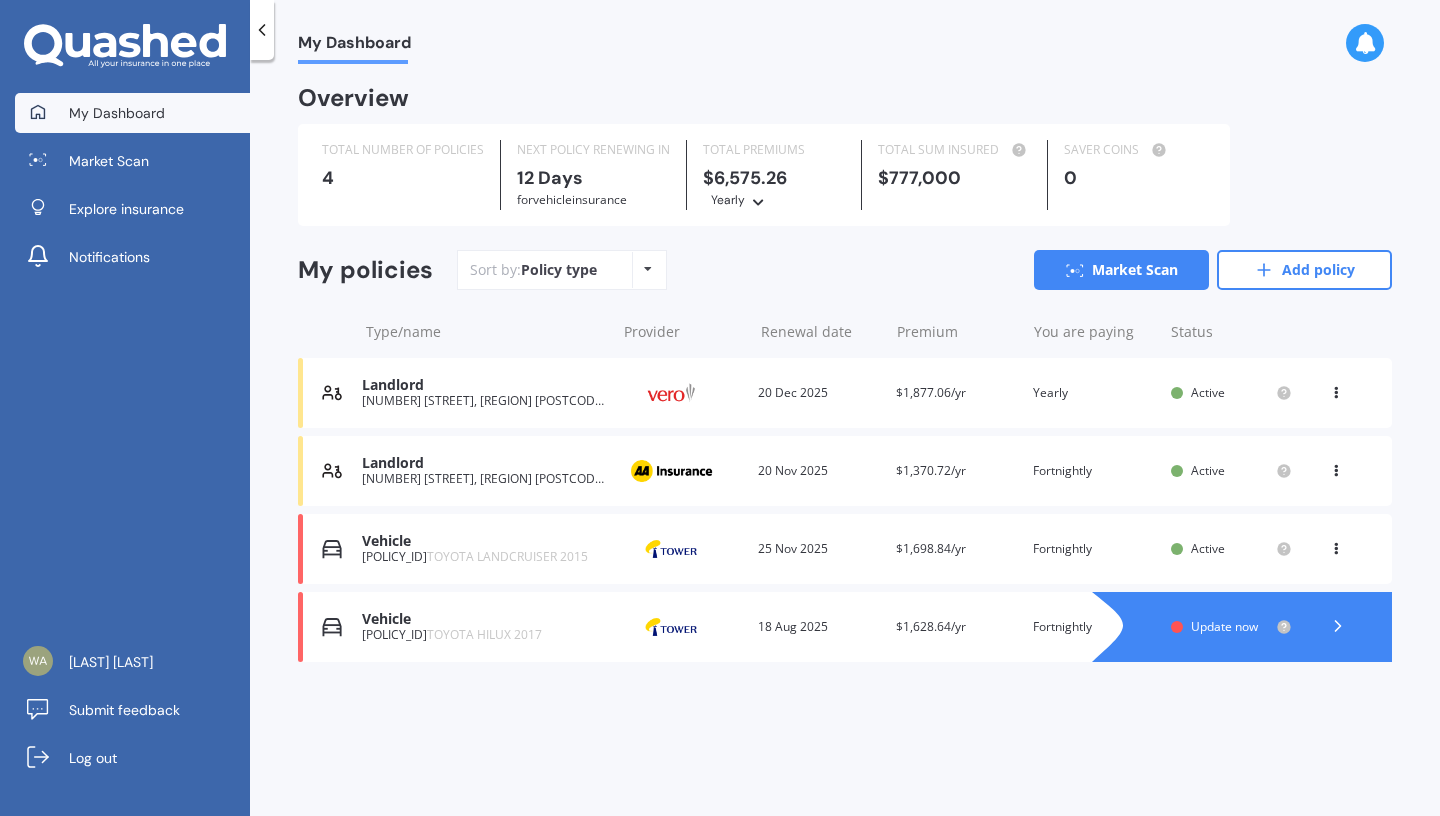 click on "My Dashboard Overview TOTAL NUMBER OF POLICIES 4 NEXT POLICY RENEWING IN 12 Days   for  Vehicle  insurance TOTAL PREMIUMS $6,575.26 Yearly Yearly Six-Monthly Quarterly Monthly Fortnightly Weekly TOTAL SUM INSURED $777,000 SAVER COINS 0 My policies Sort by:  Policy type Policy type Alphabetical Date added Renewing next Market Scan Add policy Type/name Provider Renewal date Premium You are paying Status Landlord 3827 Waiapu Road, Tokomaru Bay 4079 Provider Renewal date 20 Dec 2025 Premium $1,877.06/yr You are paying Yearly Status Active View option View policy Delete Landlord 3827 Waiapu Road, Tokomaru Bay 4079 Provider Renewal date 20 Dec 2025 Premium $1,877.06/yr You are paying Yearly Status Active View option View policy Delete Landlord 41 Solander Street, Tolaga Bay 4077 Provider Renewal date 20 Nov 2025 Premium $1,370.72/yr You are paying Fortnightly Status Active View option View policy Delete Landlord 41 Solander Street, Tolaga Bay 4077 Provider Renewal date 20 Nov 2025 Premium $1,370.72/yr Fortnightly" at bounding box center (845, 442) 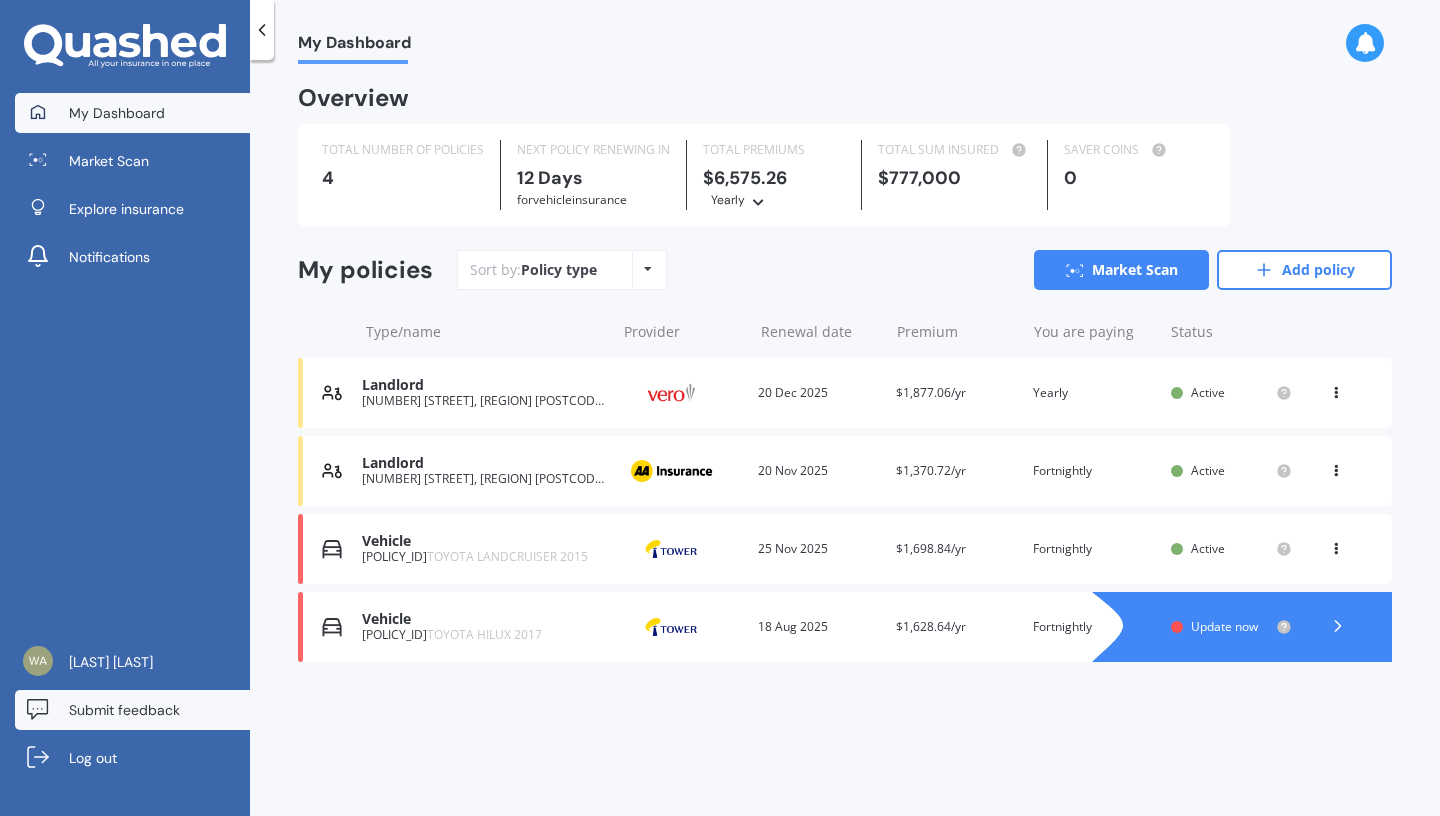 click on "Submit feedback" at bounding box center (124, 710) 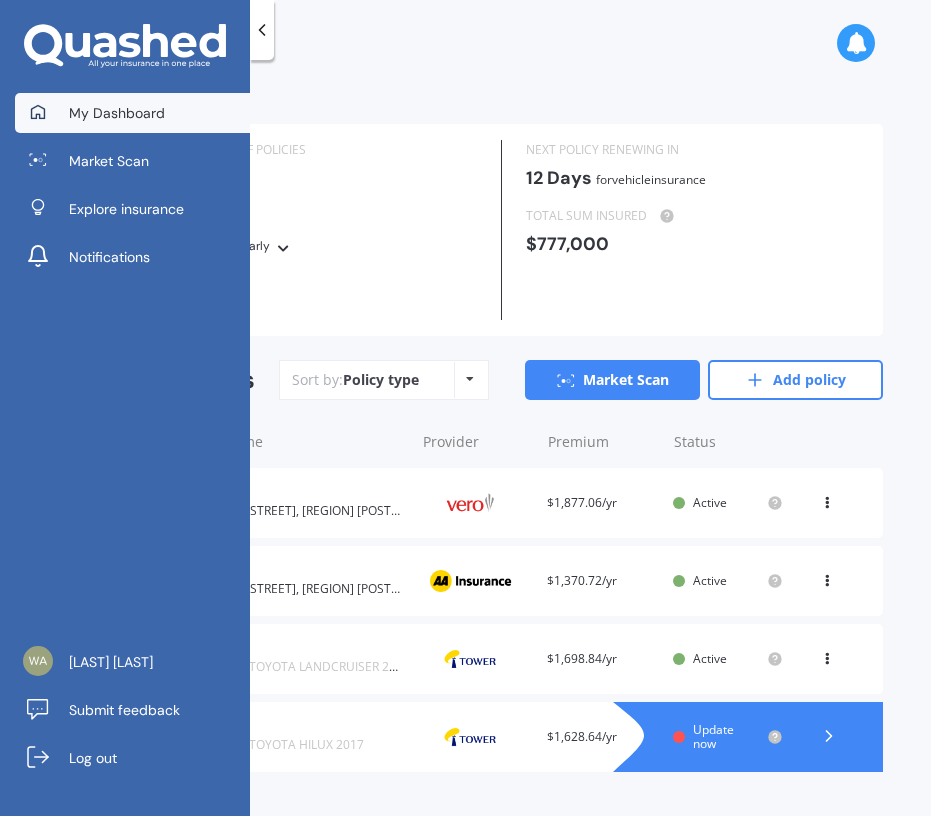 click on "My Dashboard Overview TOTAL NUMBER OF POLICIES 4 NEXT POLICY RENEWING IN 12 Days   for  Vehicle  insurance TOTAL PREMIUMS $6,575.26 Yearly Yearly Six-Monthly Quarterly Monthly Fortnightly Weekly TOTAL SUM INSURED $777,000 SAVER COINS 0 My policies Sort by:  Policy type Policy type Alphabetical Date added Renewing next Market Scan Add policy Type/name Provider Renewal date Premium You are paying Status Landlord 3827 Waiapu Road, Tokomaru Bay 4079 Provider Renewal date 20 Dec 2025 Premium $1,877.06/yr You are paying Yearly Status Active View option View policy Delete Landlord 3827 Waiapu Road, Tokomaru Bay 4079 Provider Renewal date 20 Dec 2025 Premium $1,877.06/yr You are paying Yearly Status Active View option View policy Delete Landlord 41 Solander Street, Tolaga Bay 4077 Provider Renewal date 20 Nov 2025 Premium $1,370.72/yr You are paying Fortnightly Status Active View option View policy Delete Landlord 41 Solander Street, Tolaga Bay 4077 Provider Renewal date 20 Nov 2025 Premium $1,370.72/yr Fortnightly" at bounding box center [501, 442] 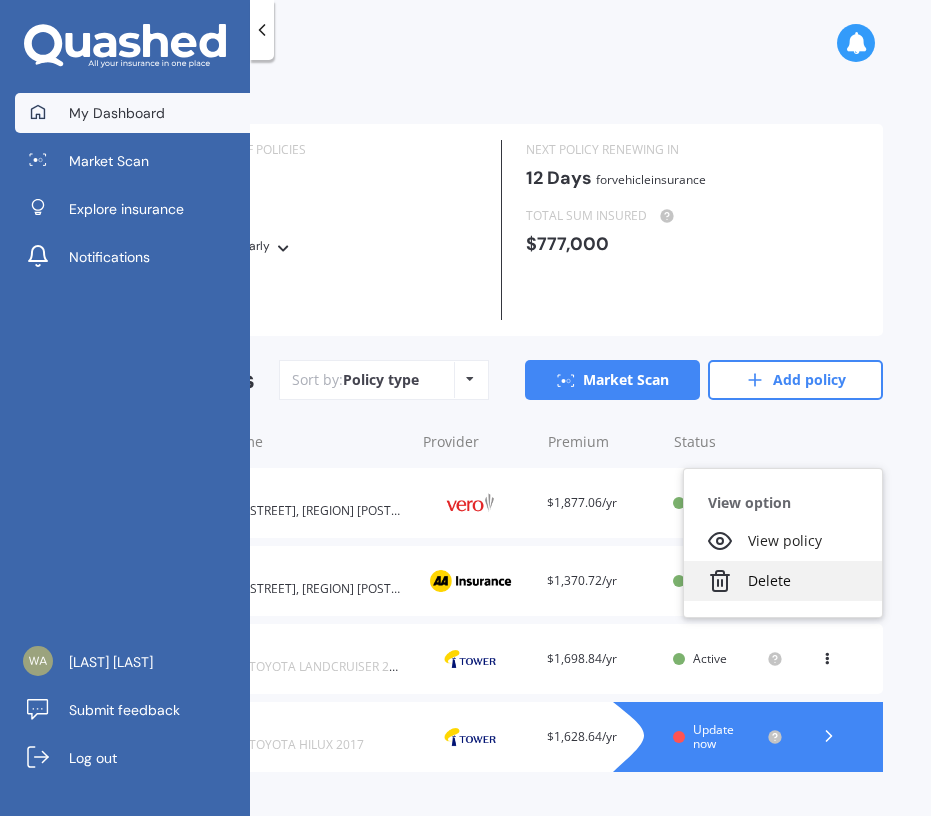 click on "Delete" at bounding box center (783, 581) 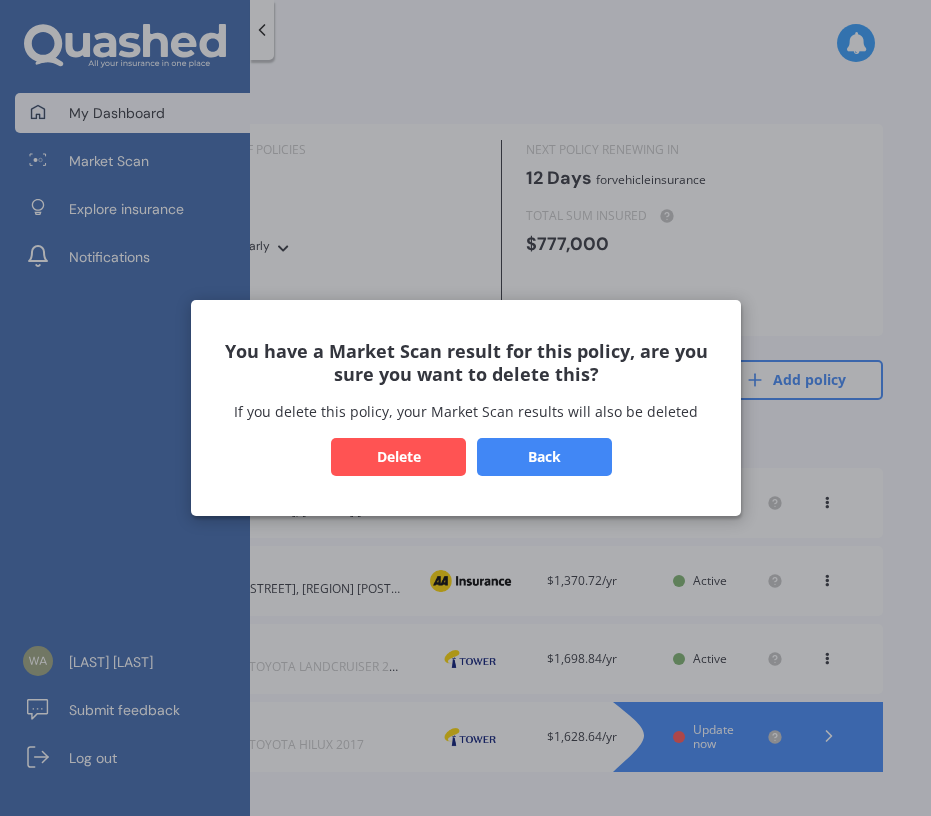 click on "Delete" at bounding box center [398, 457] 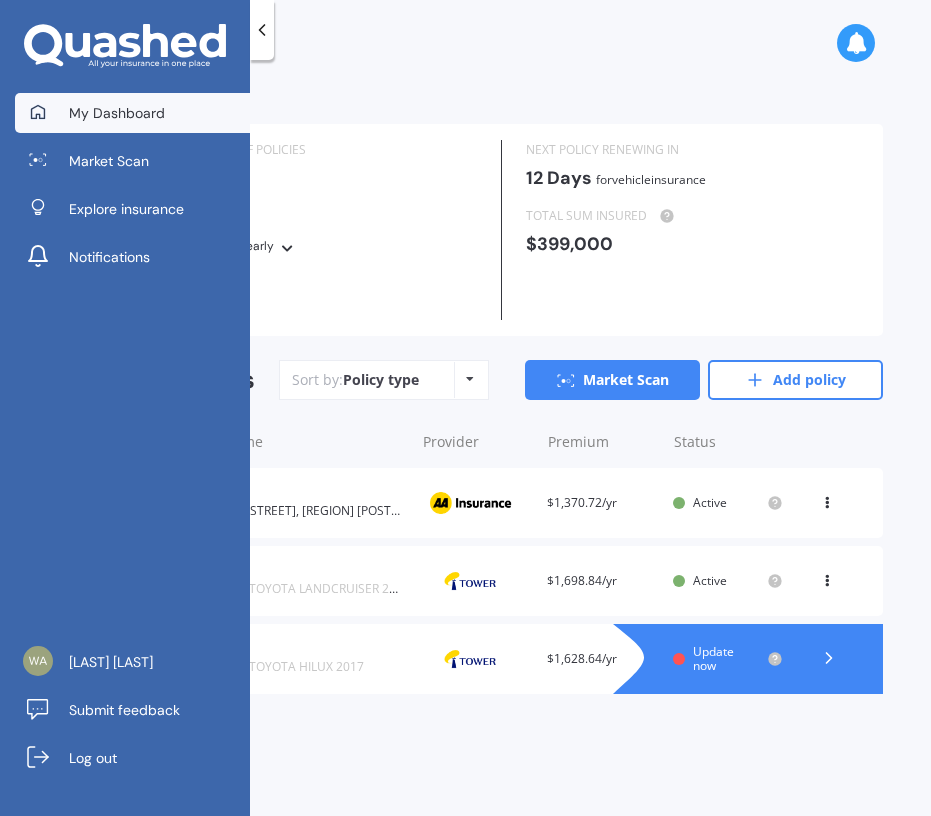 click at bounding box center (827, 499) 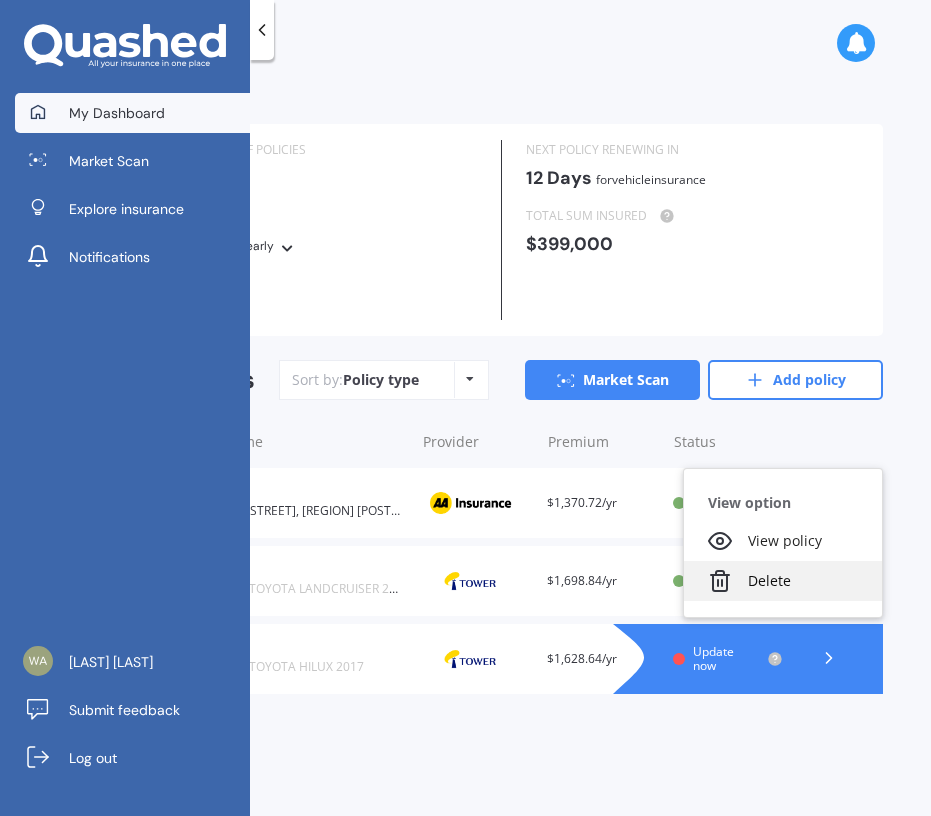 click on "Delete" at bounding box center [783, 581] 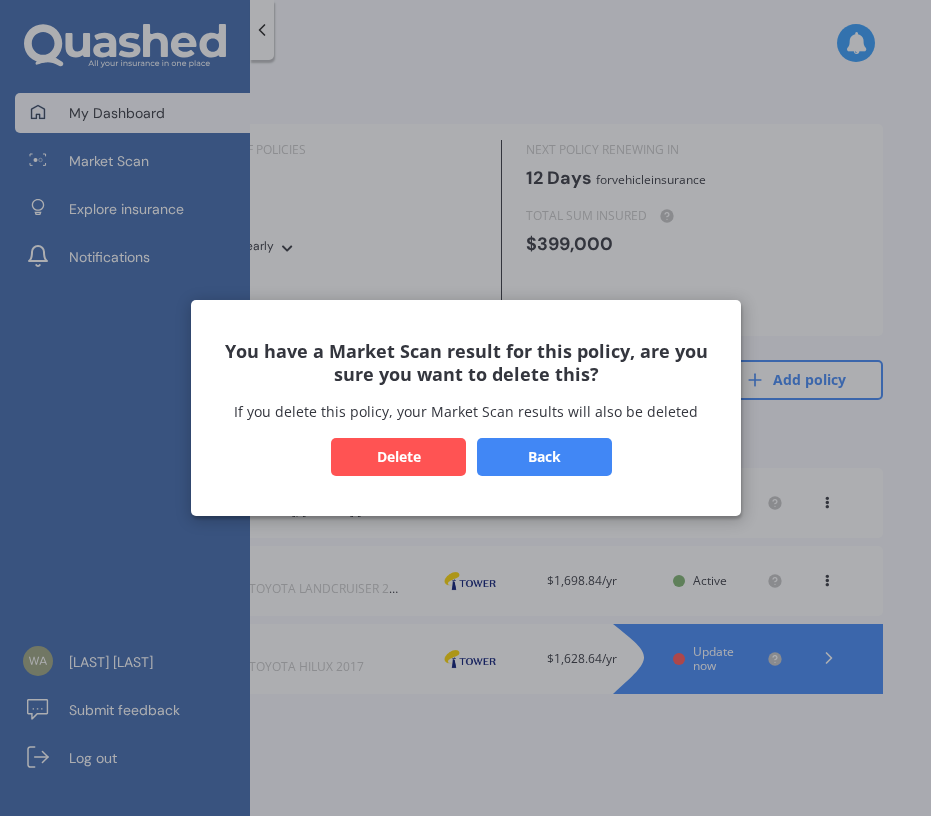 click on "You have a Market Scan result for this policy, are you sure you want to delete this? If you delete this policy, your Market Scan results will also be deleted Back Delete" at bounding box center (466, 408) 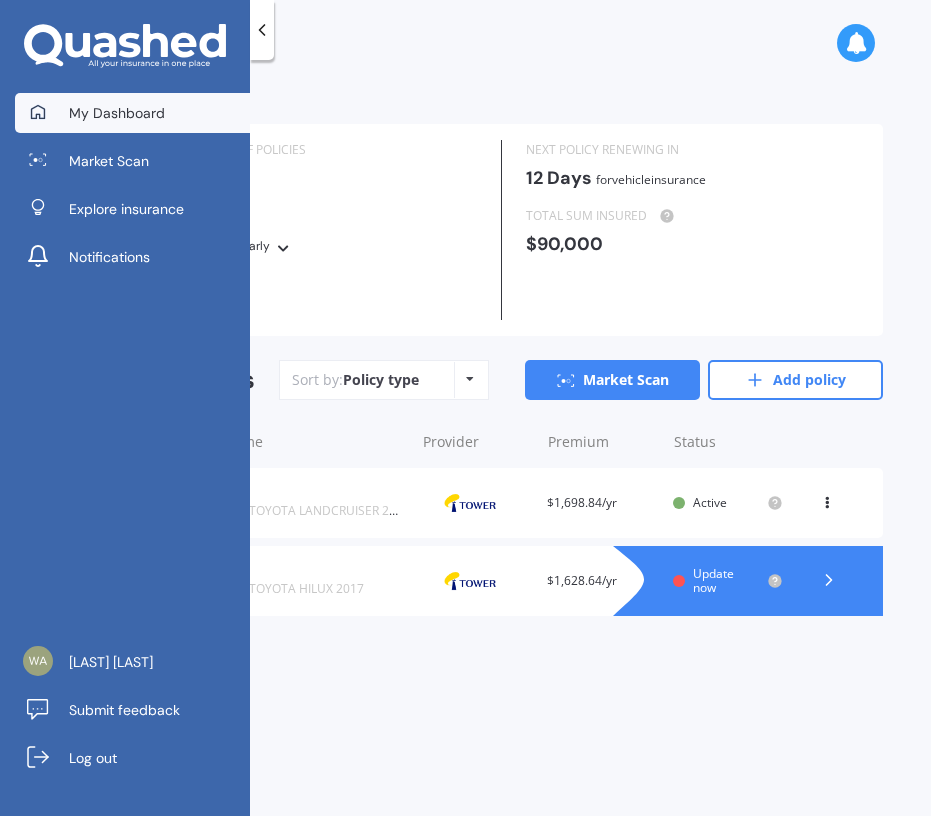click on "View option View policy Delete" at bounding box center [829, 503] 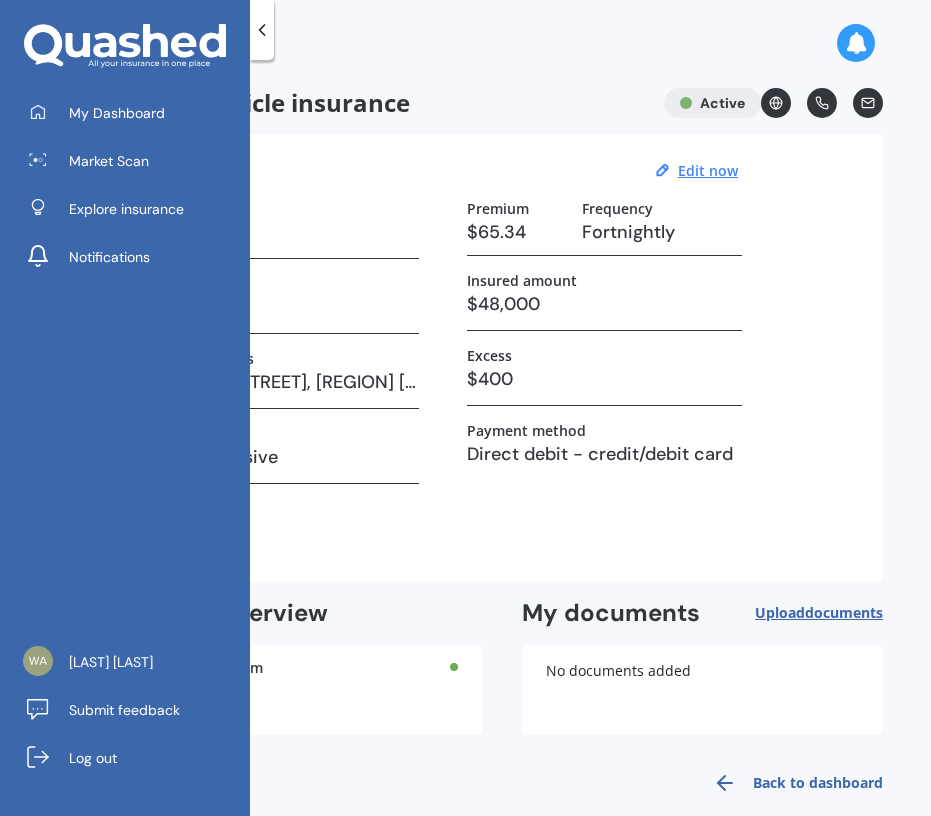 click at bounding box center (262, 30) 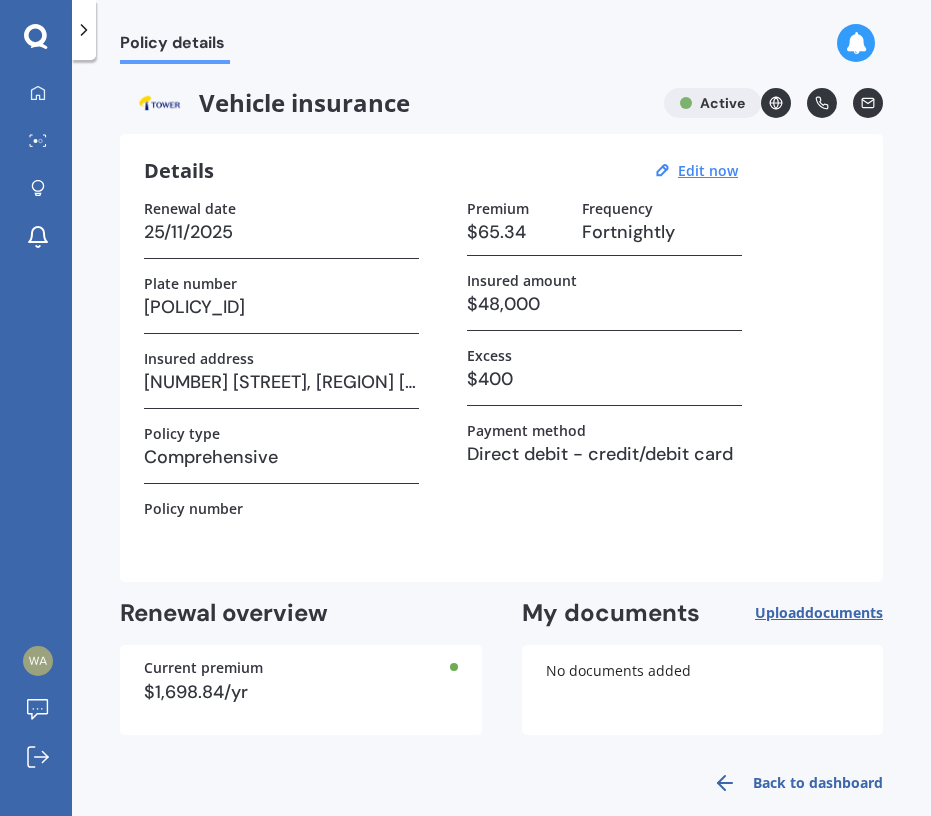 click on "Back to dashboard" at bounding box center (792, 783) 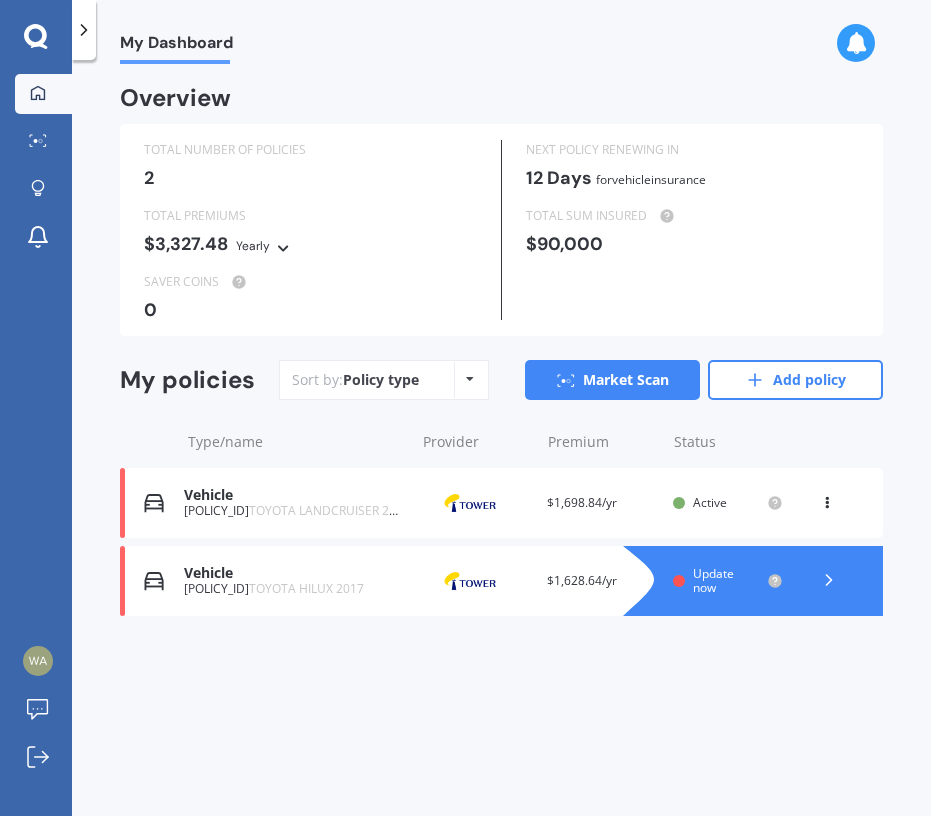 click at bounding box center [827, 499] 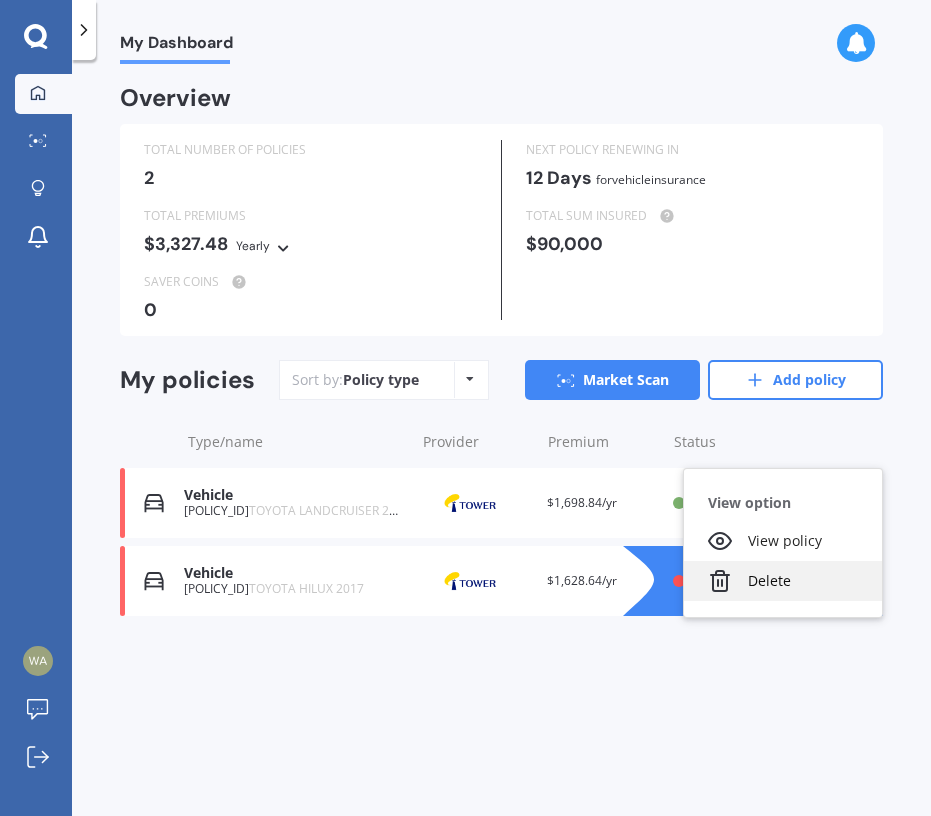 click on "Delete" at bounding box center (783, 581) 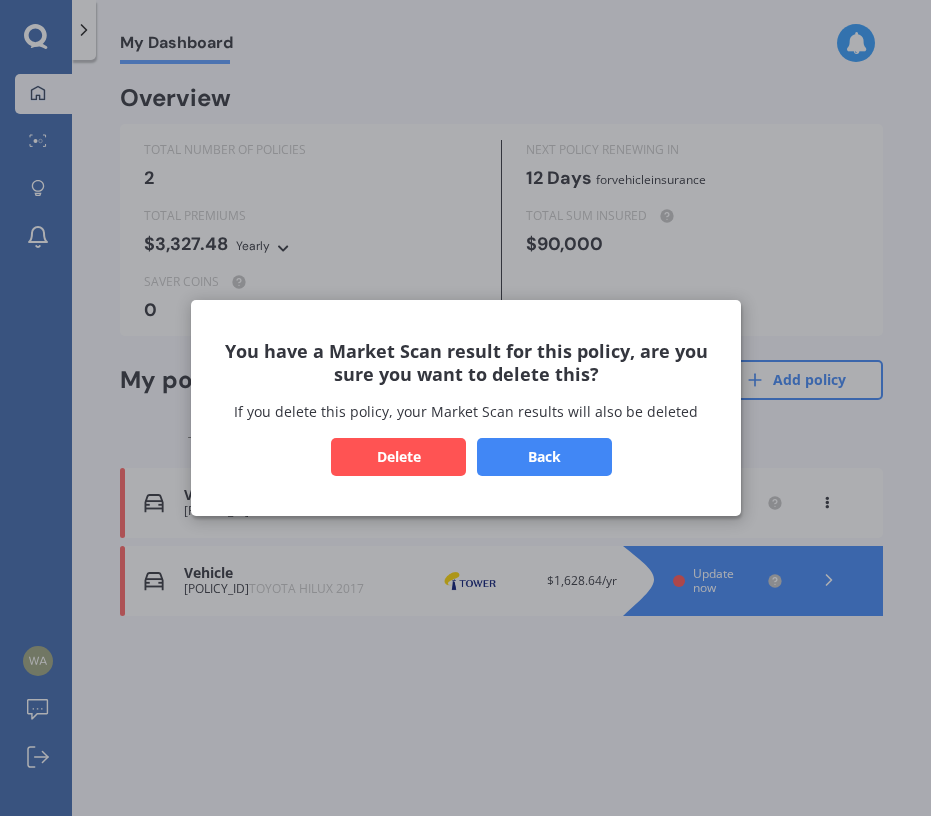 click on "Delete" at bounding box center [398, 457] 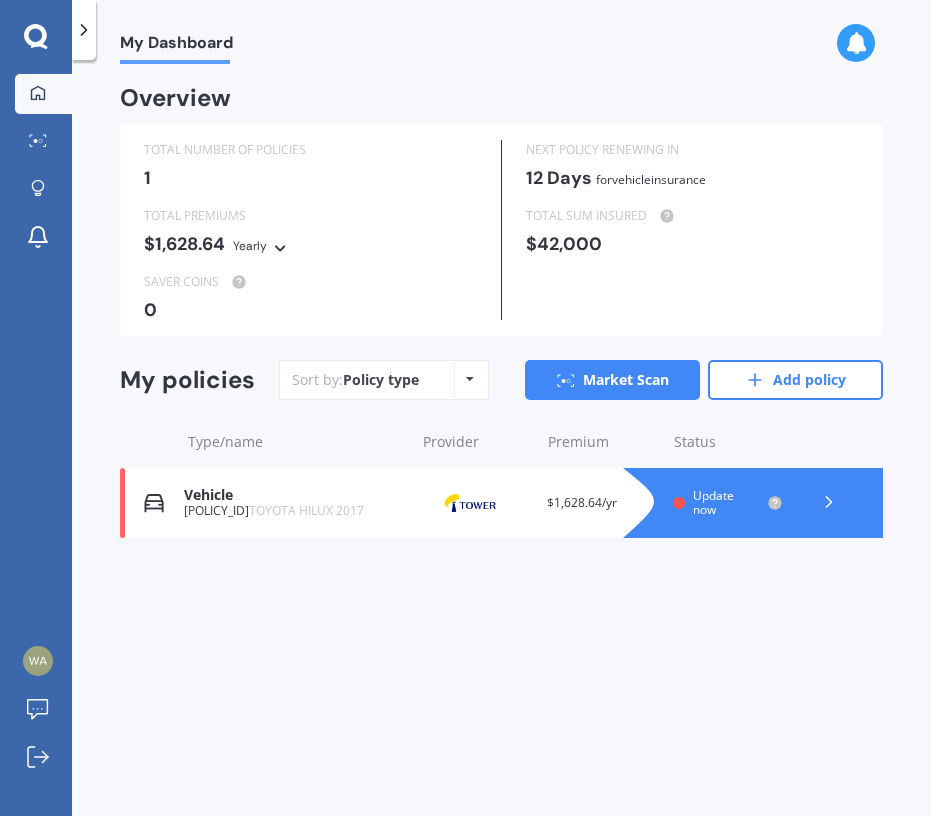 click 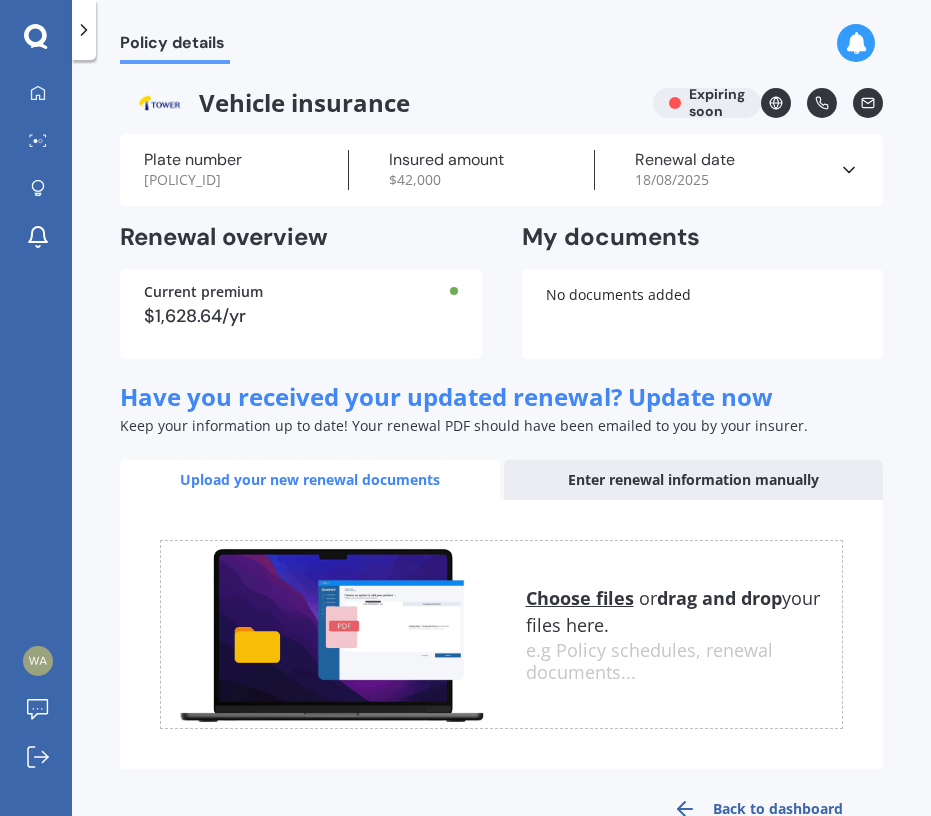 scroll, scrollTop: 46, scrollLeft: 0, axis: vertical 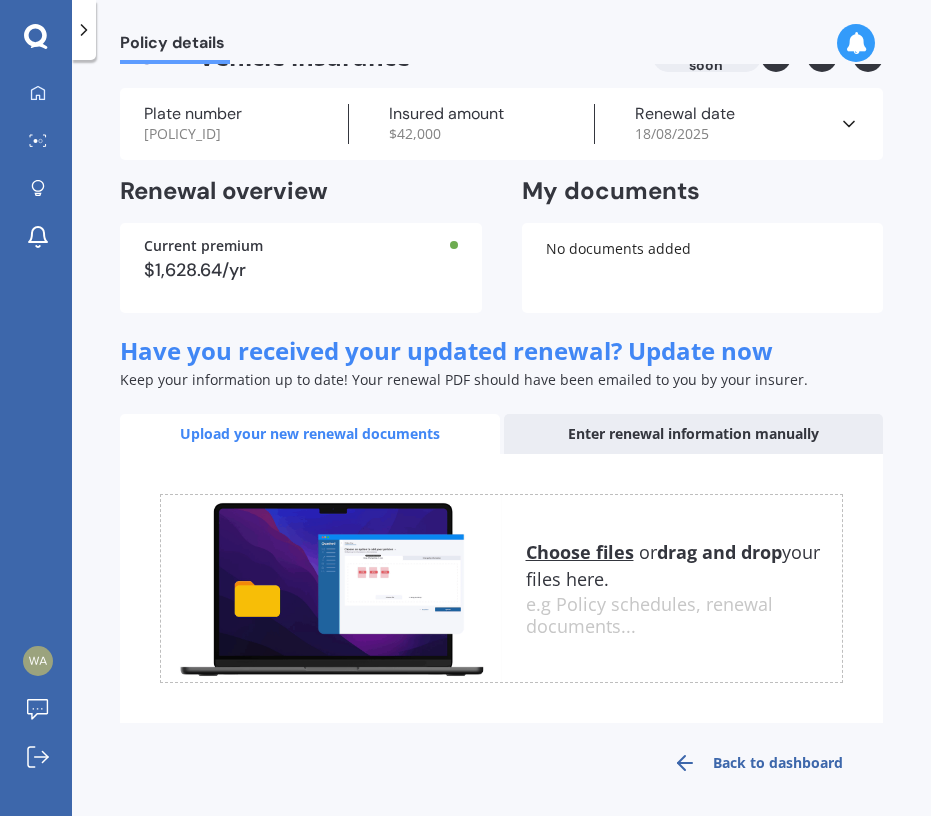 click on "Back to dashboard" at bounding box center [758, 763] 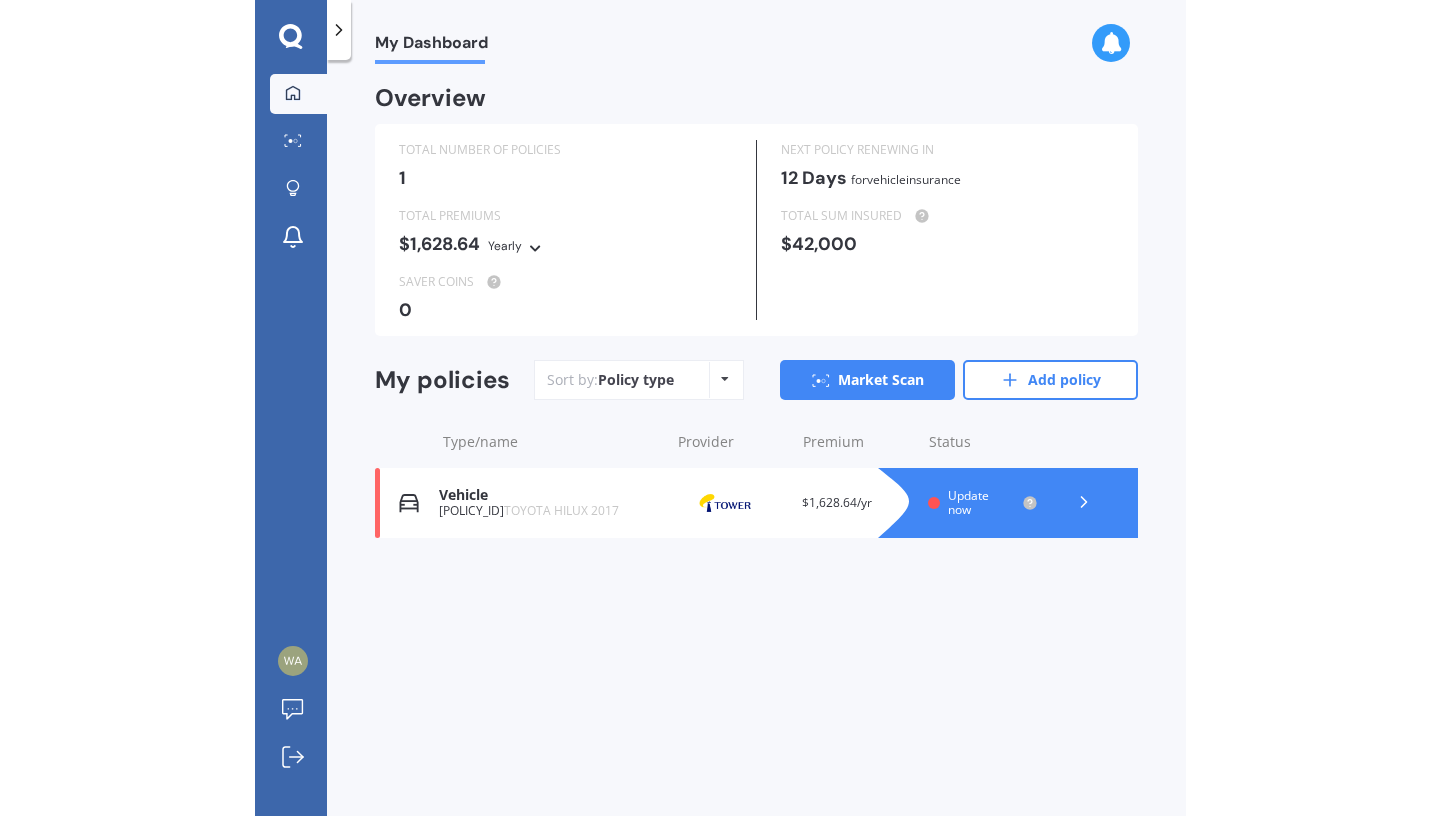 scroll, scrollTop: 0, scrollLeft: 0, axis: both 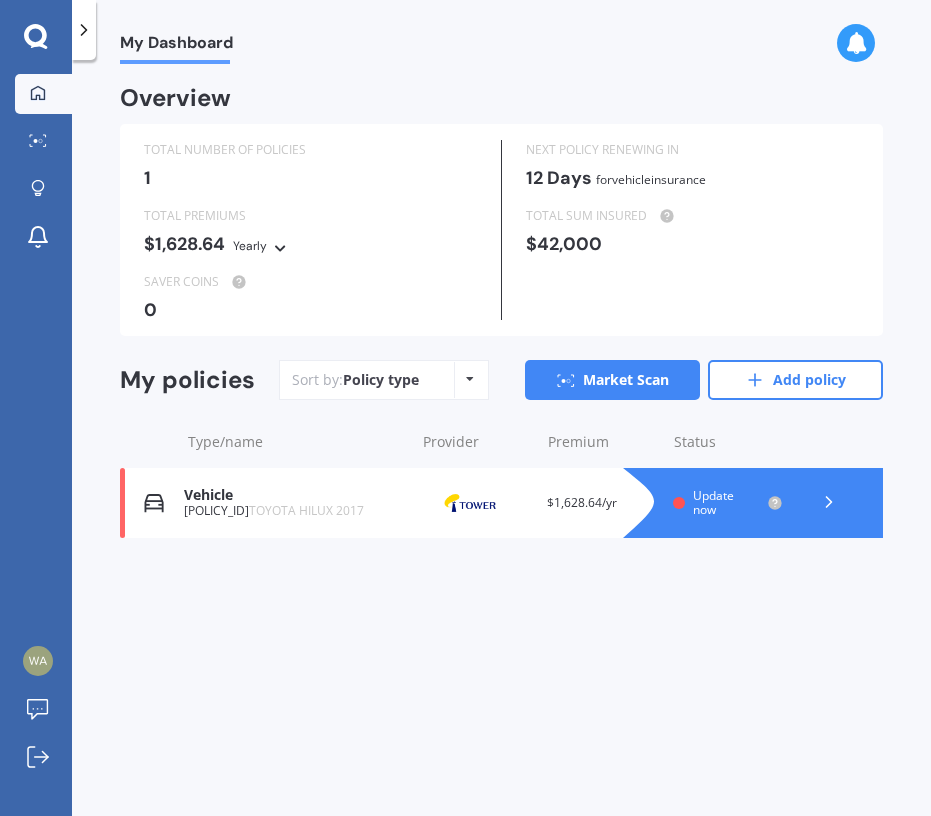 click on "My Dashboard Overview TOTAL NUMBER OF POLICIES 1 NEXT POLICY RENEWING IN 12 Days   for  Vehicle  insurance TOTAL PREMIUMS $1,628.64 Yearly Yearly Six-Monthly Quarterly Monthly Fortnightly Weekly TOTAL SUM INSURED $42,000 SAVER COINS 0 My policies Sort by:  Policy type Policy type Alphabetical Date added Renewing next Market Scan Add policy Type/name Provider Renewal date Premium You are paying Status Vehicle PCB352  TOYOTA HILUX 2017 Provider Renewal date 18 Aug 2025 Premium $1,628.64/yr You are paying Fortnightly Status Update now Vehicle PCB352  TOYOTA HILUX 2017 Provider Renewal date 18 Aug 2025 Premium $1,628.64/yr You are paying Fortnightly Status Update now" at bounding box center [501, 442] 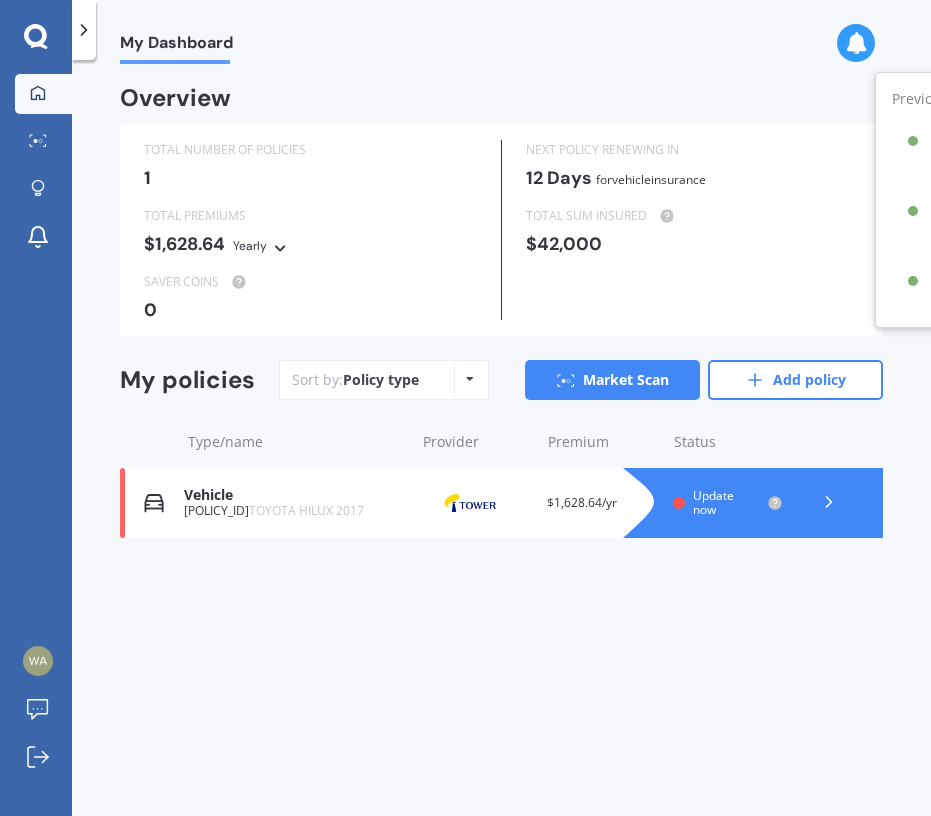 click on "My Dashboard Overview TOTAL NUMBER OF POLICIES 1 NEXT POLICY RENEWING IN 12 Days   for  Vehicle  insurance TOTAL PREMIUMS $1,628.64 Yearly Yearly Six-Monthly Quarterly Monthly Fortnightly Weekly TOTAL SUM INSURED $42,000 SAVER COINS 0 My policies Sort by:  Policy type Policy type Alphabetical Date added Renewing next Market Scan Add policy Type/name Provider Renewal date Premium You are paying Status Vehicle PCB352  TOYOTA HILUX 2017 Provider Renewal date 18 Aug 2025 Premium $1,628.64/yr You are paying Fortnightly Status Update now Vehicle PCB352  TOYOTA HILUX 2017 Provider Renewal date 18 Aug 2025 Premium $1,628.64/yr You are paying Fortnightly Status Update now" at bounding box center (501, 442) 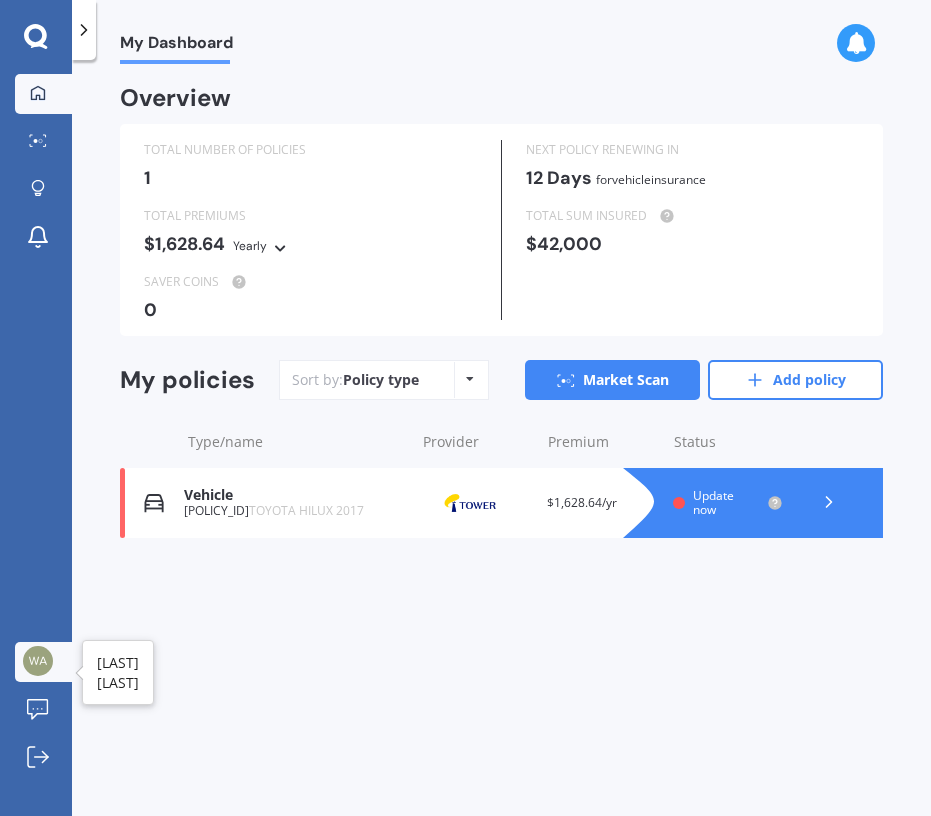 click at bounding box center [38, 661] 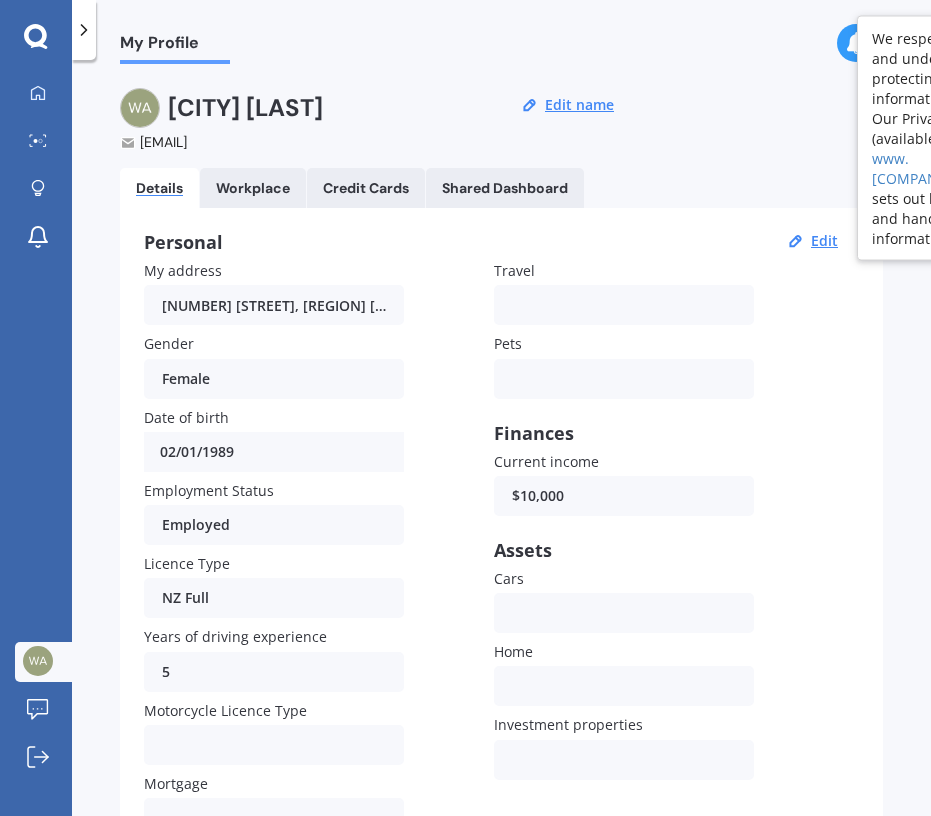 click 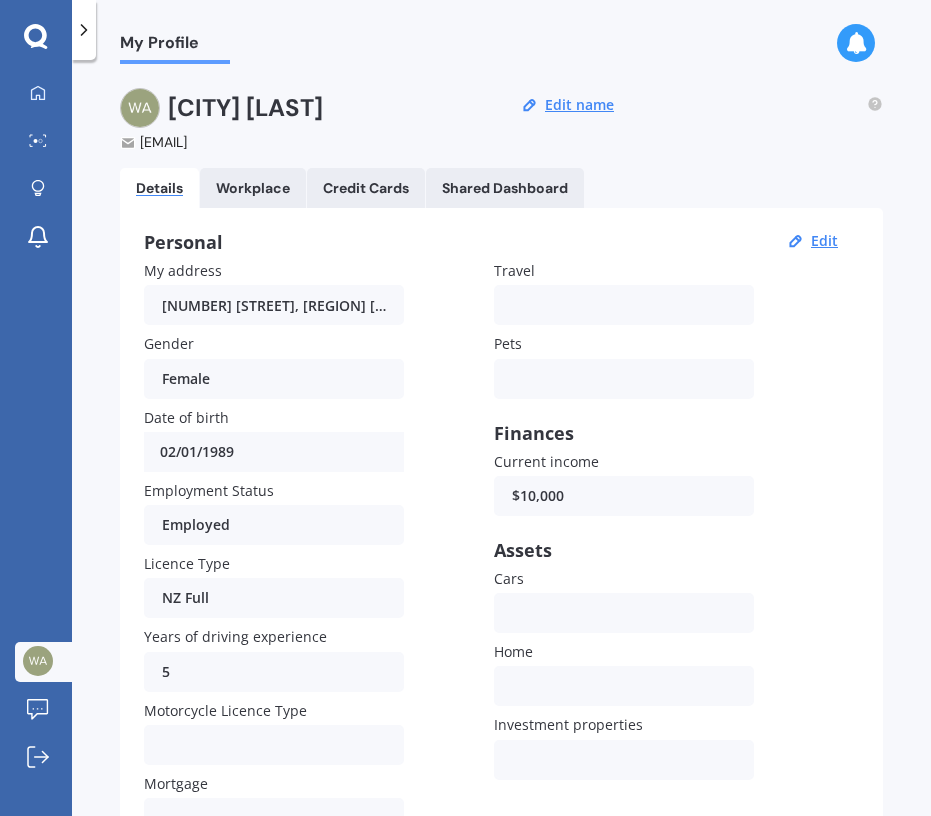 click at bounding box center [875, 120] 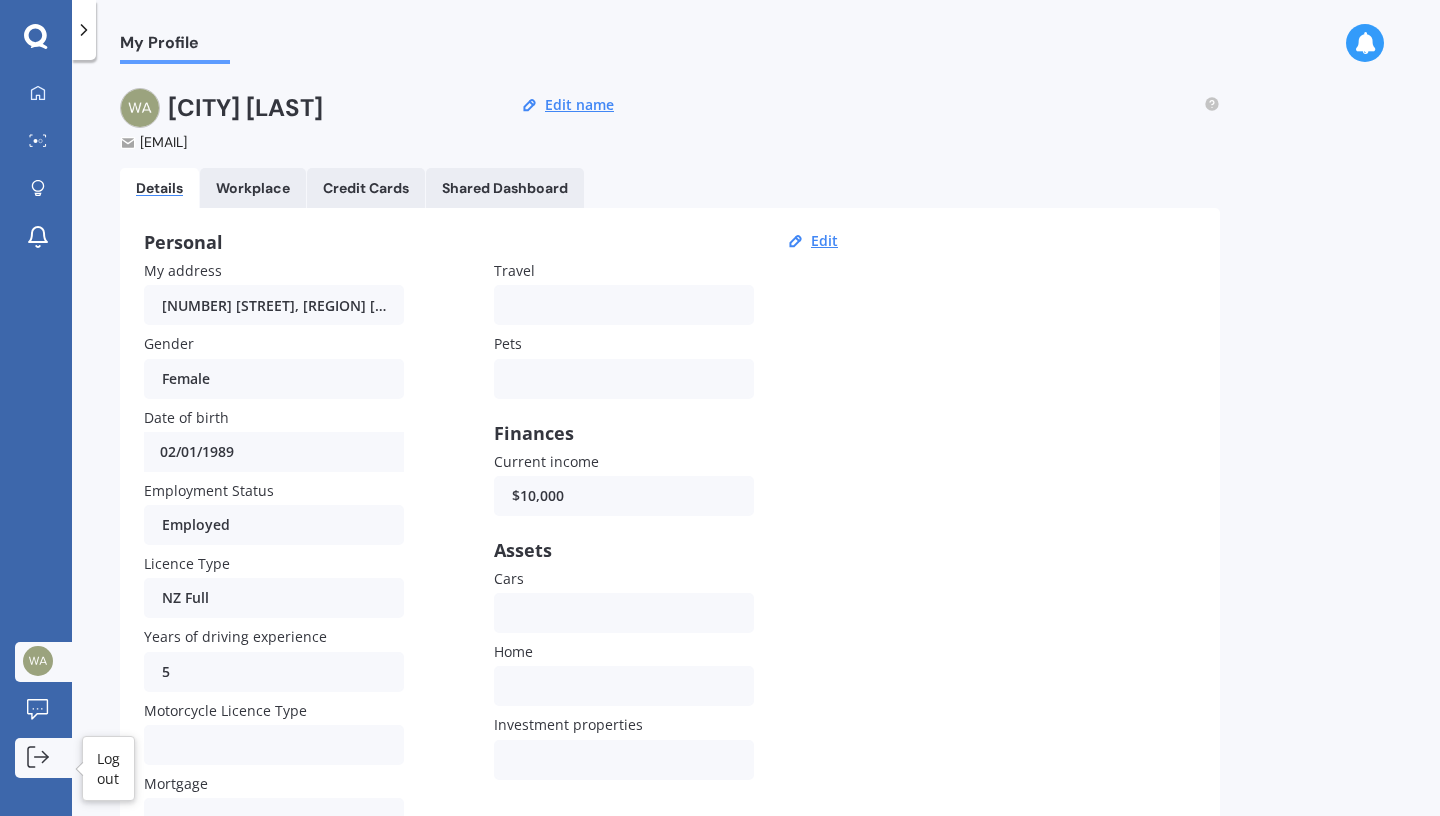 click 